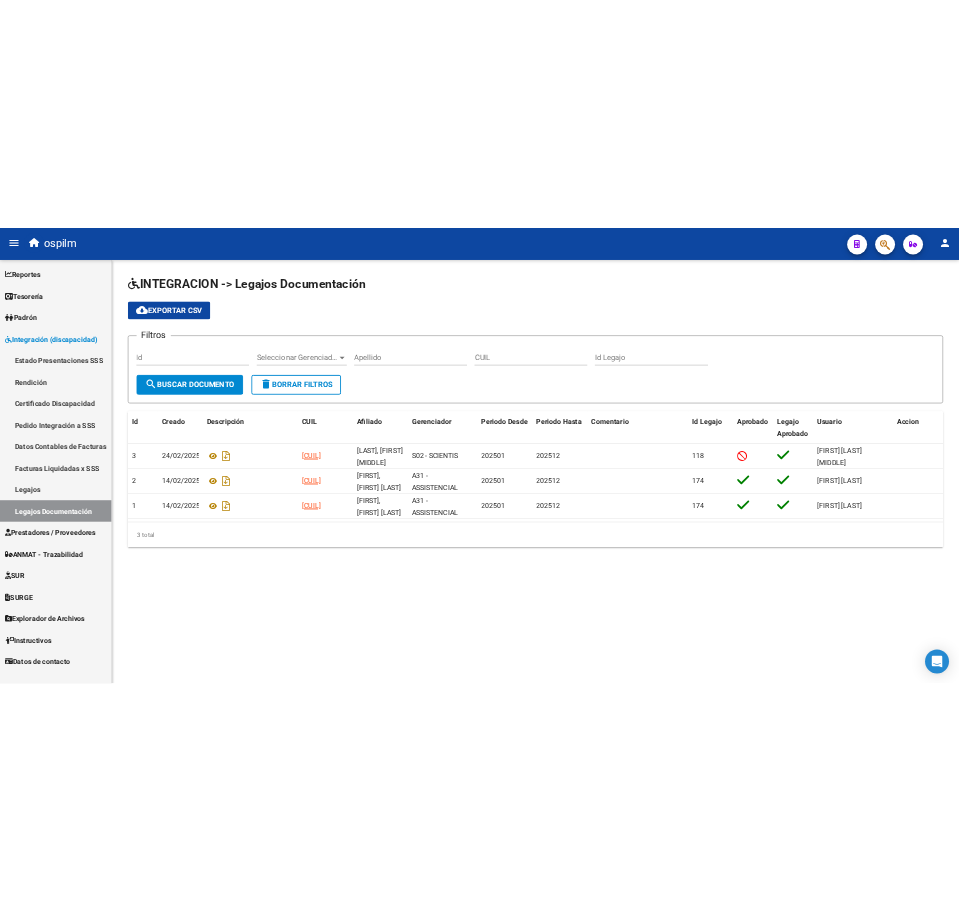 scroll, scrollTop: 0, scrollLeft: 0, axis: both 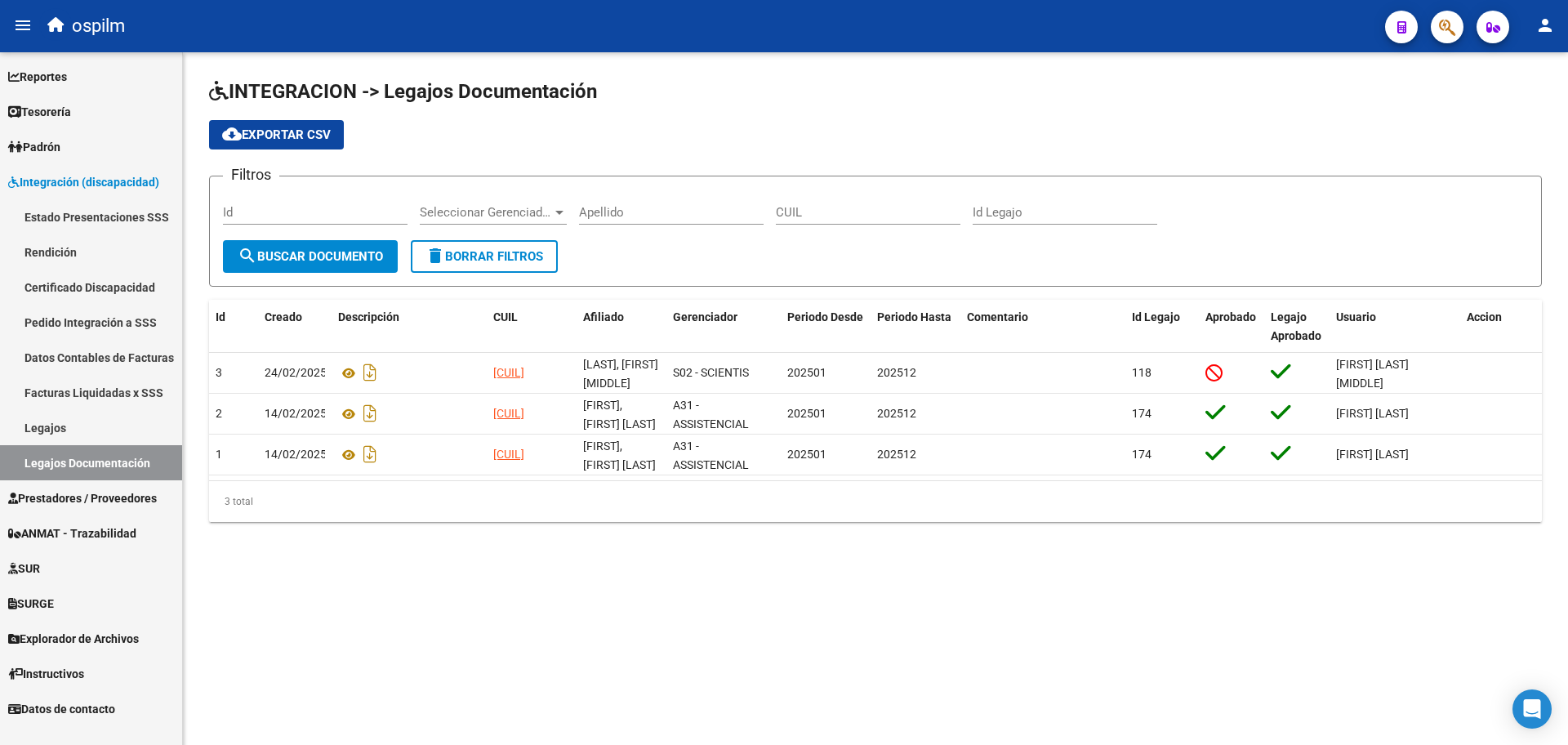 click on "Prestadores / Proveedores" at bounding box center (91, 497) 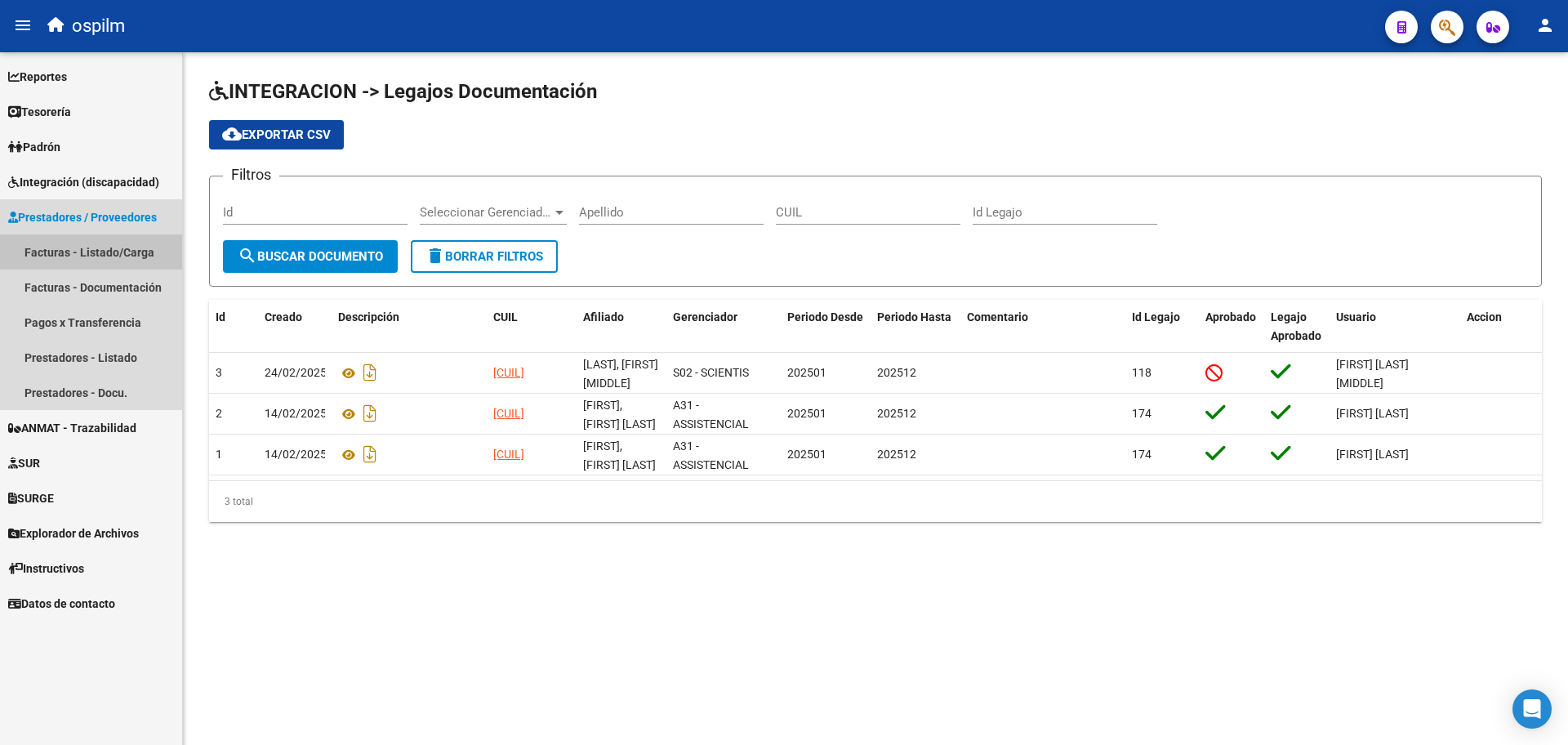 click on "Facturas - Listado/Carga" at bounding box center (91, 252) 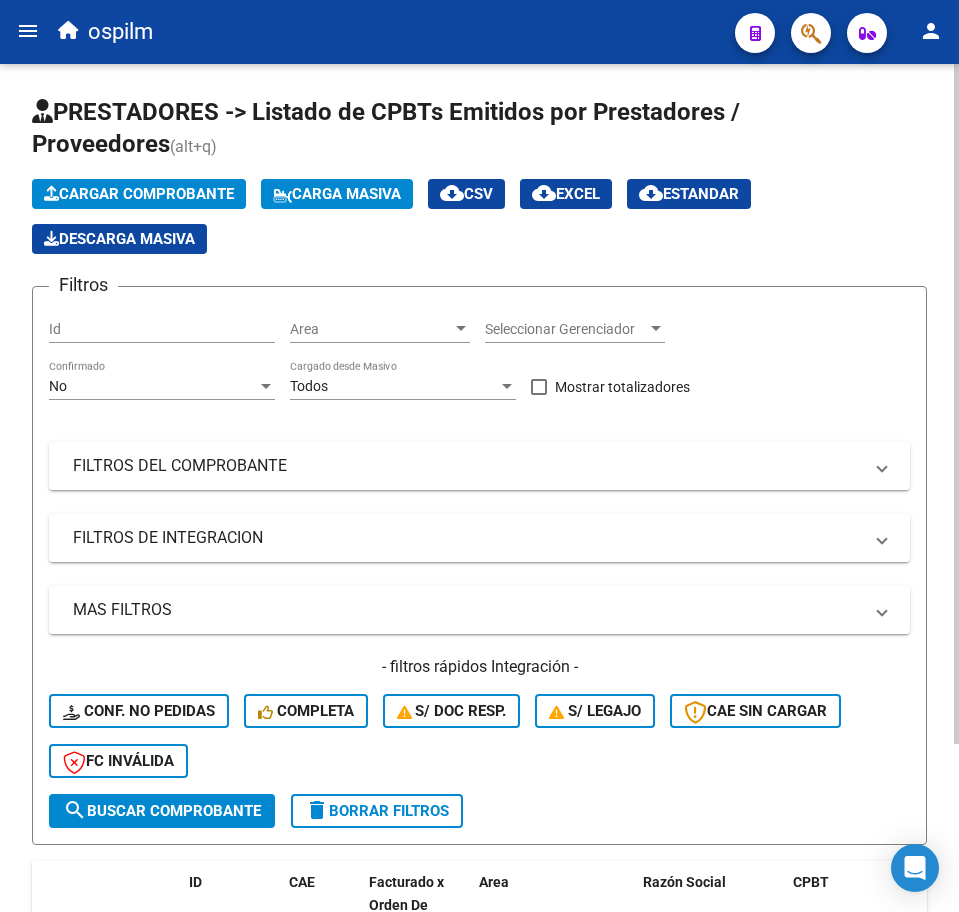 click on "Carga Masiva" 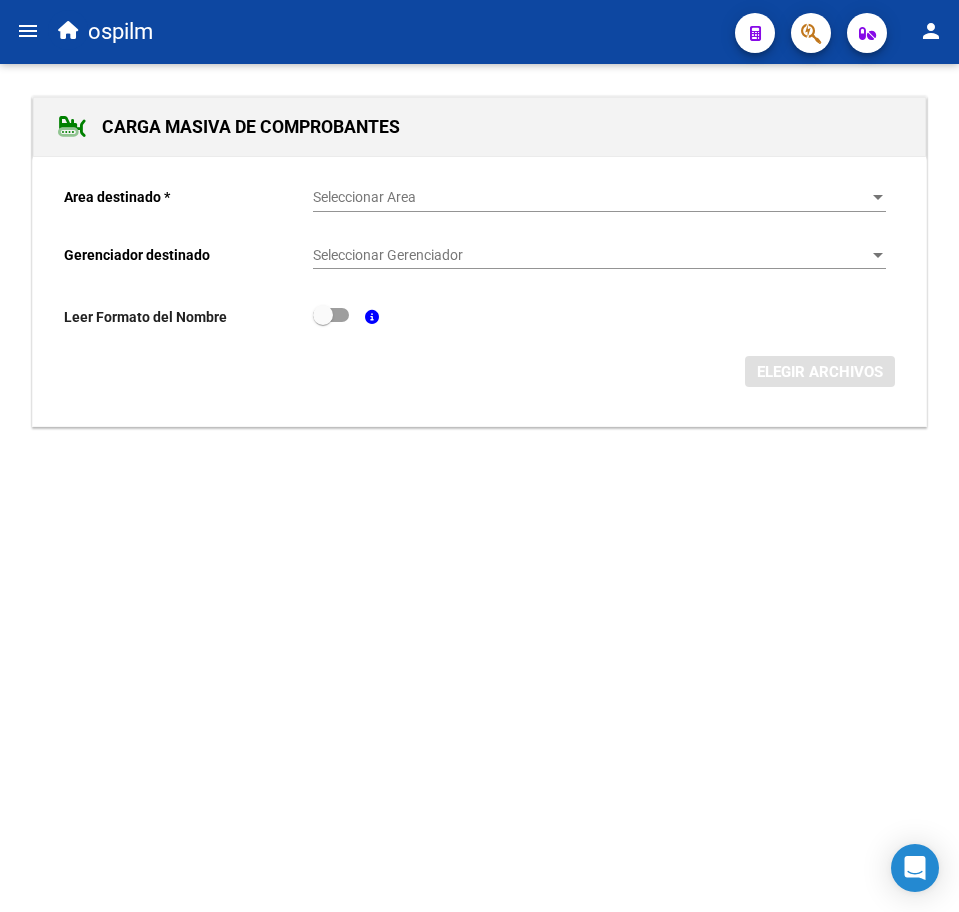 click on "Seleccionar Area" at bounding box center [590, 197] 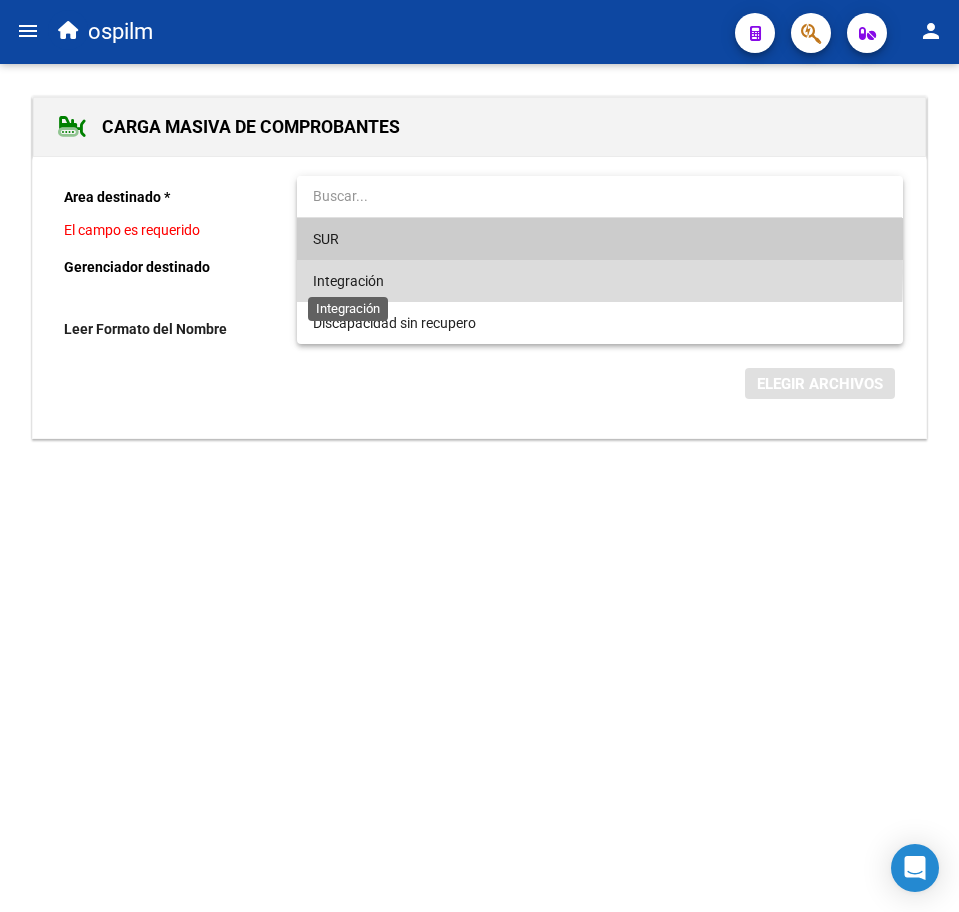 click on "Integración" at bounding box center [348, 281] 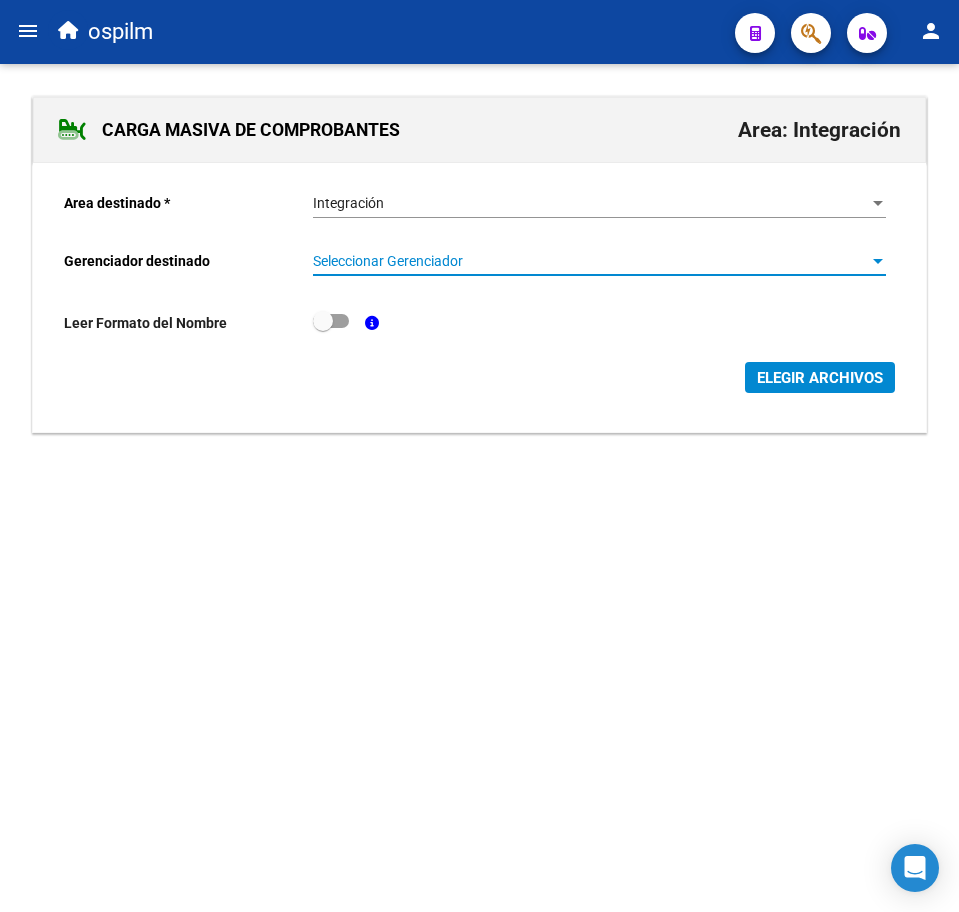 click on "Seleccionar Gerenciador" at bounding box center [590, 261] 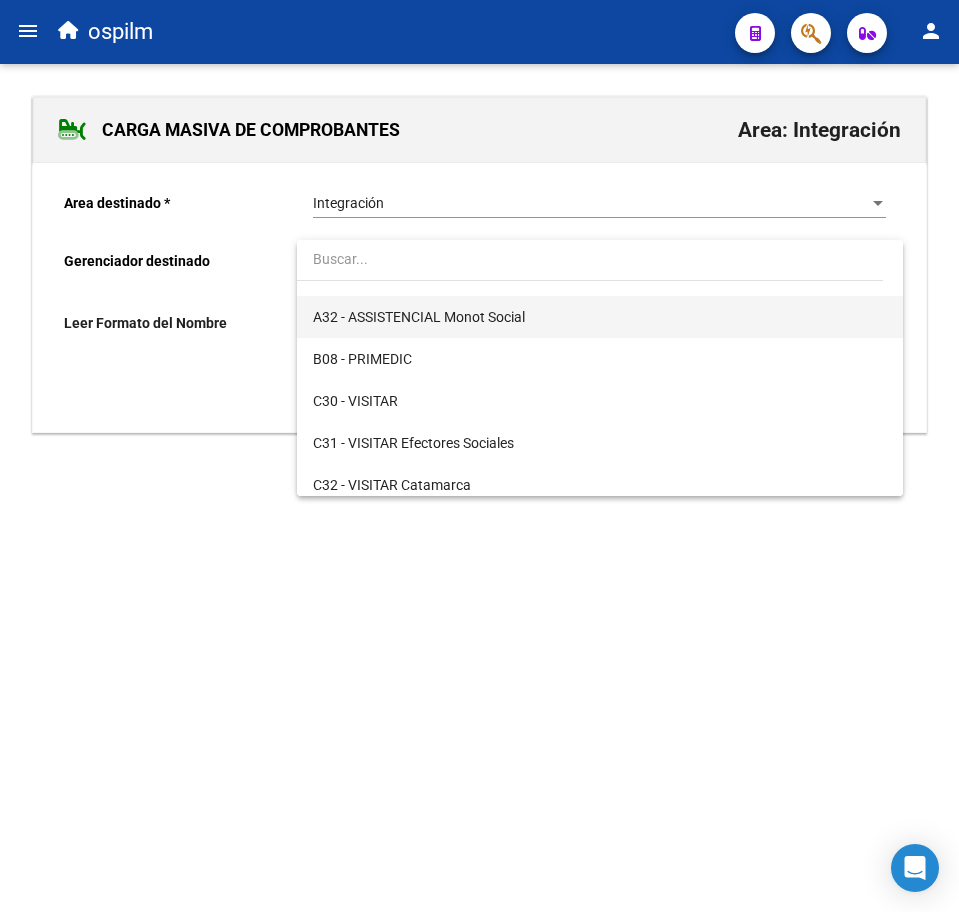 scroll, scrollTop: 250, scrollLeft: 0, axis: vertical 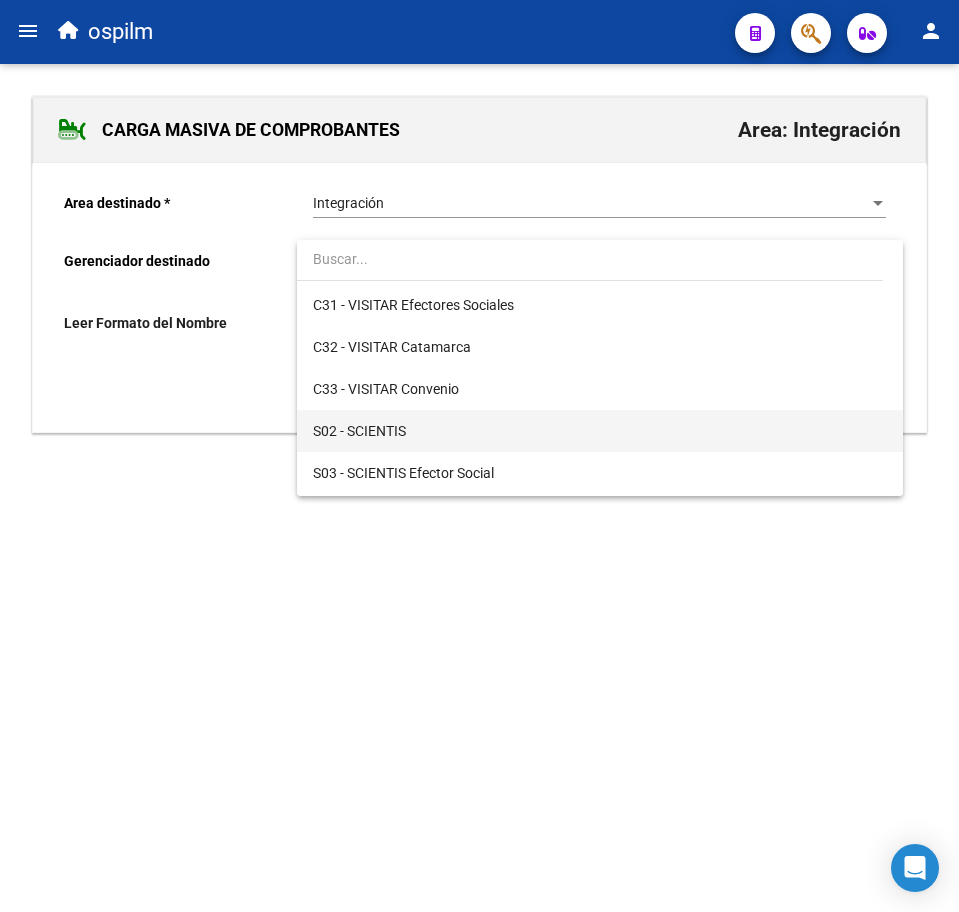 click on "S02 - SCIENTIS" at bounding box center (599, 431) 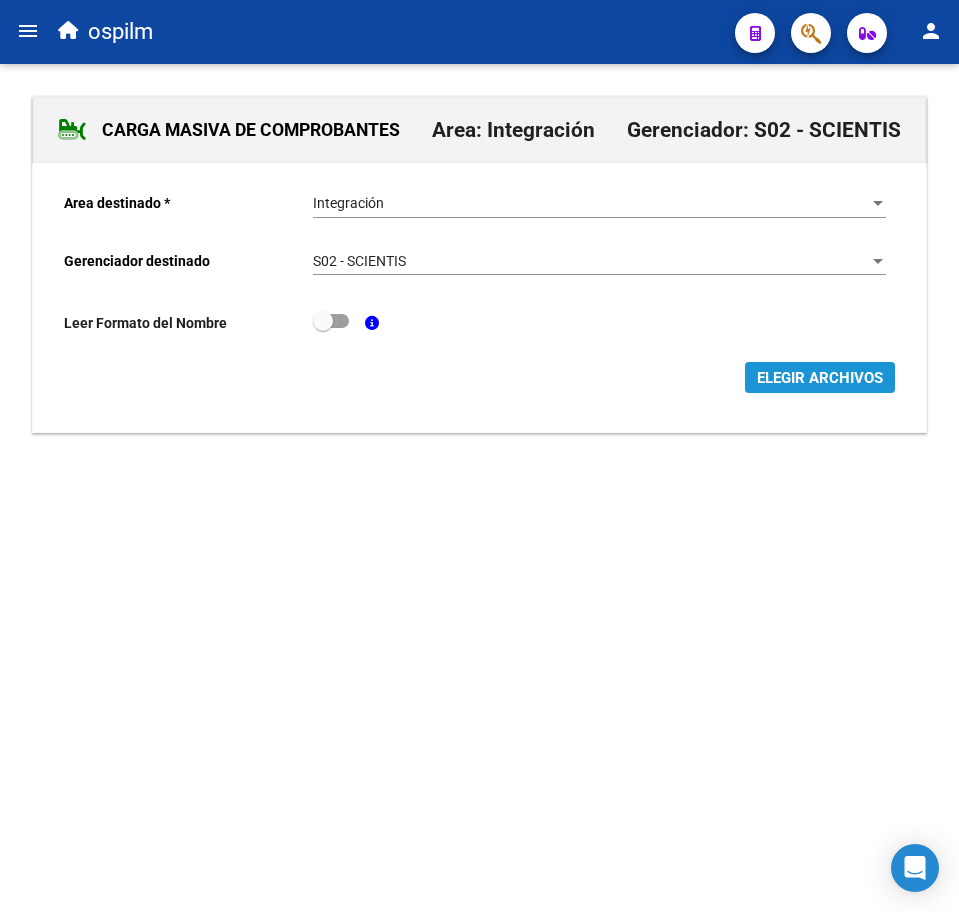 click on "ELEGIR ARCHIVOS" 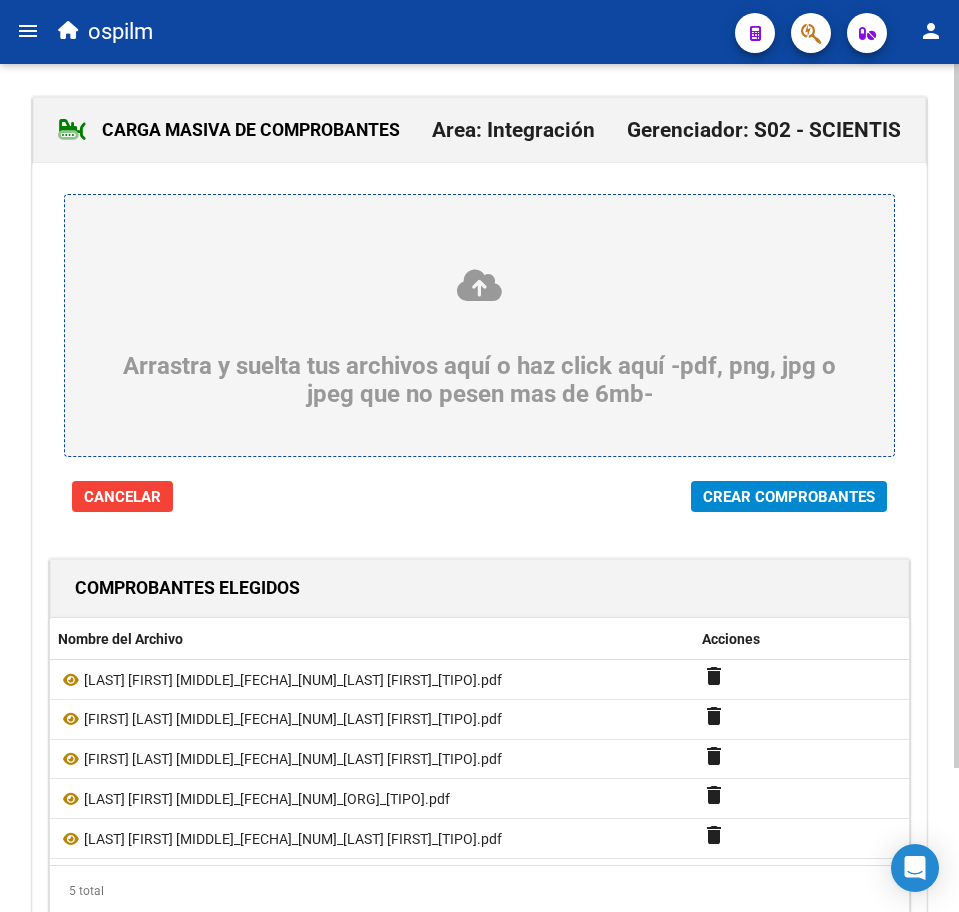click on "Crear Comprobantes" 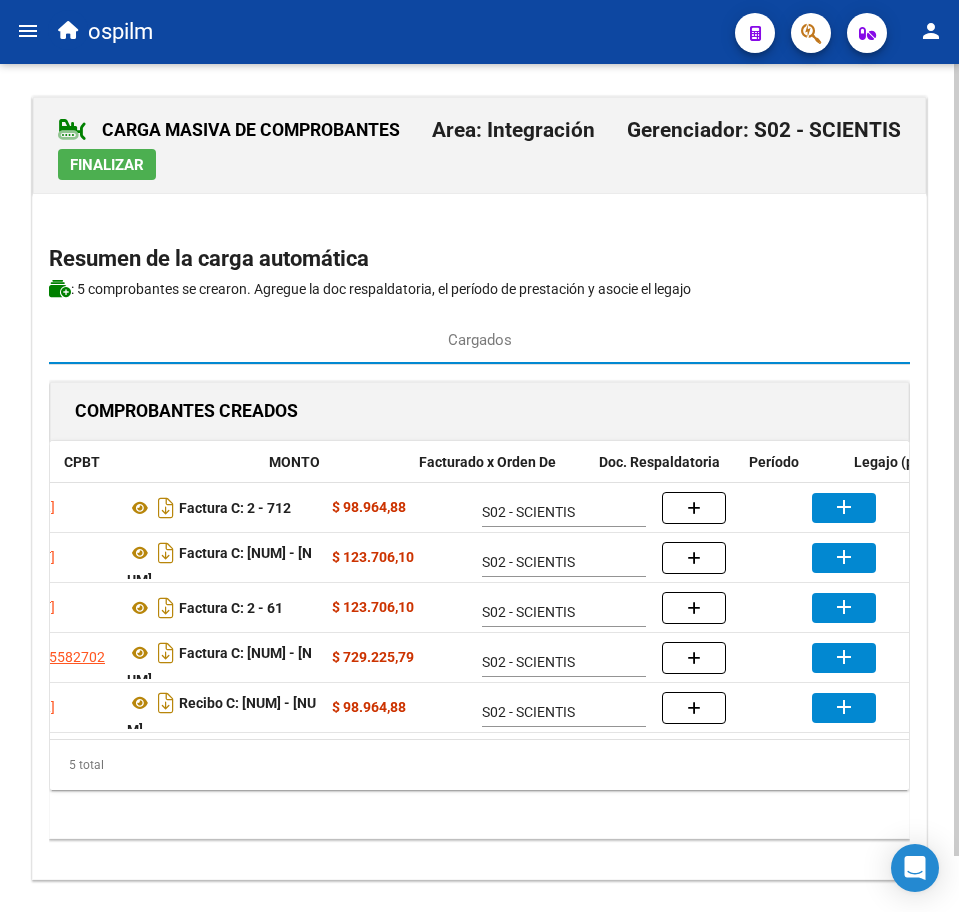 scroll, scrollTop: 0, scrollLeft: 254, axis: horizontal 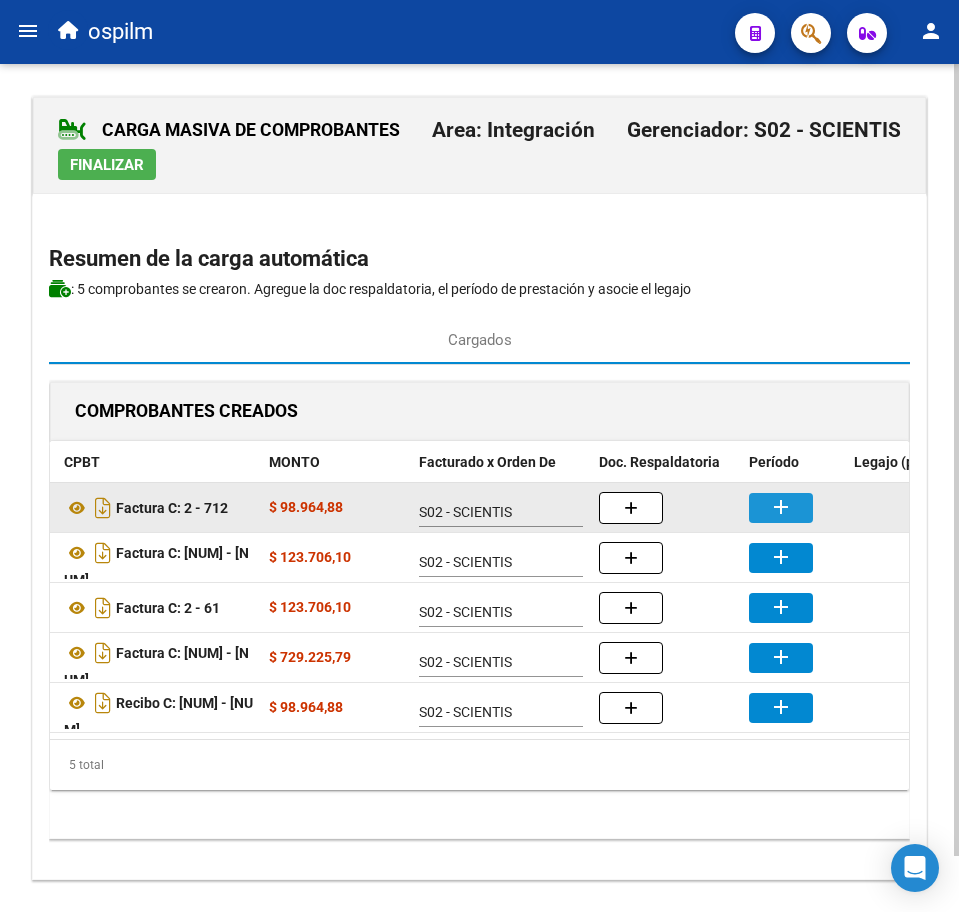 click on "add" 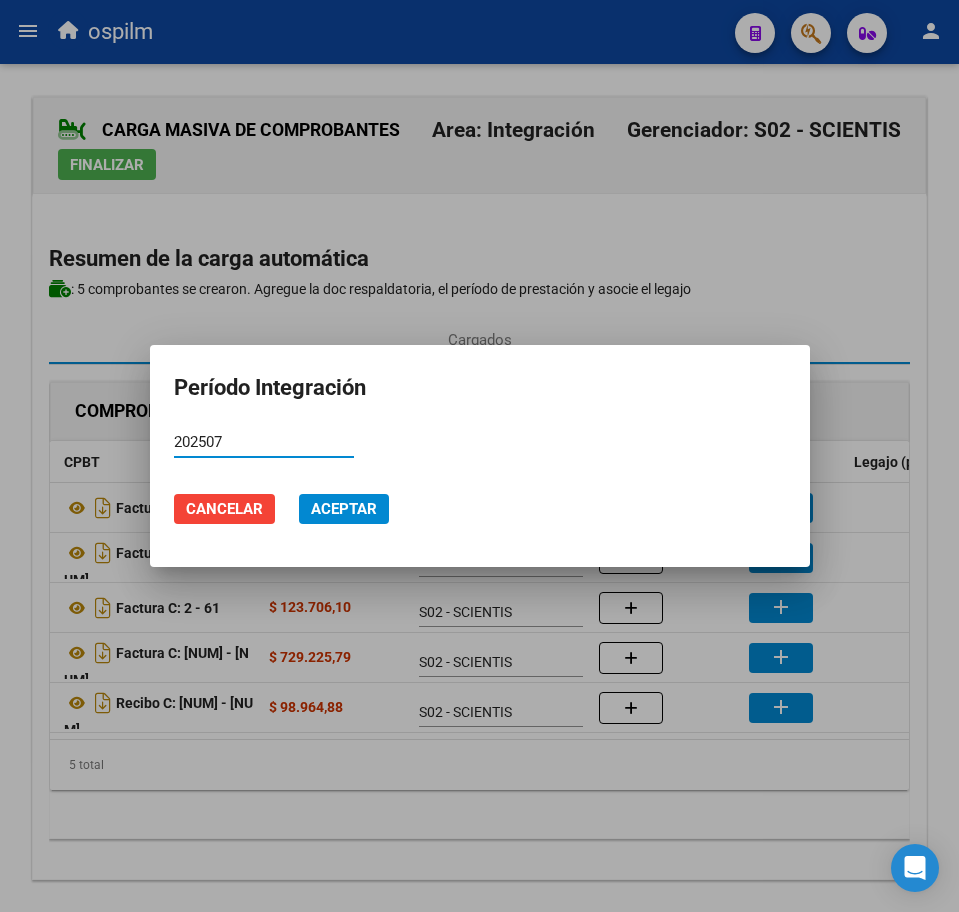 type on "202507" 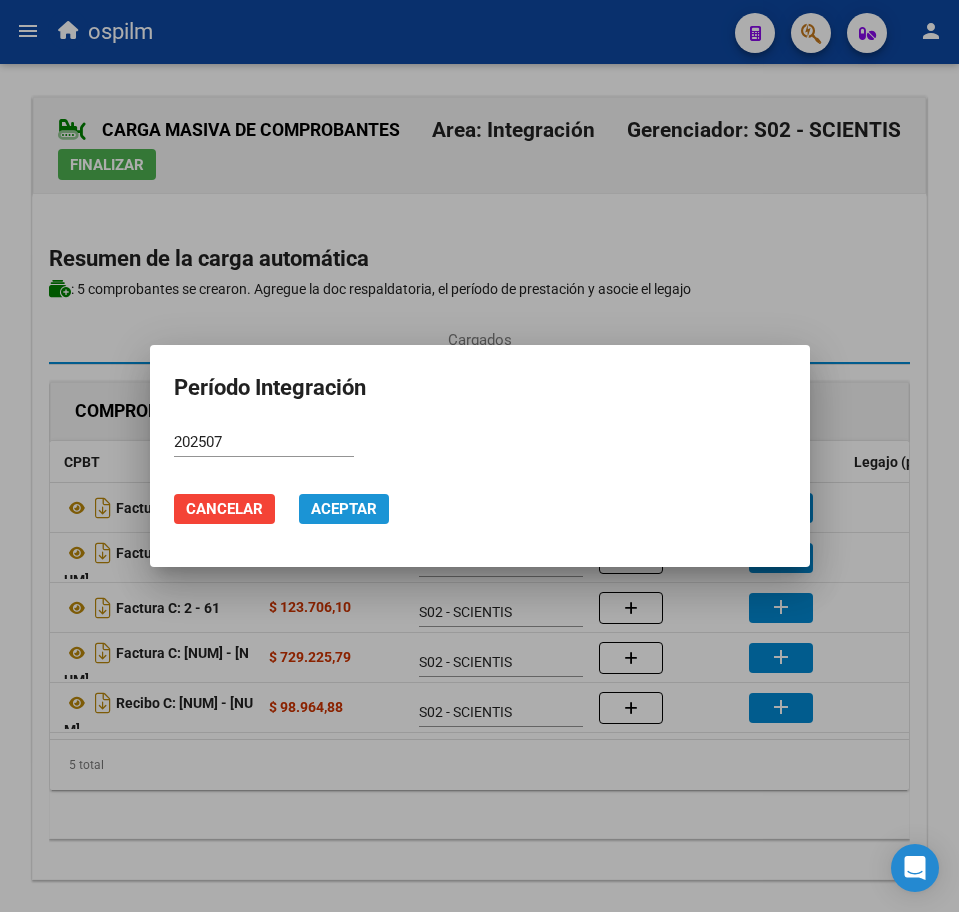 click on "Aceptar" 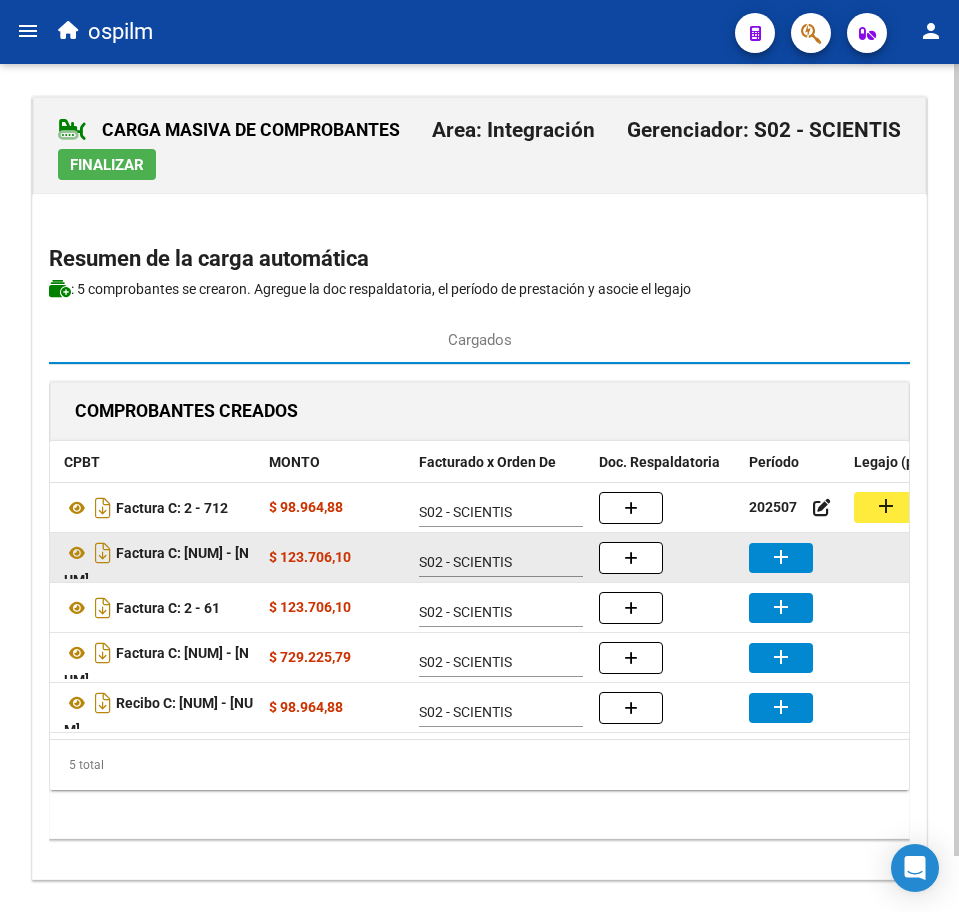 click on "add" 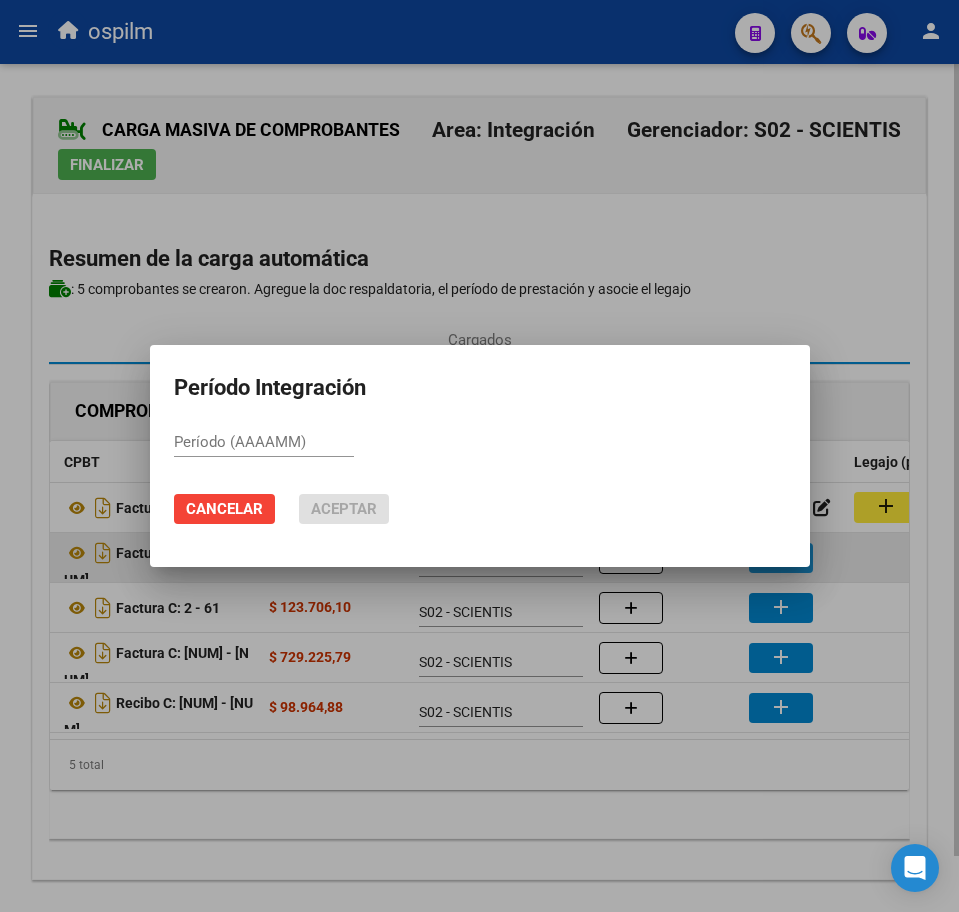 type 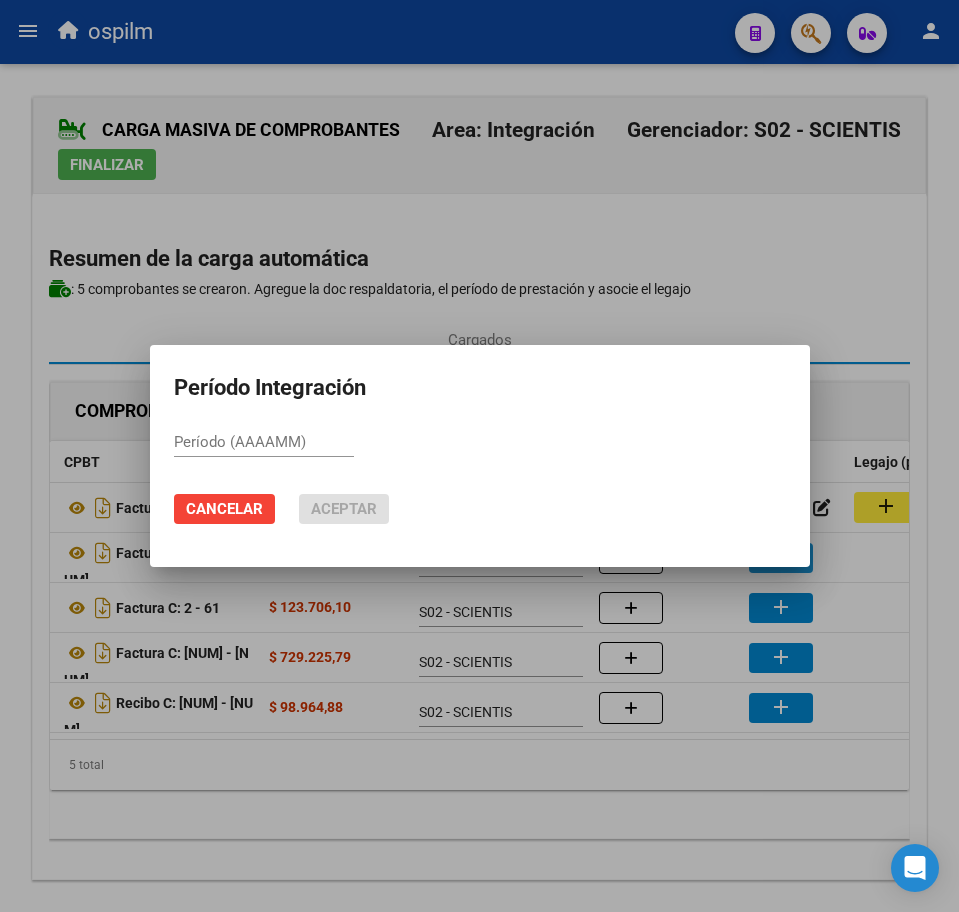 paste on "202507" 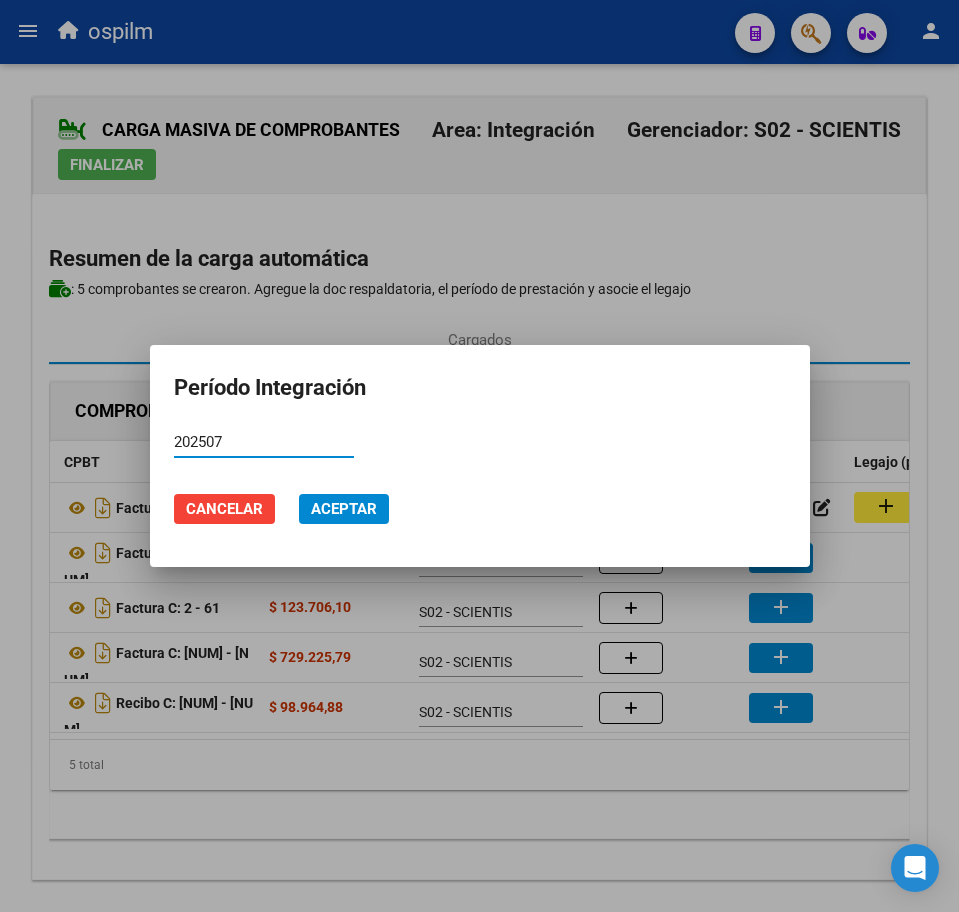 type on "202507" 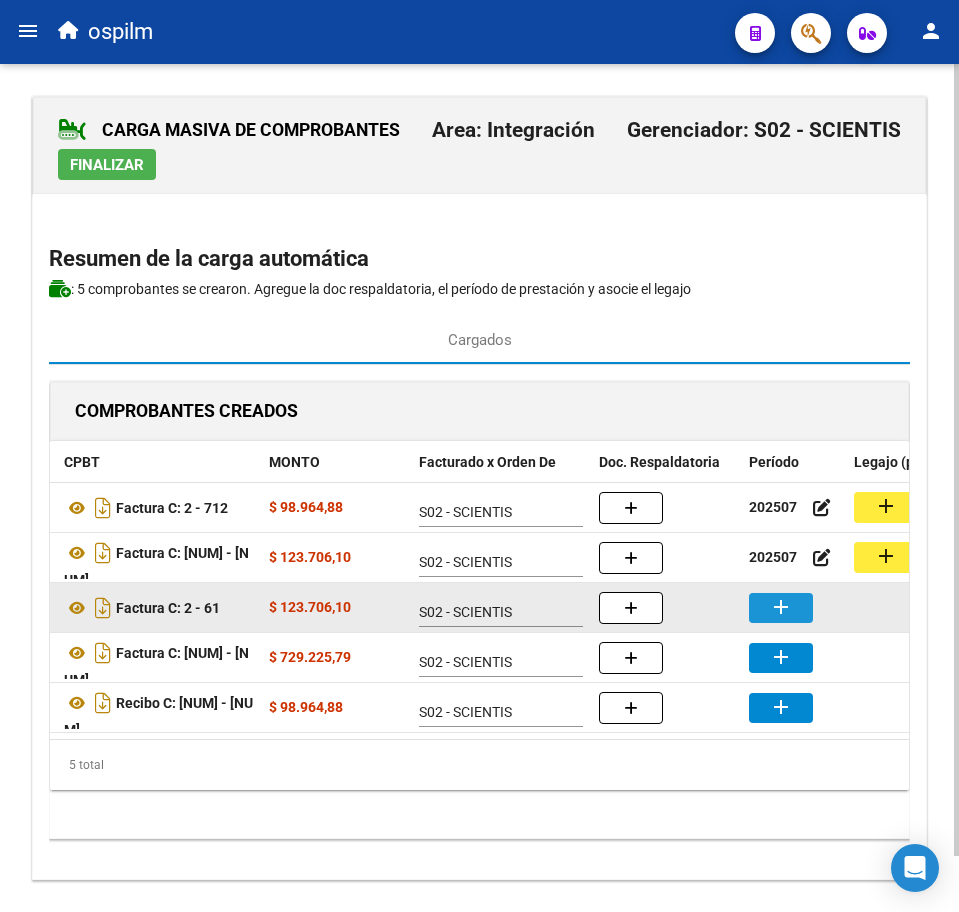 click on "add" 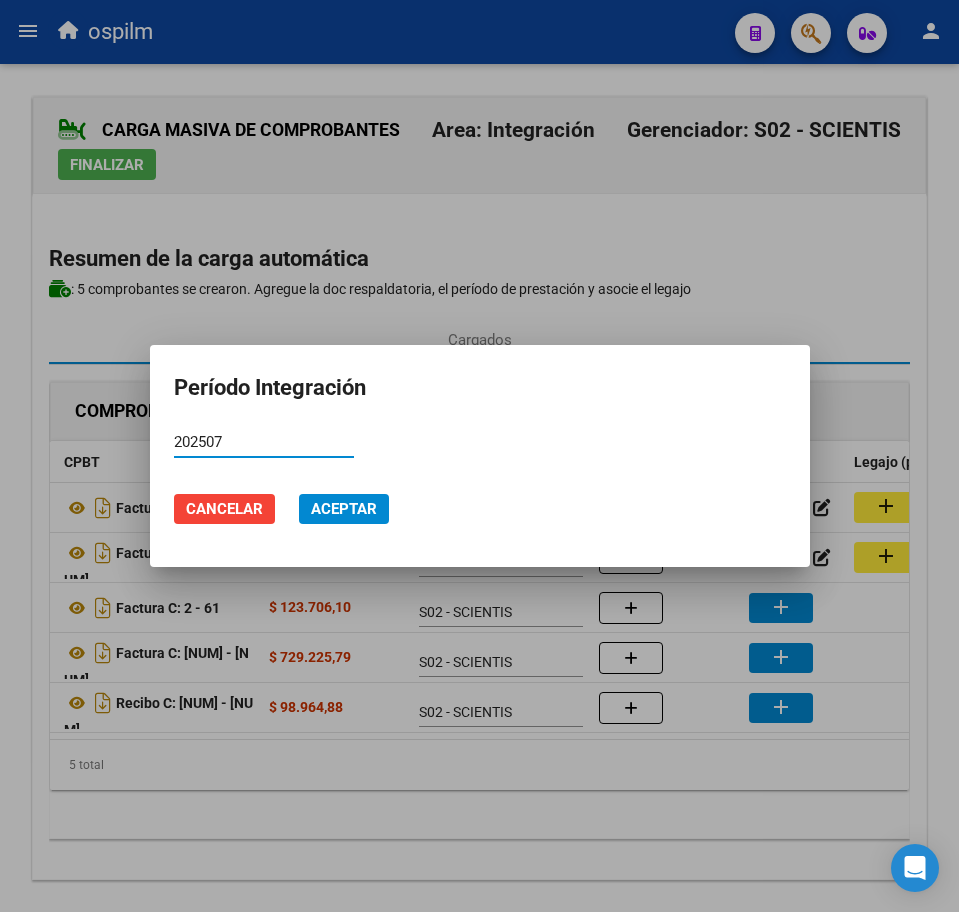 type on "202507" 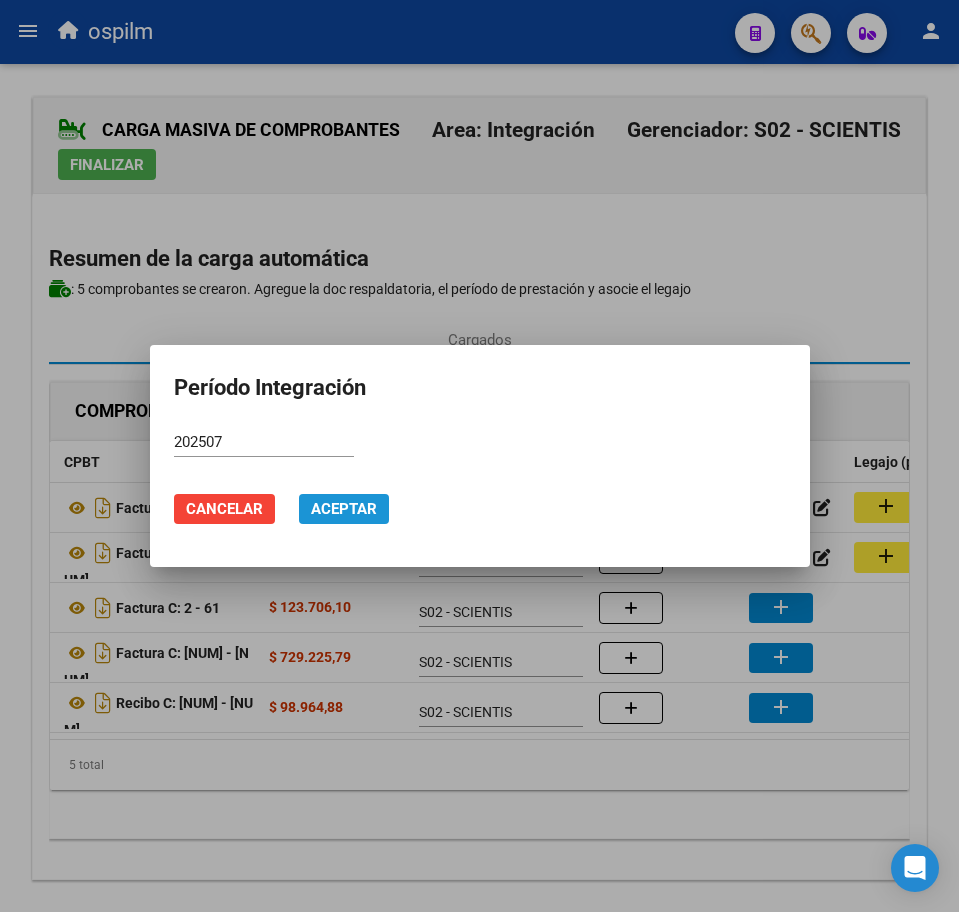 click on "Aceptar" 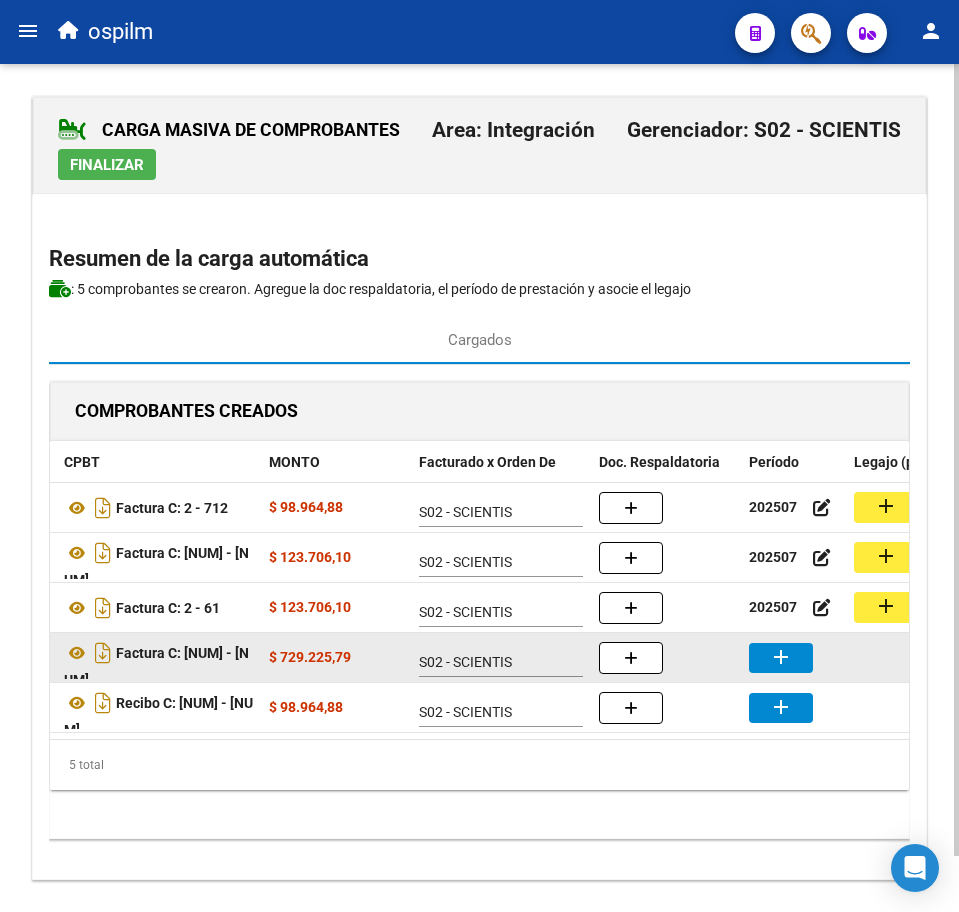 click on "add" 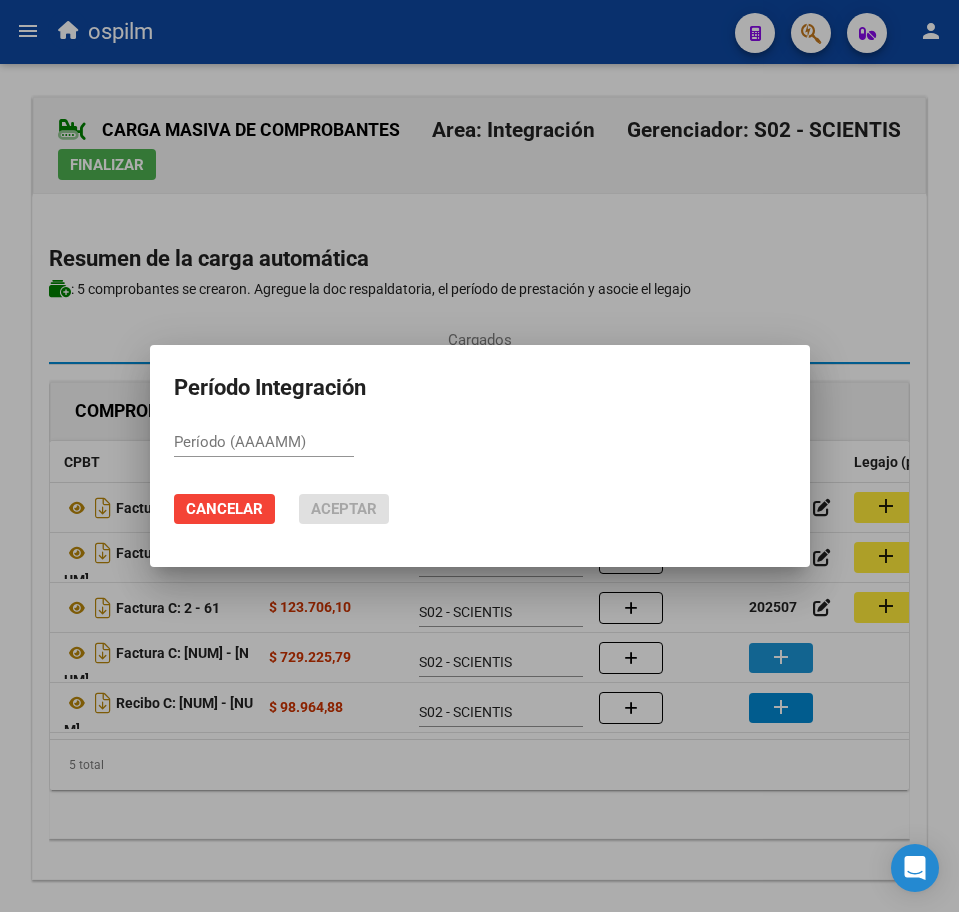 paste on "202507" 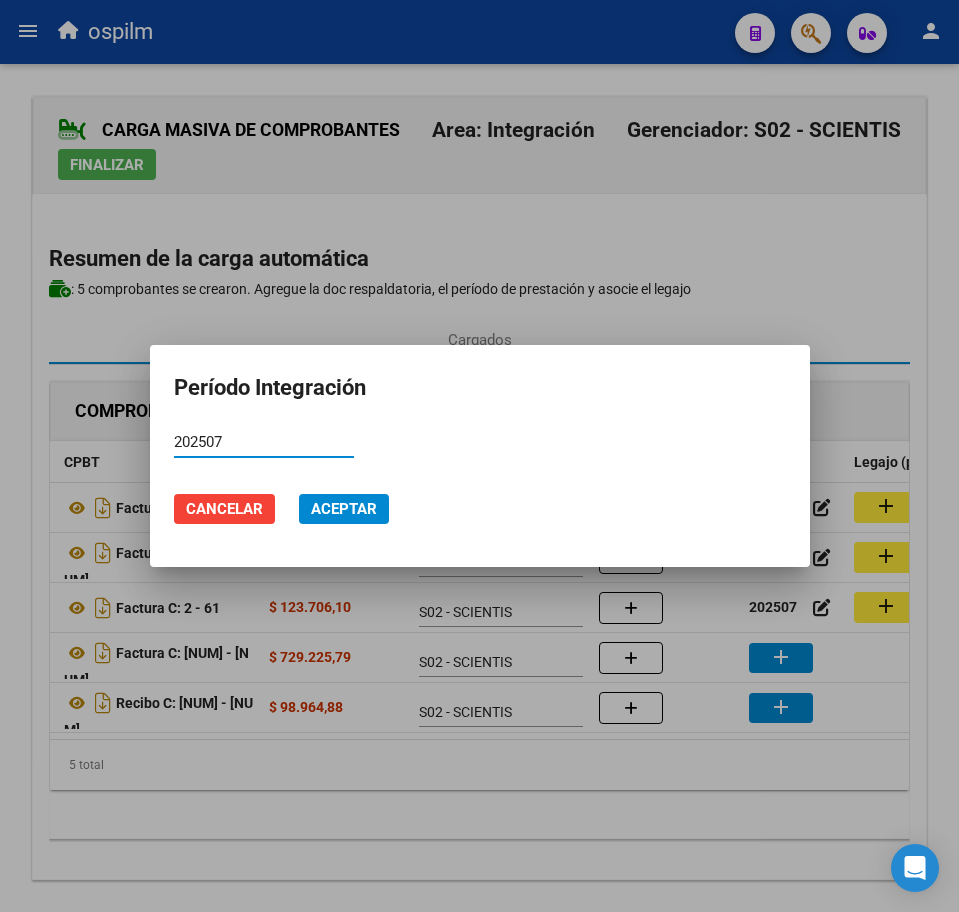 type on "202507" 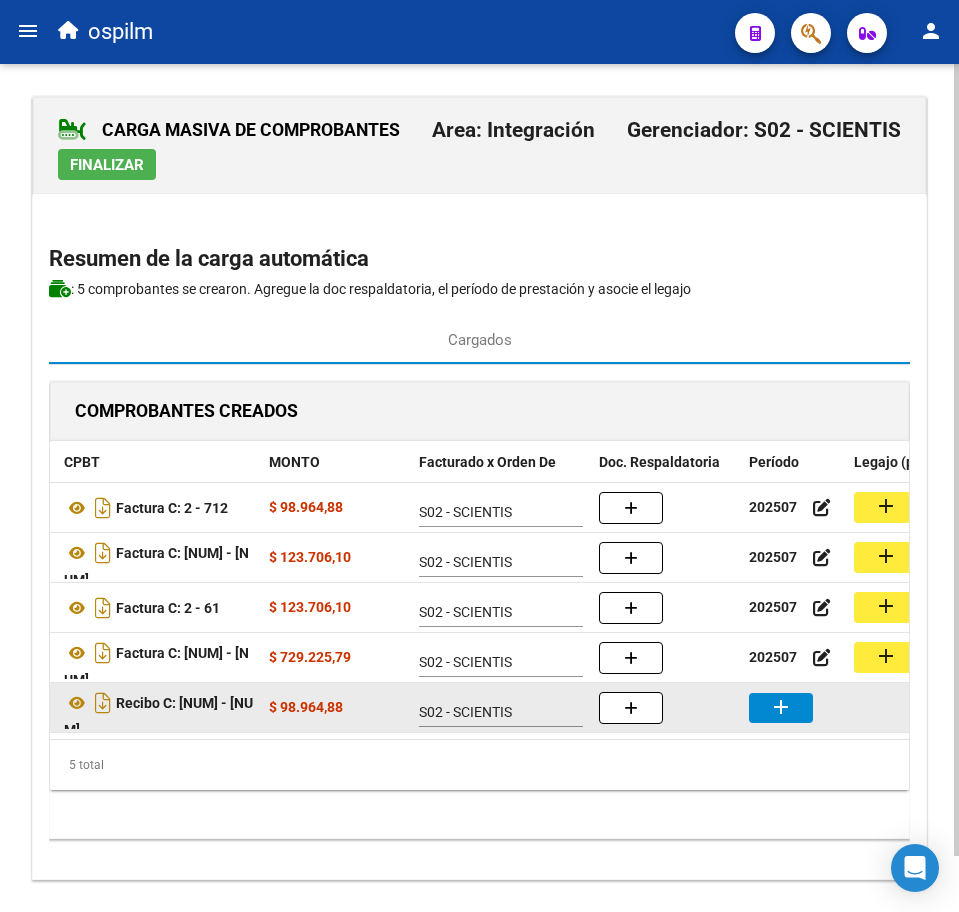click on "add" 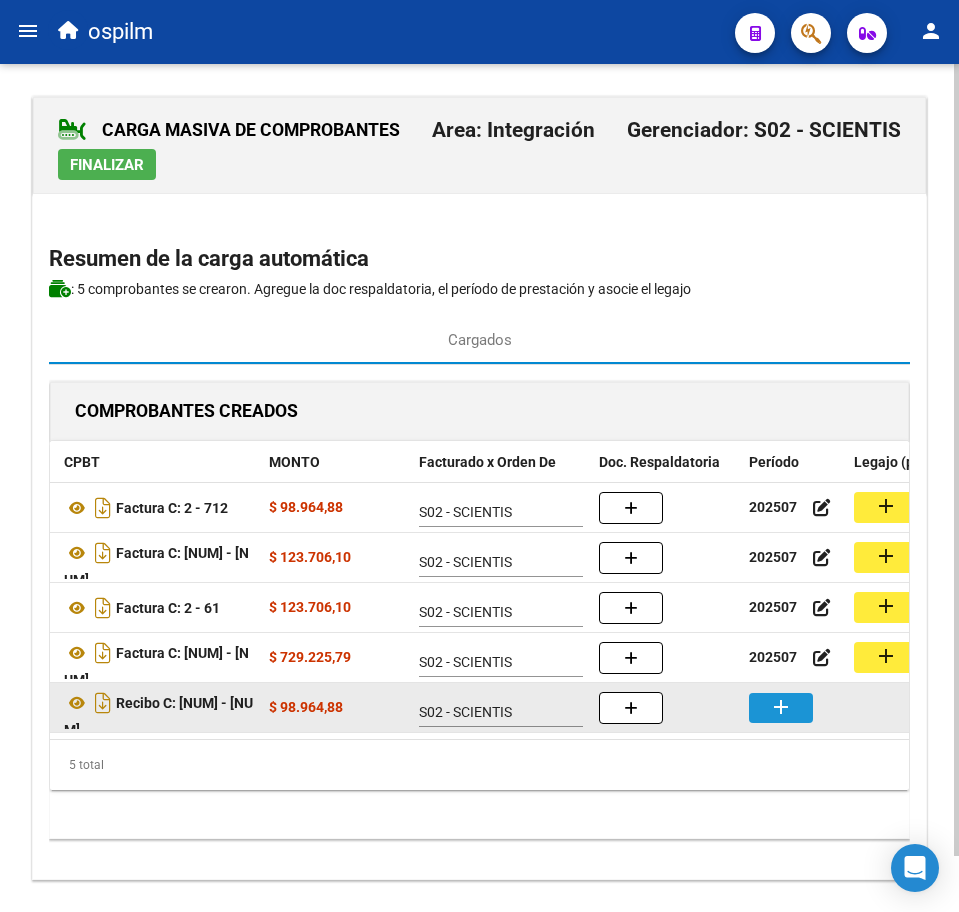 click on "add" 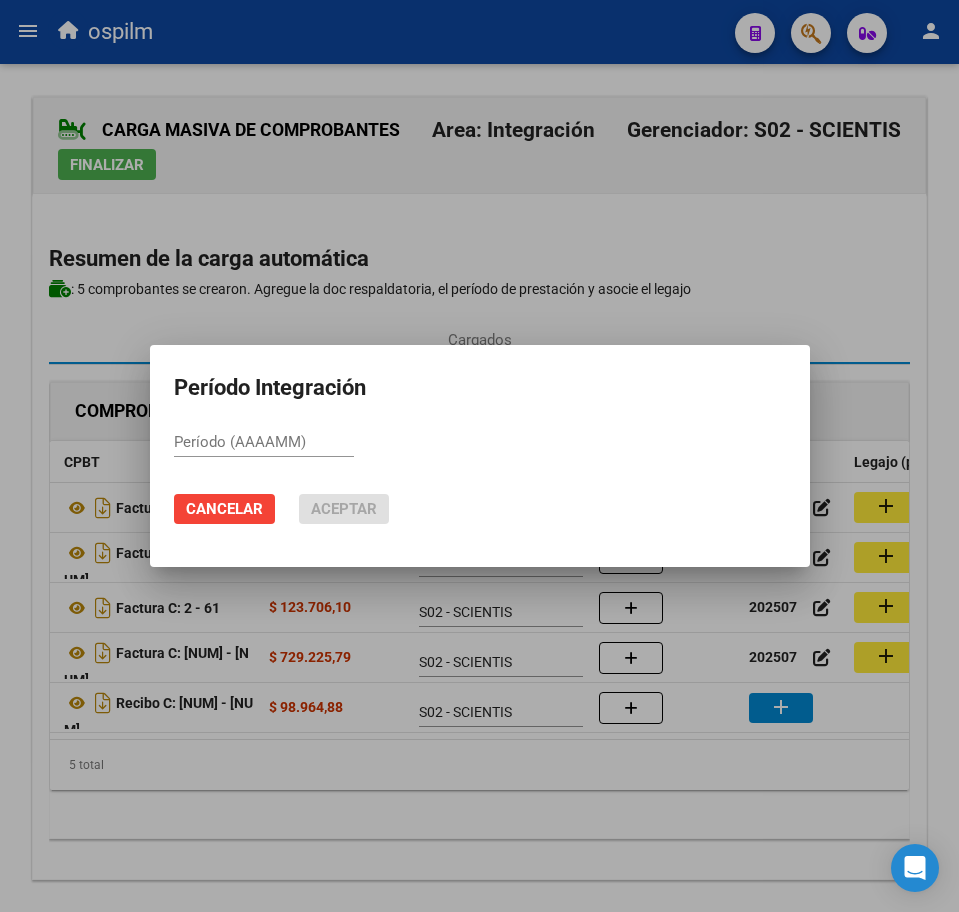 paste on "202507" 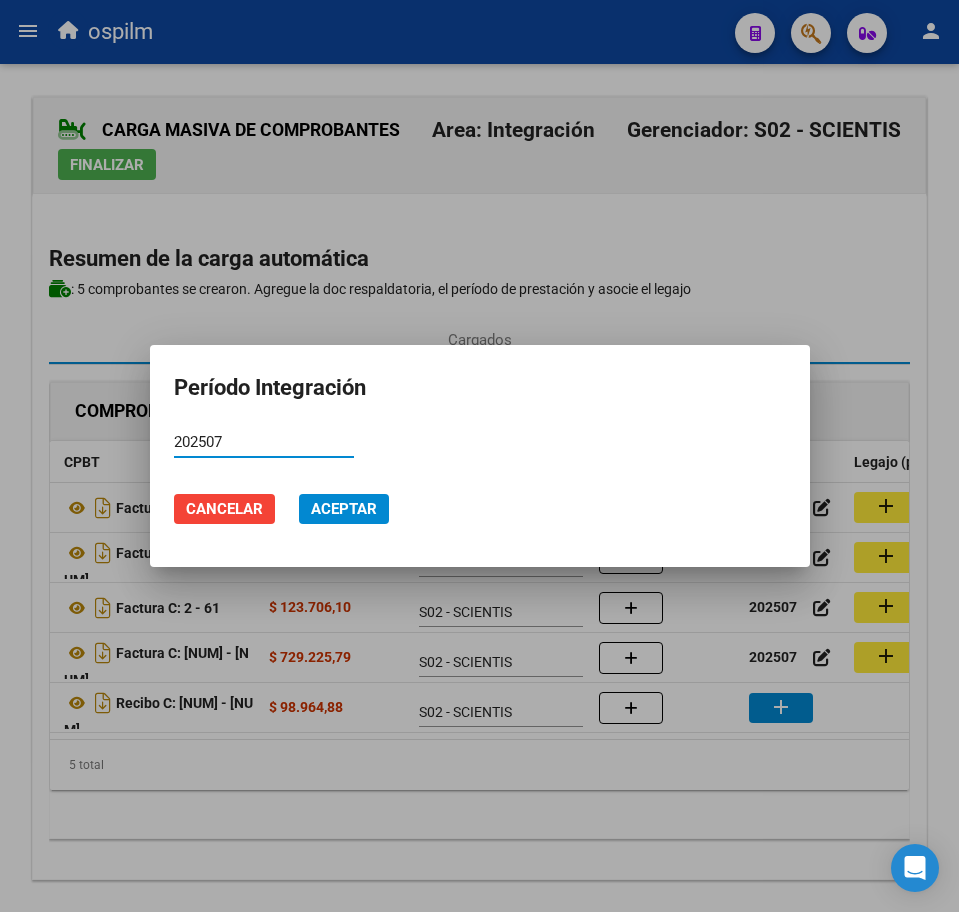 type on "202507" 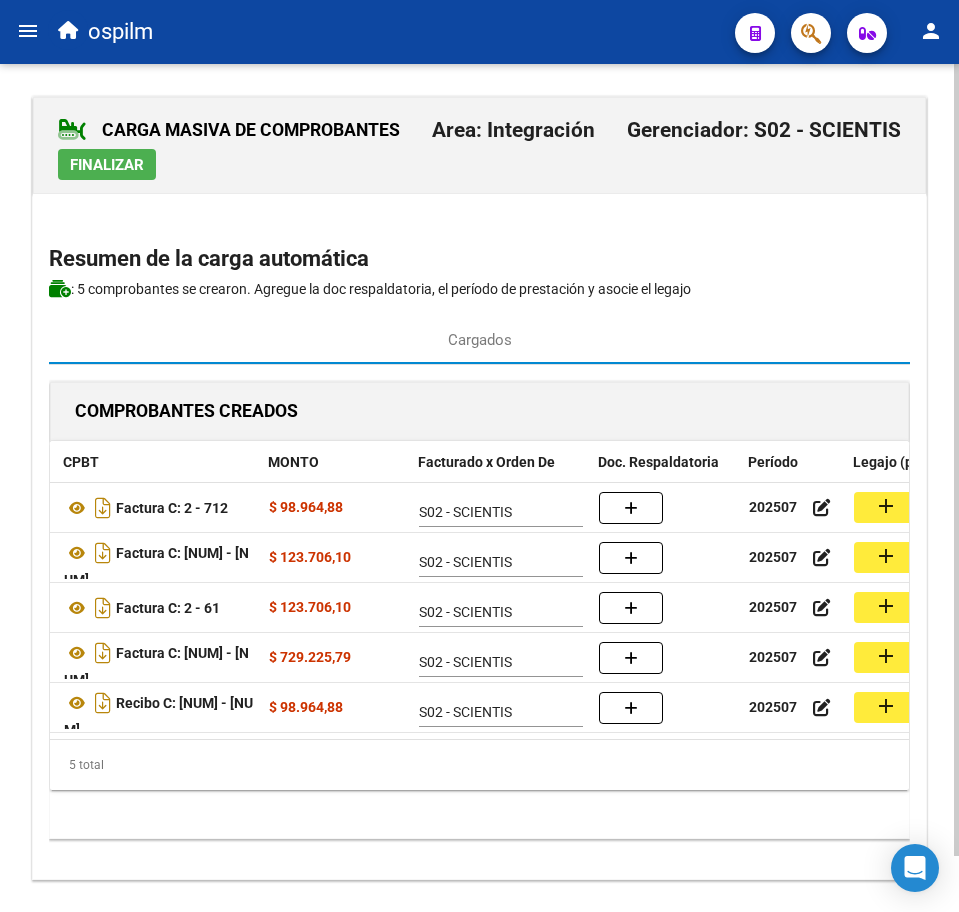 scroll, scrollTop: 0, scrollLeft: 272, axis: horizontal 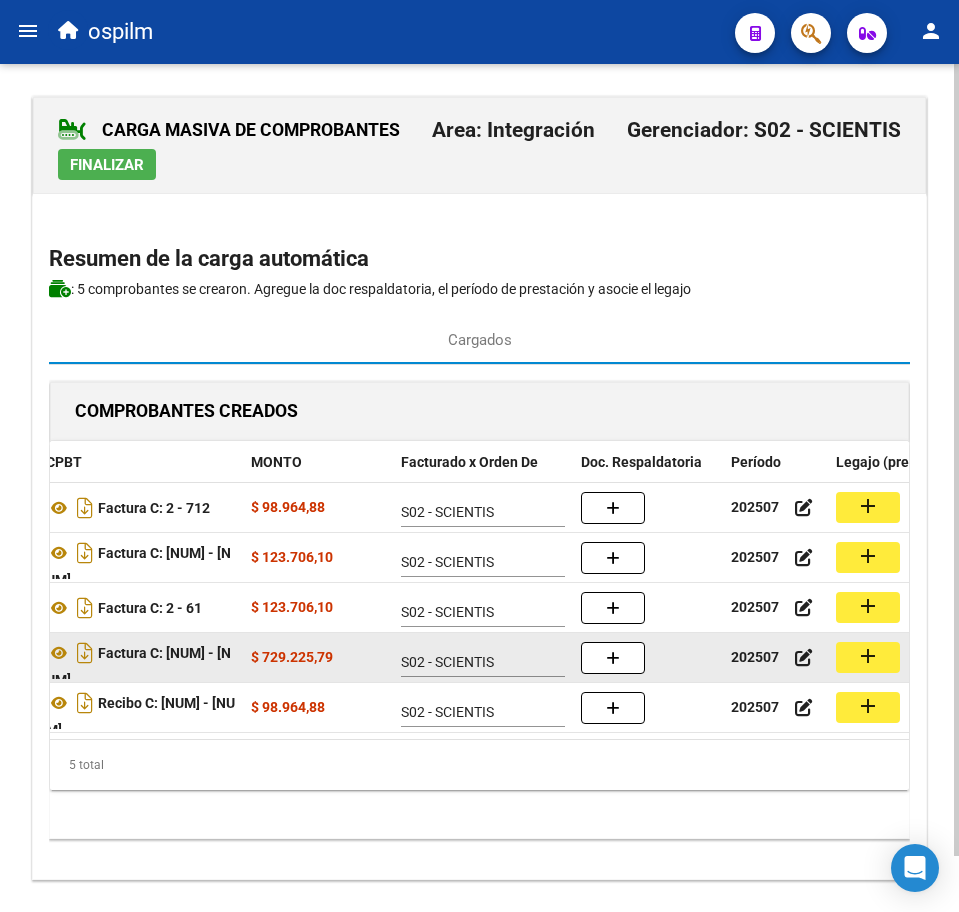 click on "add" 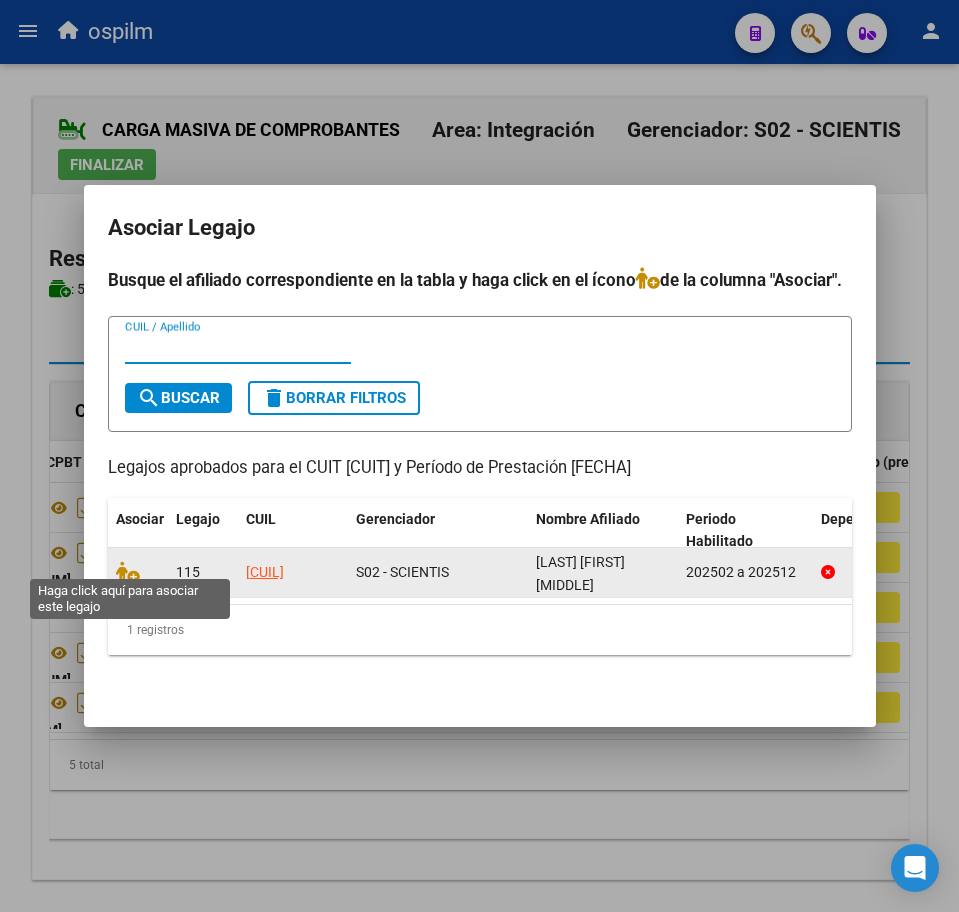 click 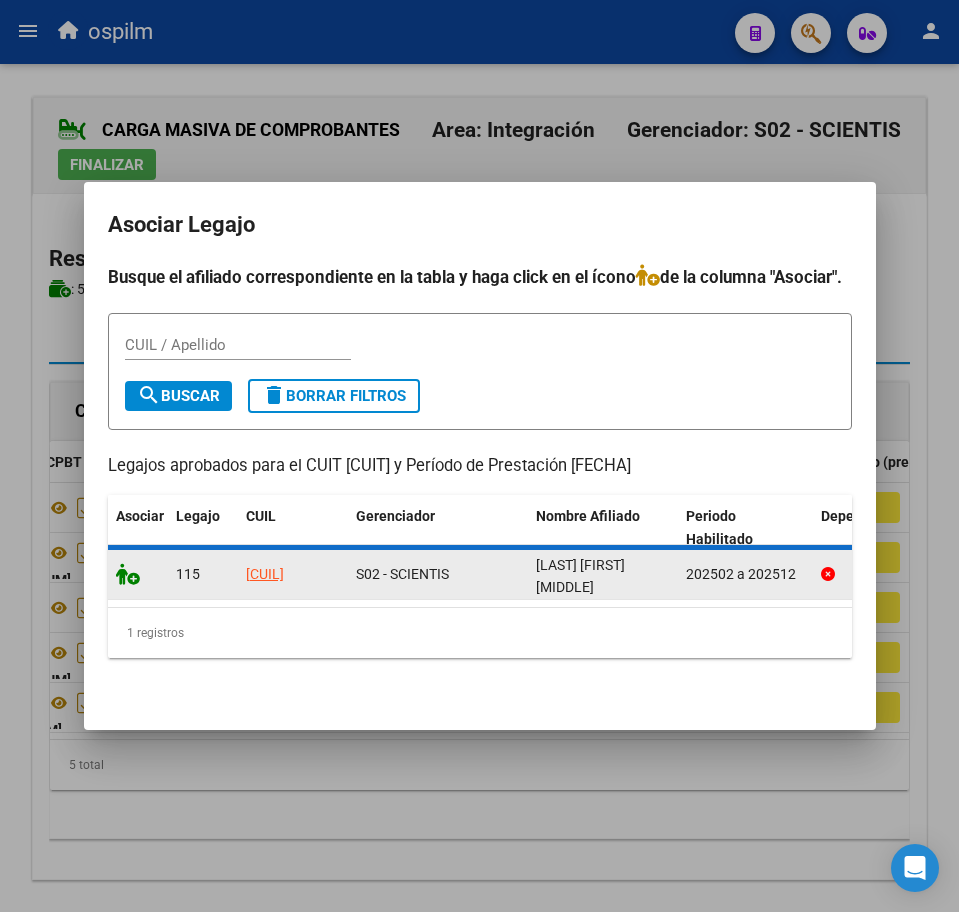click 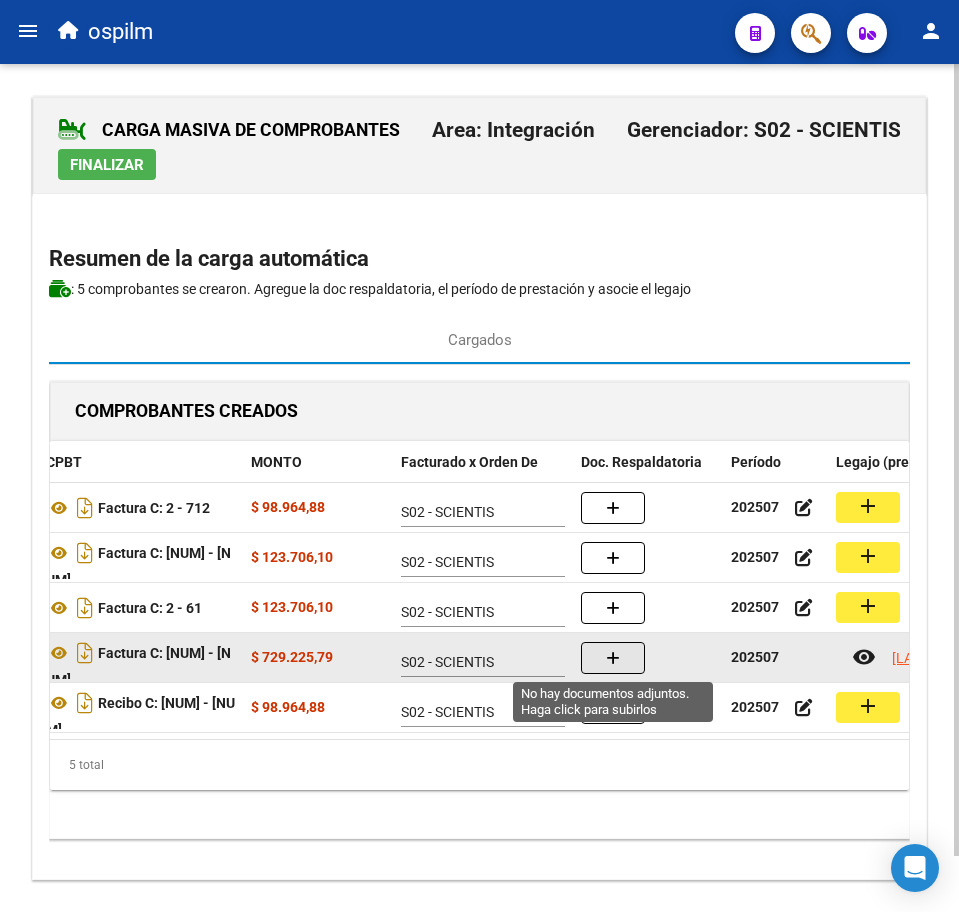 click 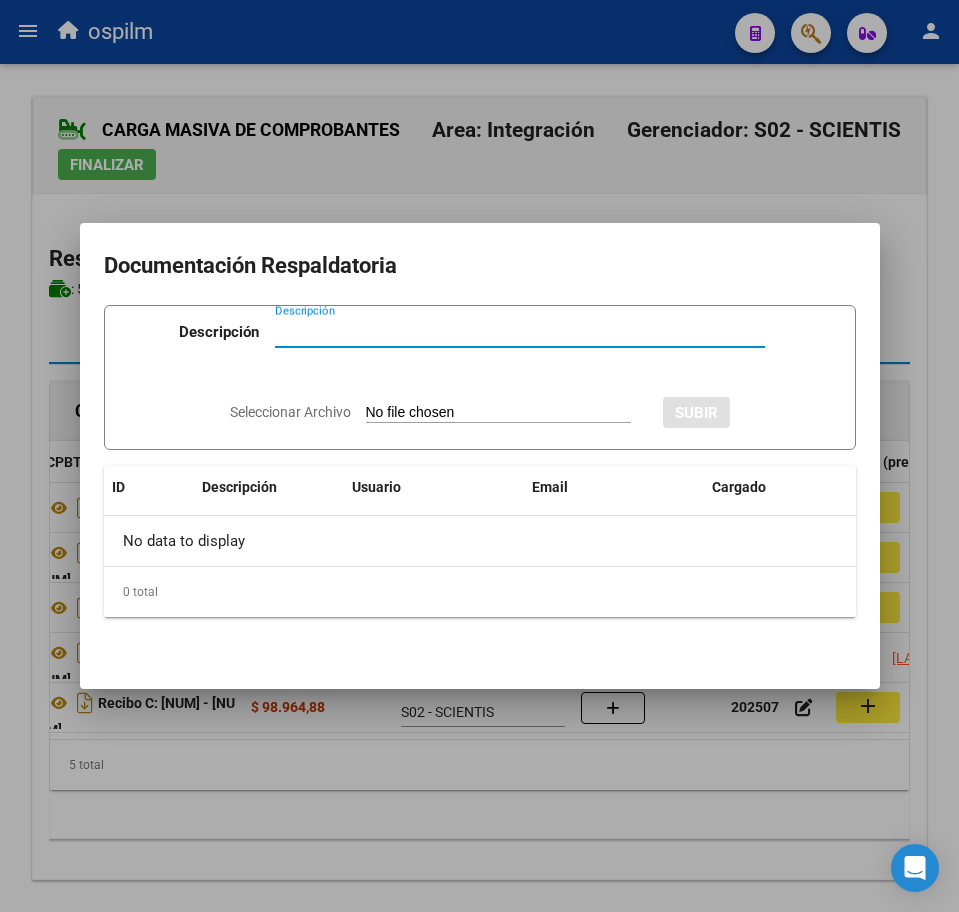 paste on "Planilla de asistencia" 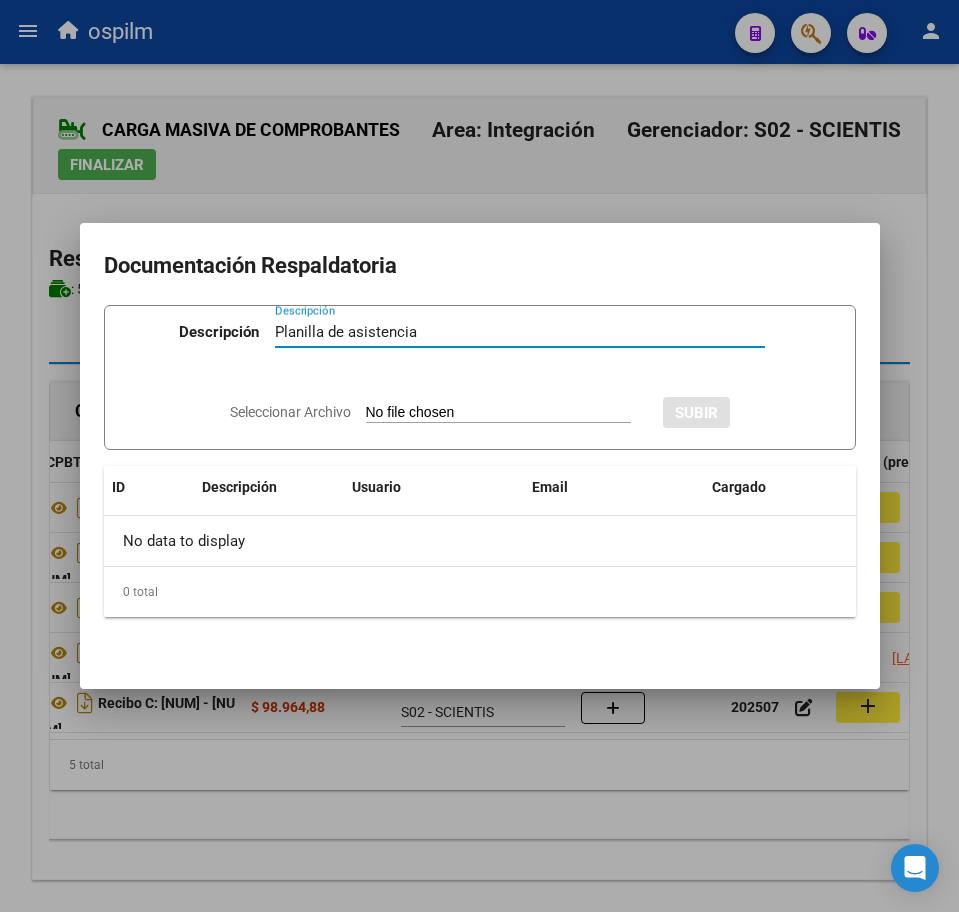 type on "Planilla de asistencia" 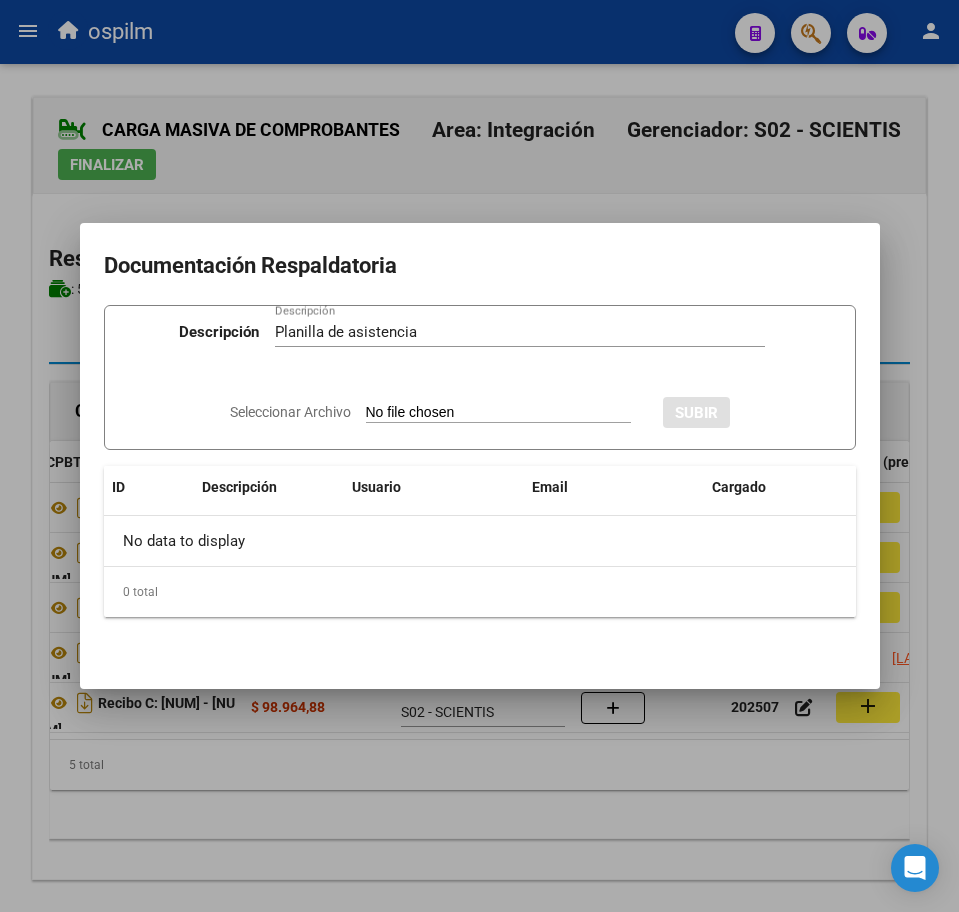 click on "Seleccionar Archivo" at bounding box center [438, 412] 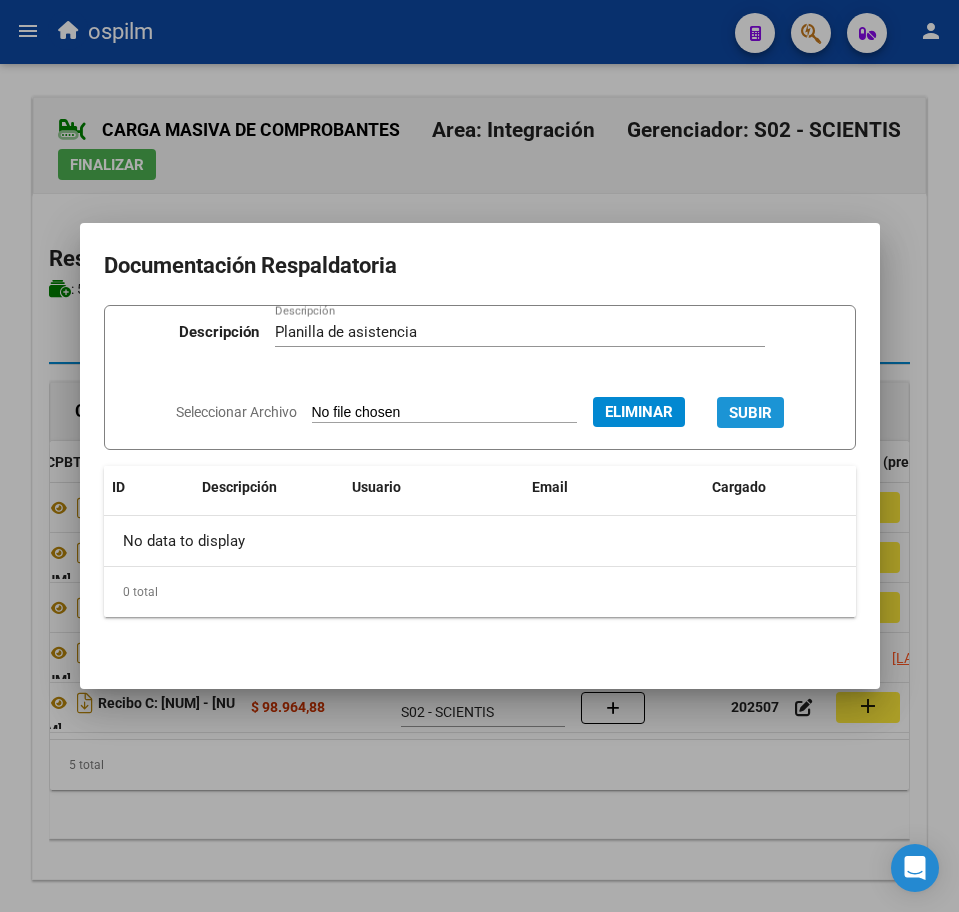click on "SUBIR" at bounding box center [750, 413] 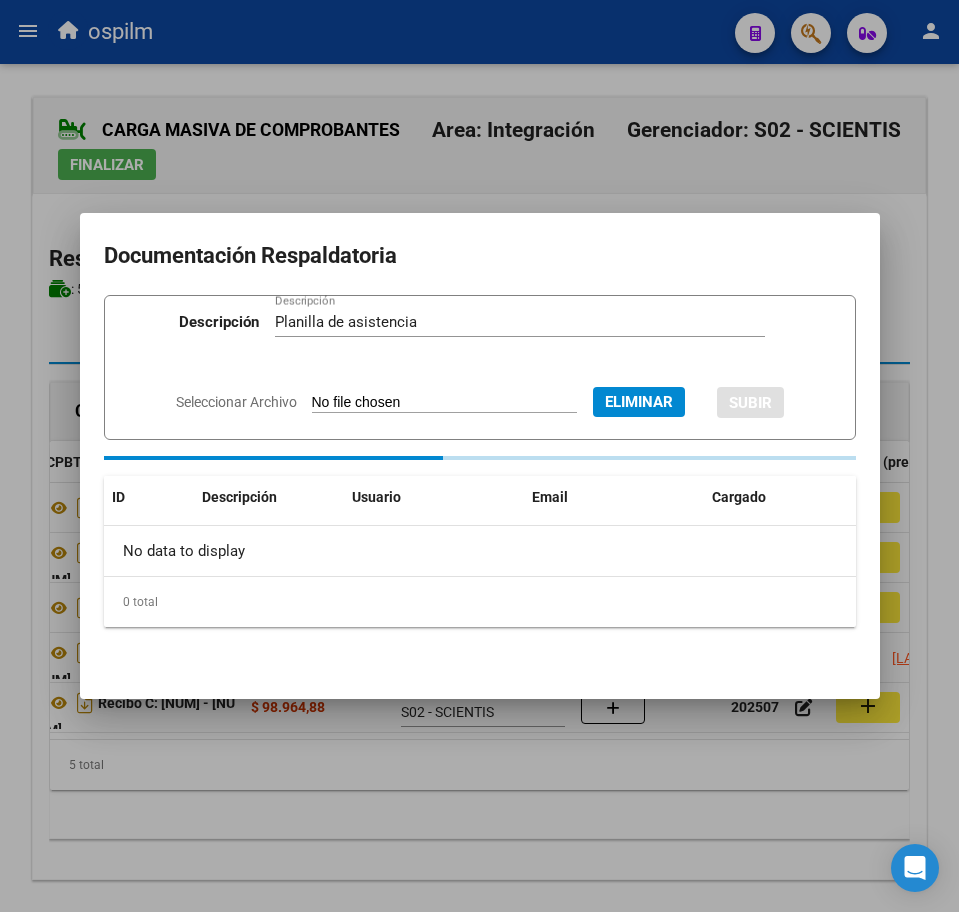 type 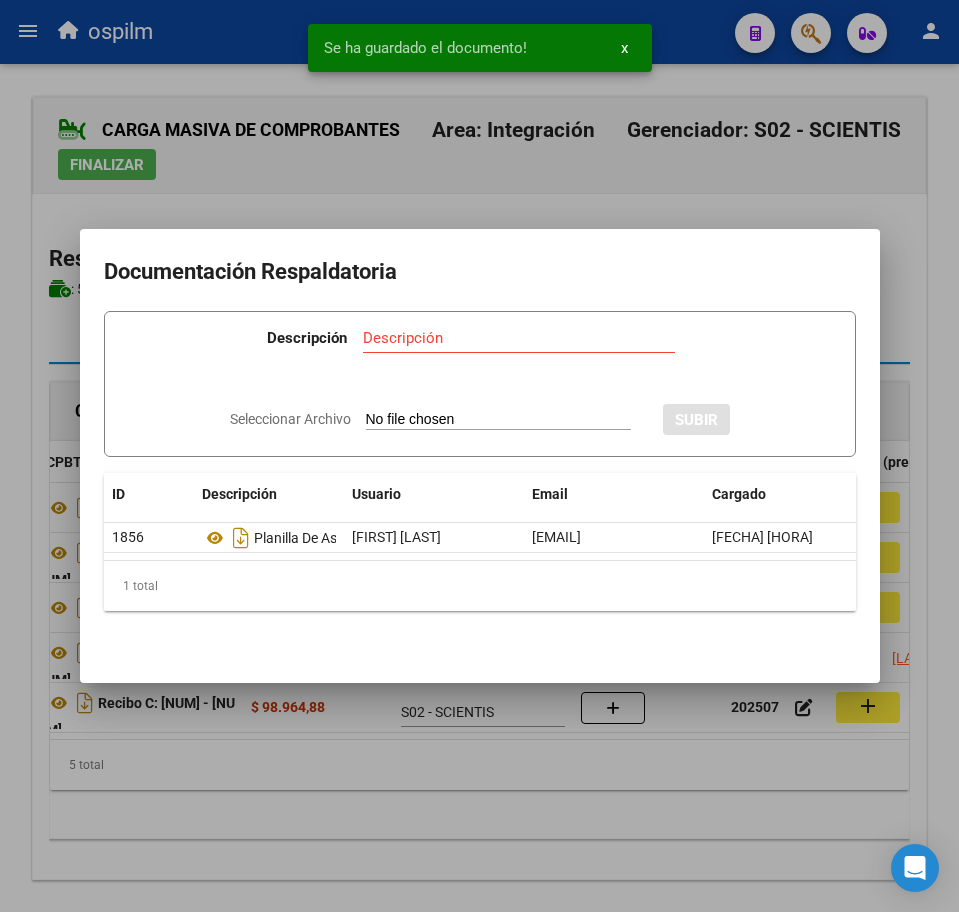 click at bounding box center (479, 456) 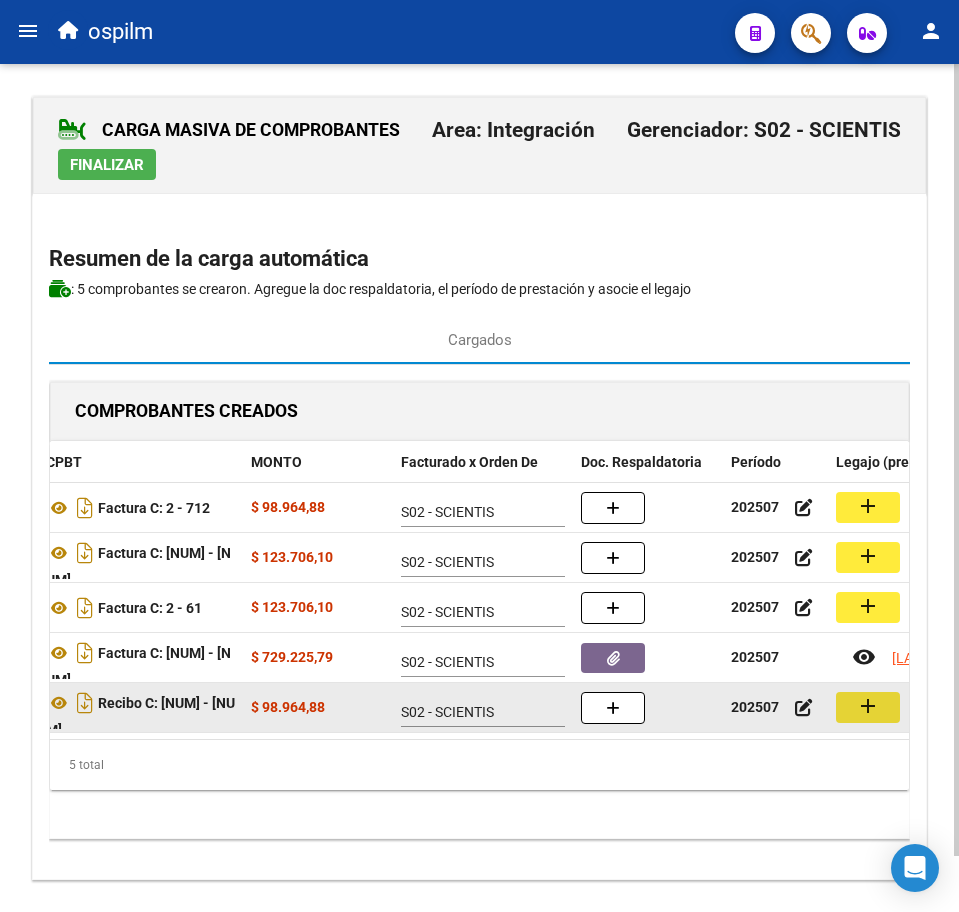 click on "add" 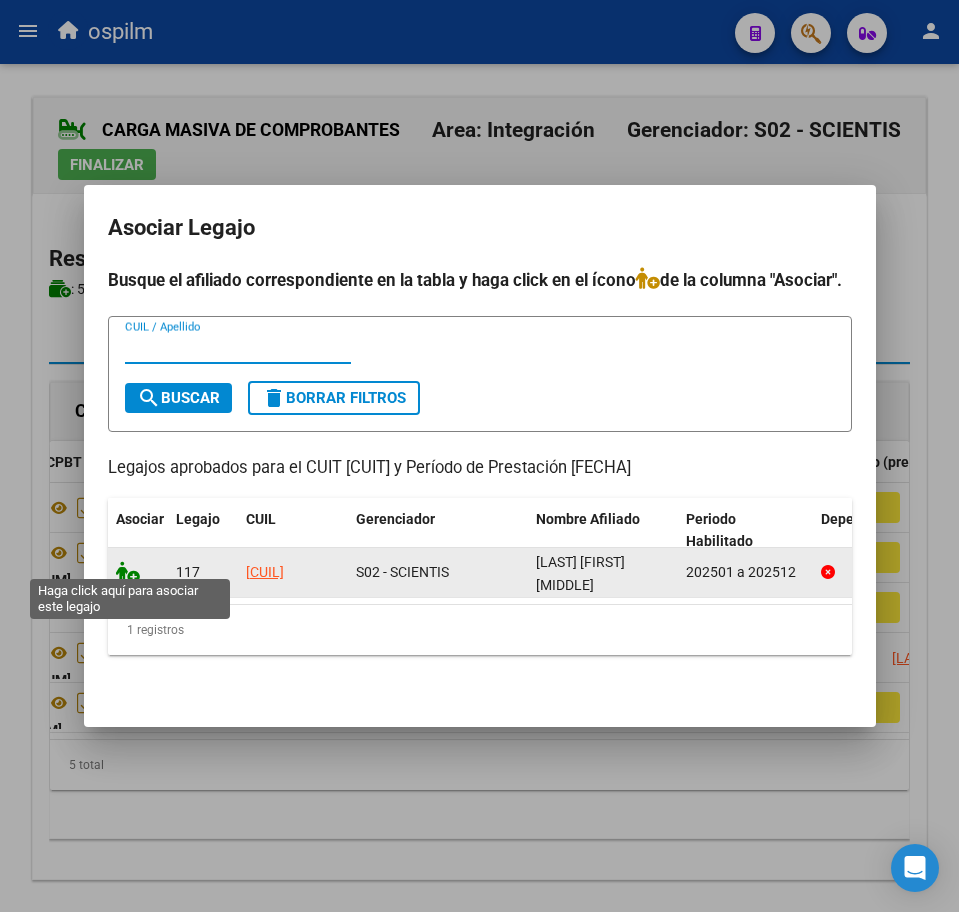 click 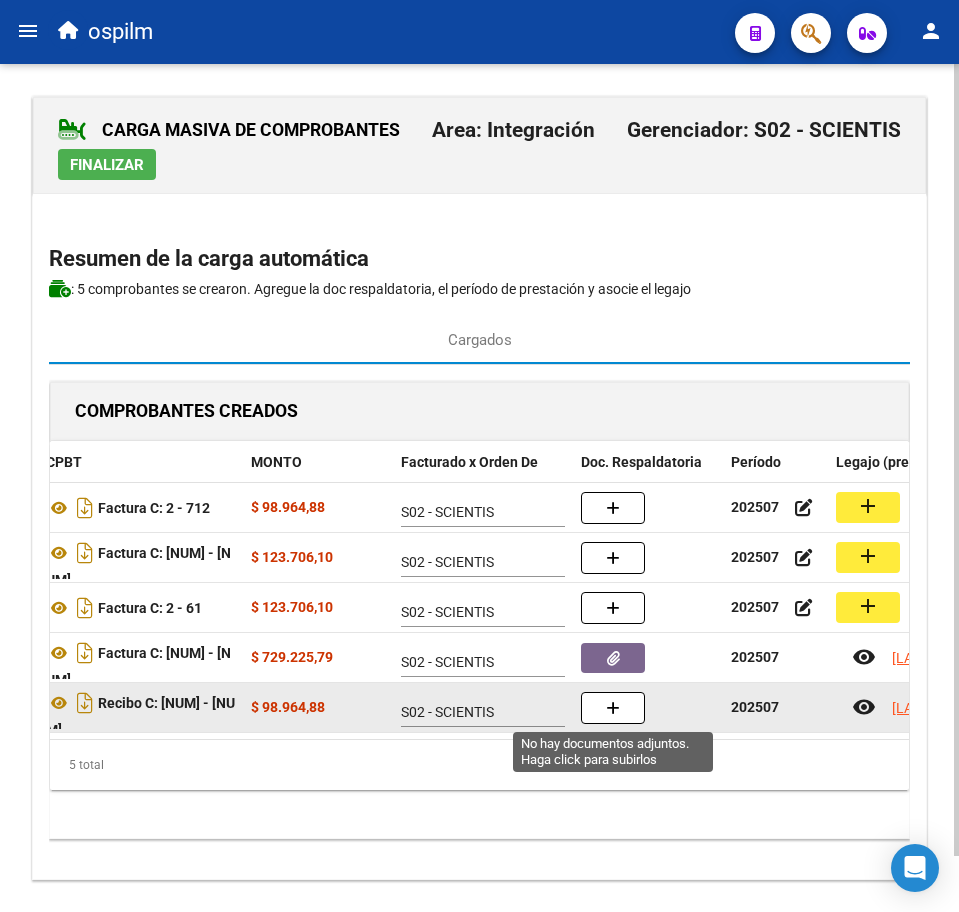 click 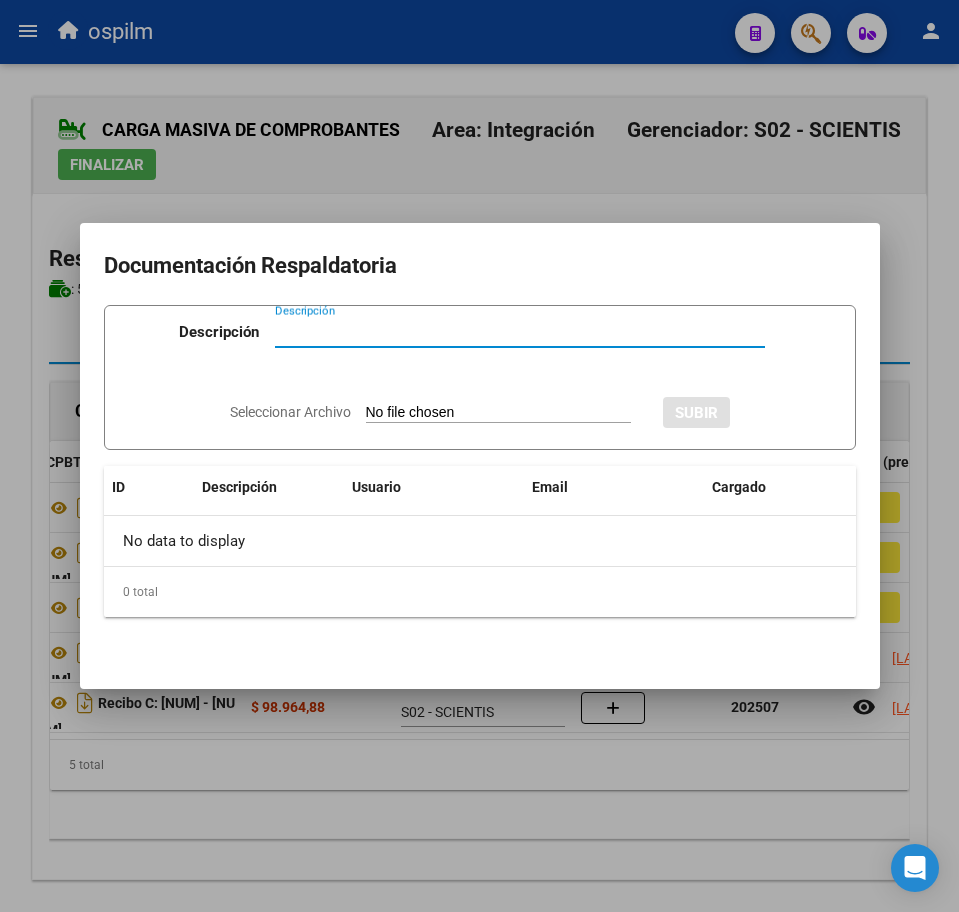 paste on "Planilla de asistencia" 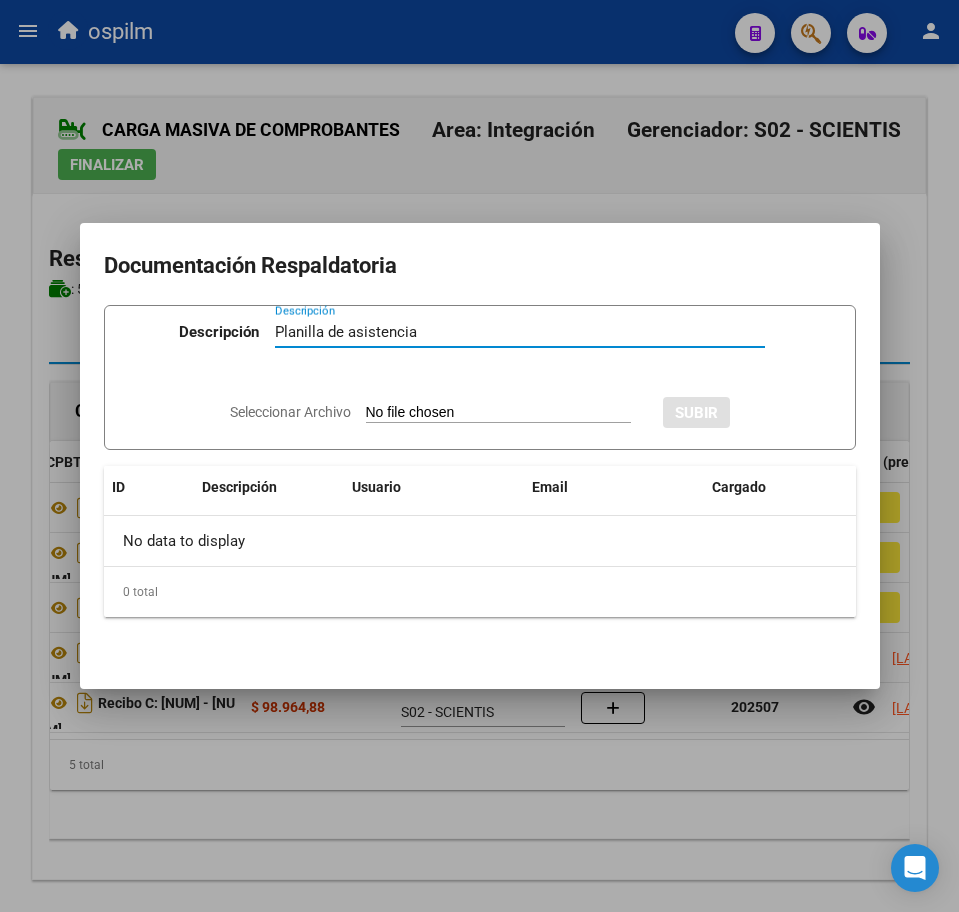 type on "Planilla de asistencia" 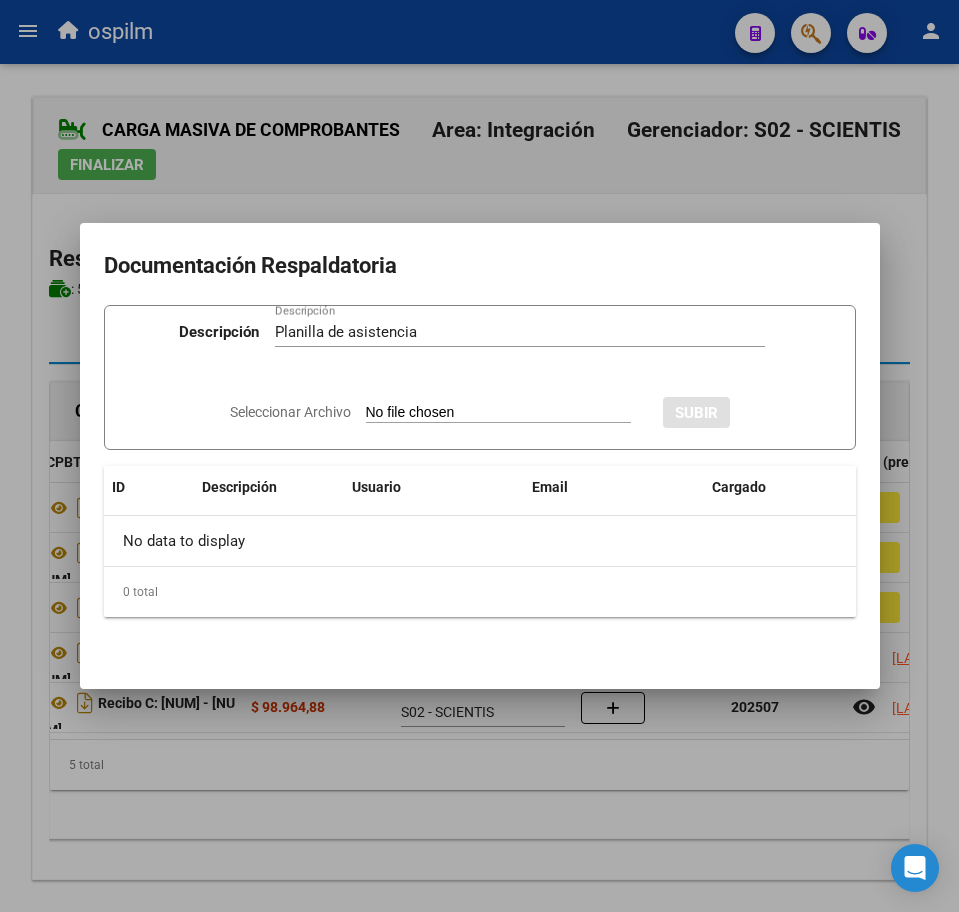 type on "C:\fakepath\[LAST] [FIRST] [MIDDLE]_[FECHA]_[NUM]_[LAST] [FIRST]_[TIPO].pdf" 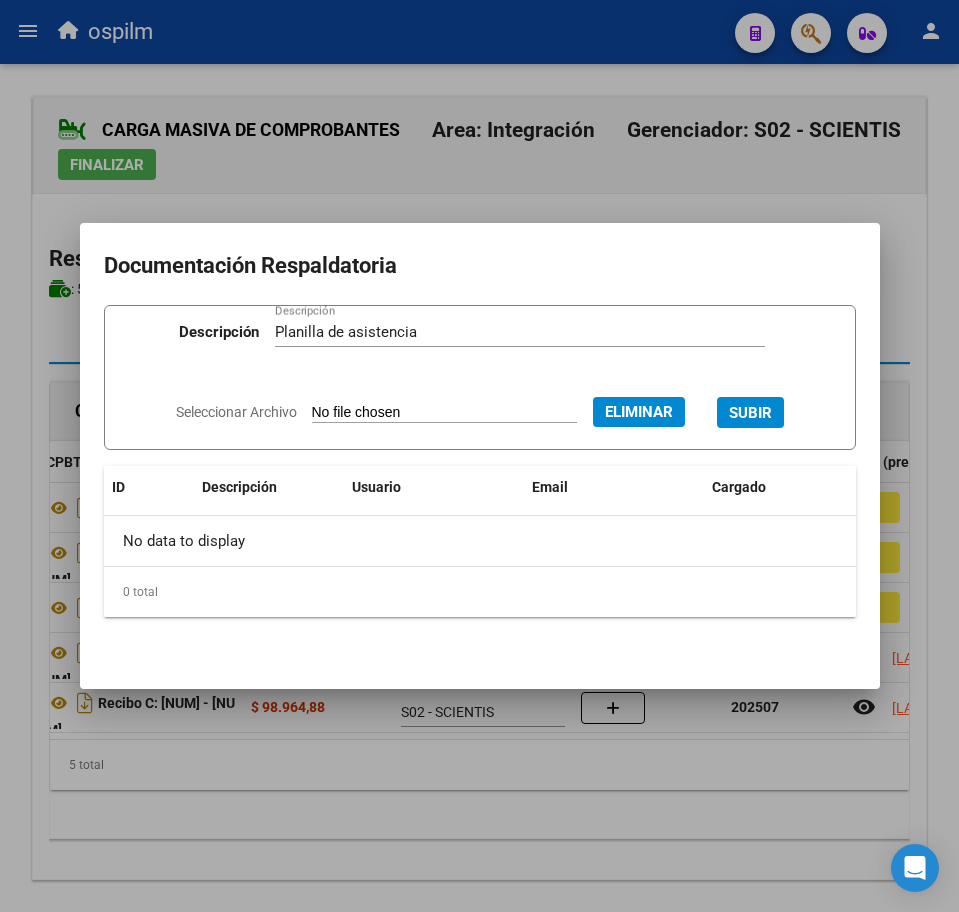 click on "SUBIR" at bounding box center (750, 413) 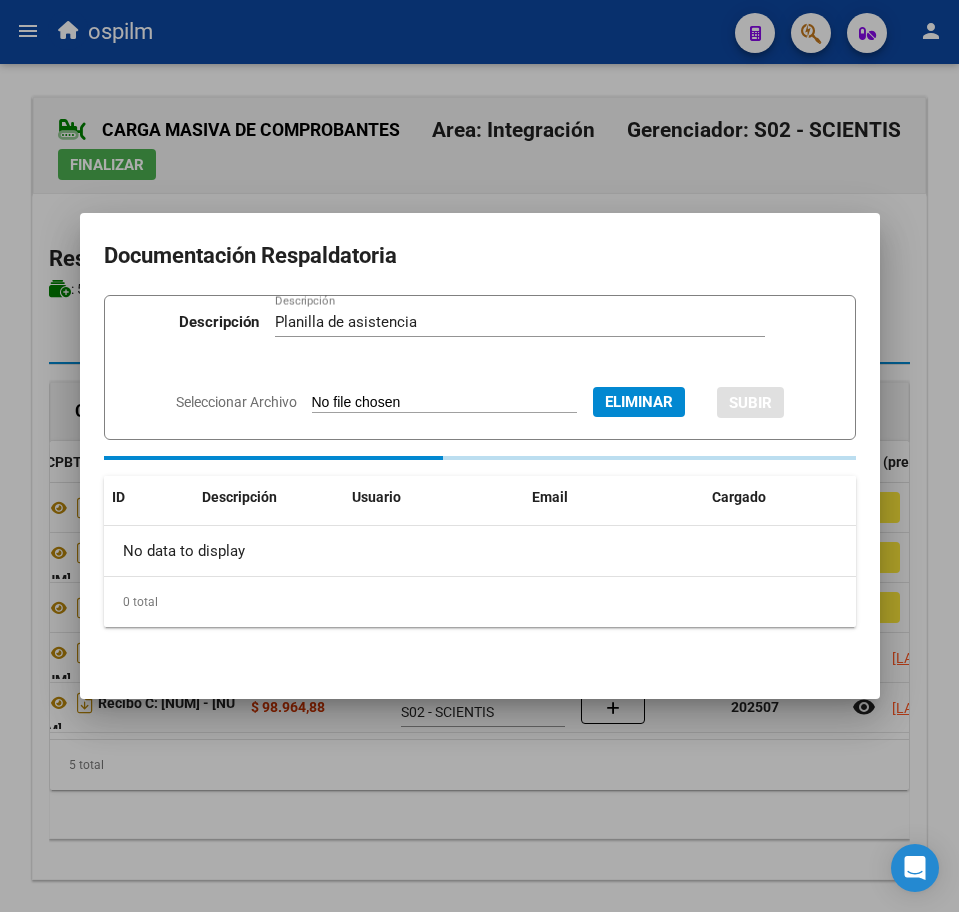 type 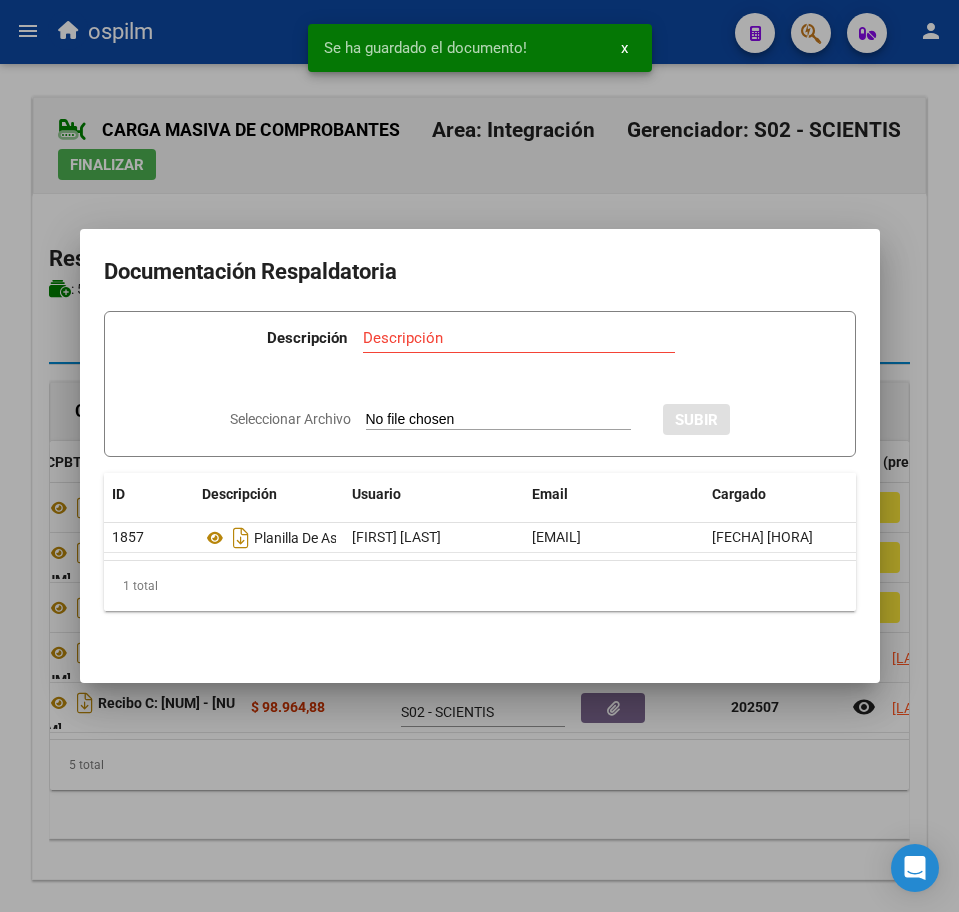click at bounding box center [479, 456] 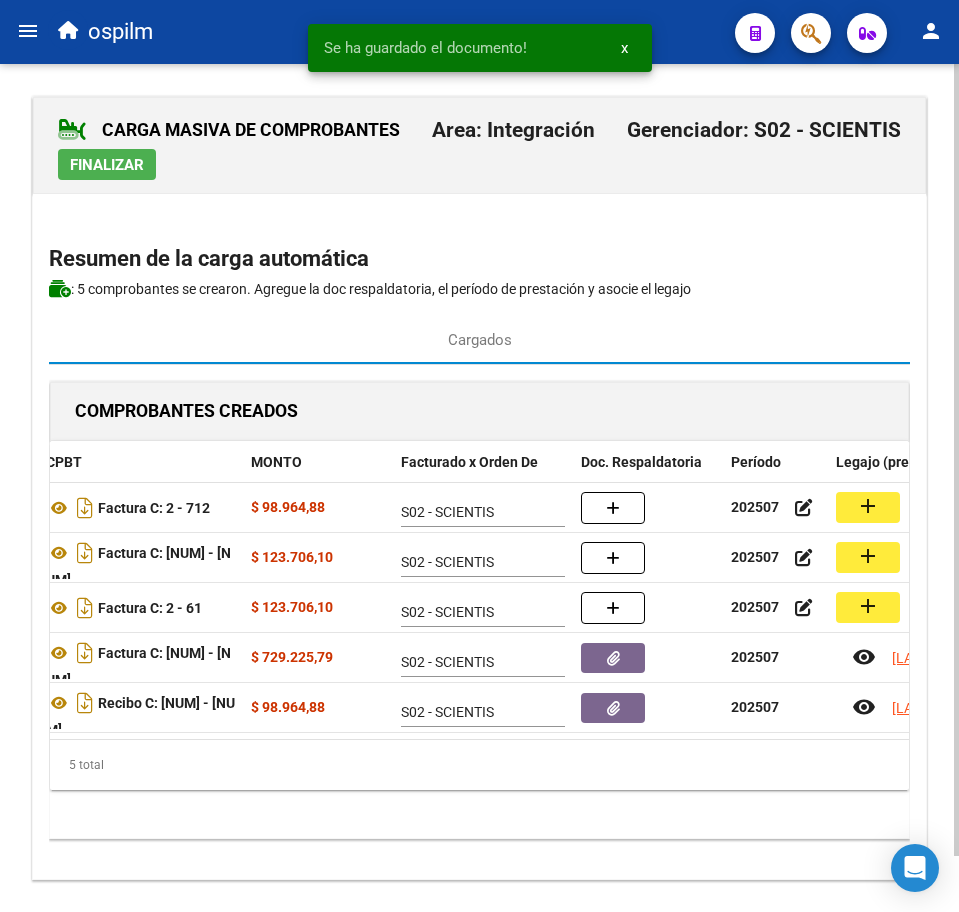 click on "CARGA MASIVA DE COMPROBANTES  Area: Integración Gerenciador: S02 - SCIENTIS Finalizar  Resumen de la carga automática   : 5 comprobantes se crearon. Agregue la doc respaldatoria , el período de prestación y asocie el legajo  Cargados  COMPROBANTES CREADOS CAE CUIT CPBT MONTO Facturado x Orden De Doc. Respaldatoria Período Legajo (preaprobación)
[CUIL]  Factura C: [NUM] - [NUM]  $ [MONTO] S02 - SCIENTIS [FECHA] add
[CUIT]  Factura C: [NUM] - [NUM]  $ [MONTO] S02 - SCIENTIS [FECHA] add
[CUIT]  Factura C: [NUM] - [NUM]  $ [MONTO] S02 - SCIENTIS [FECHA] add
[CUIT]  Factura C: [NUM] - [NUM]  $ [MONTO] S02 - SCIENTIS [FECHA] remove_red_eye [LAST] [FIRST] [MIDDLE]
[CUIL]  Recibo C: [NUM] - [NUM]  $ [MONTO] S02 - SCIENTIS [FECHA] remove_red_eye [LAST] [FIRST] [MIDDLE]  5 total   1" 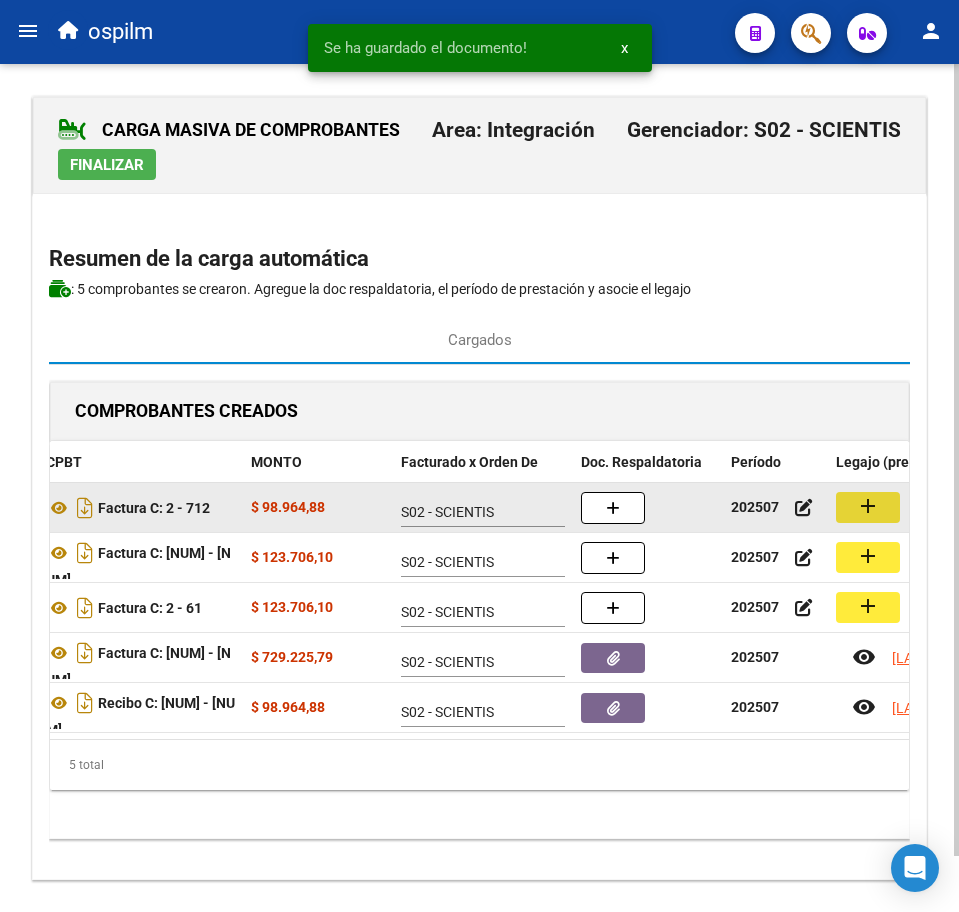 click on "add" 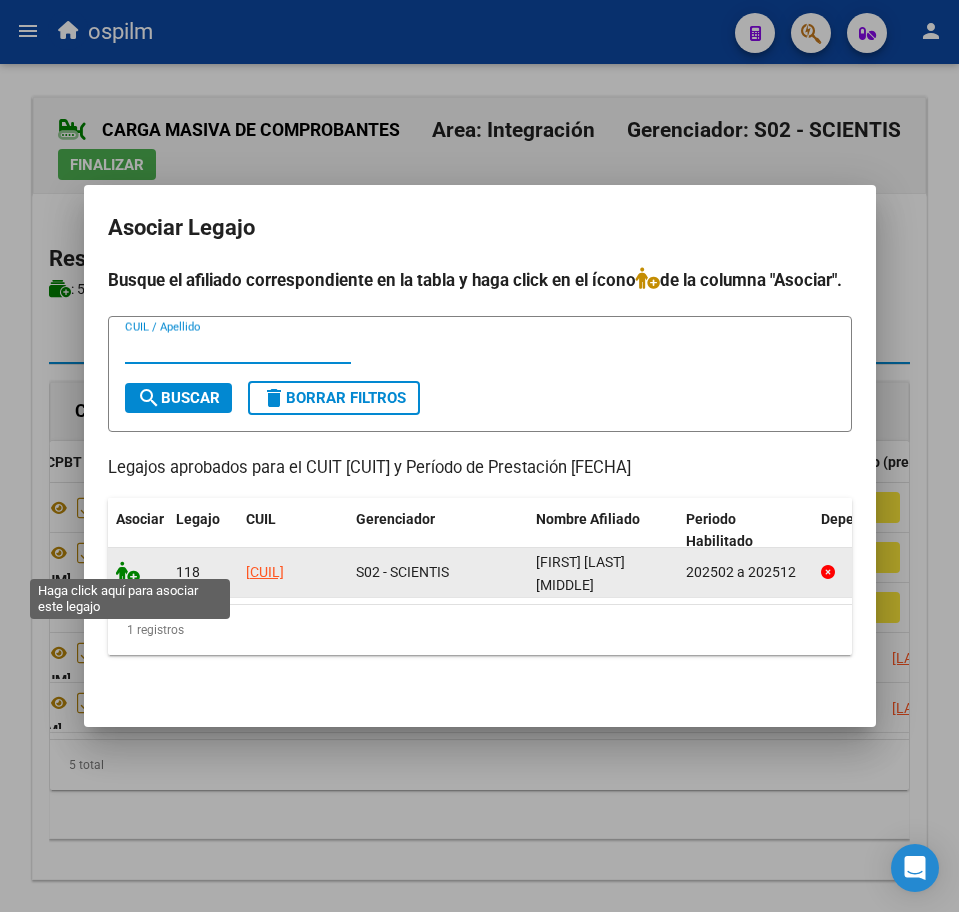 click 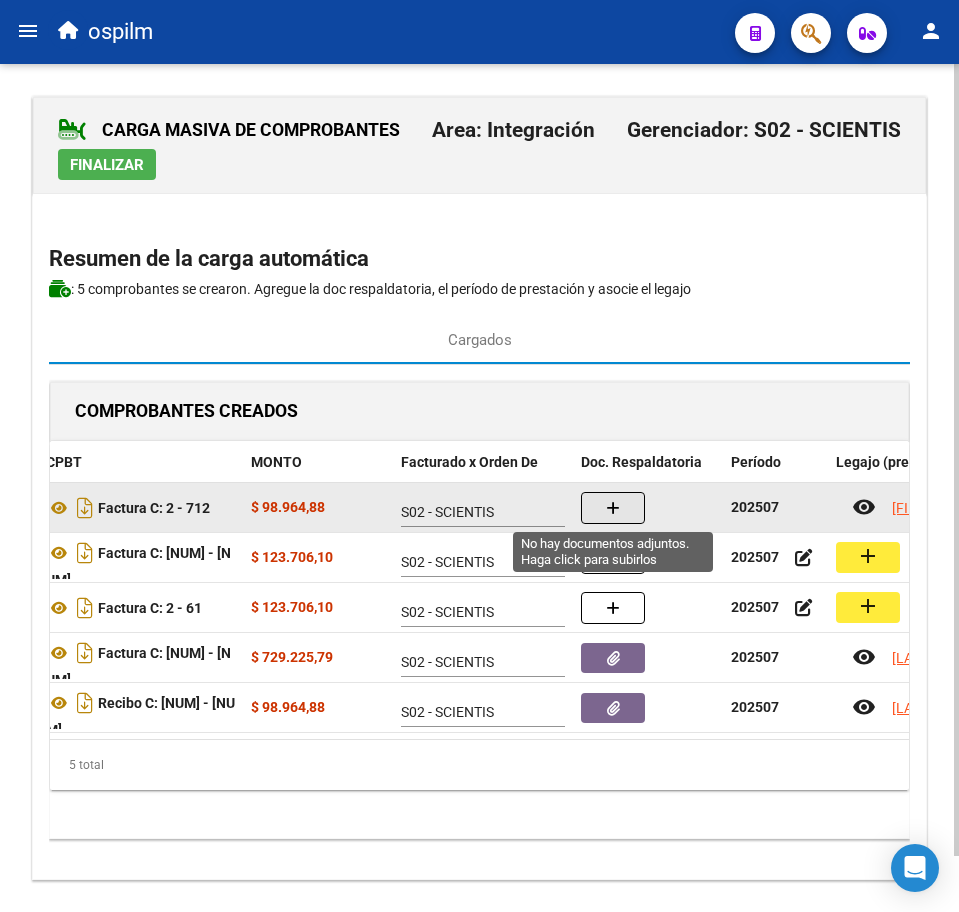 click 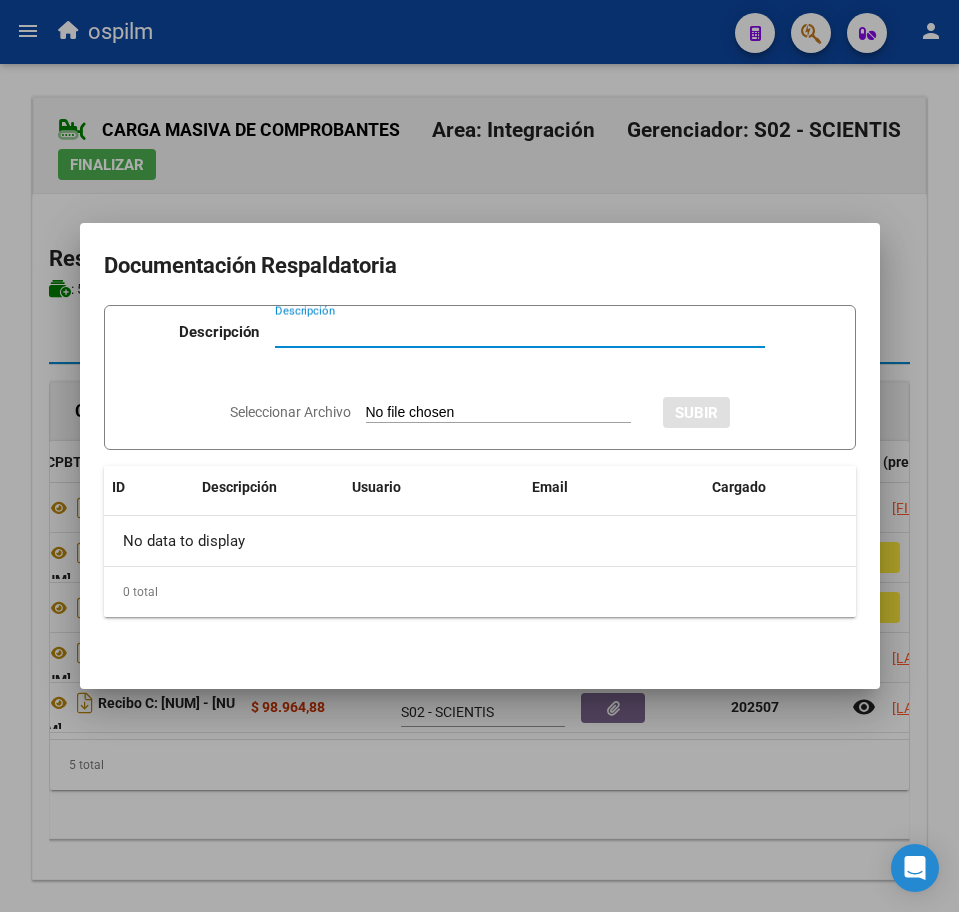 paste on "Planilla de asistencia" 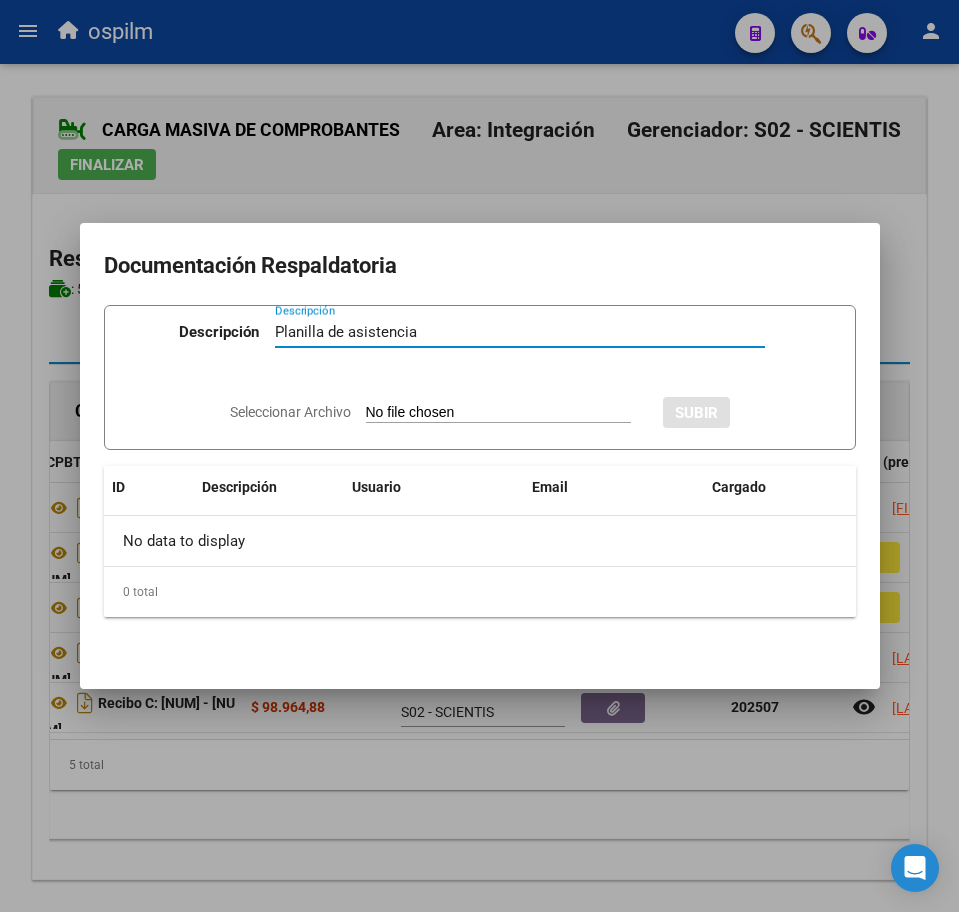 type on "Planilla de asistencia" 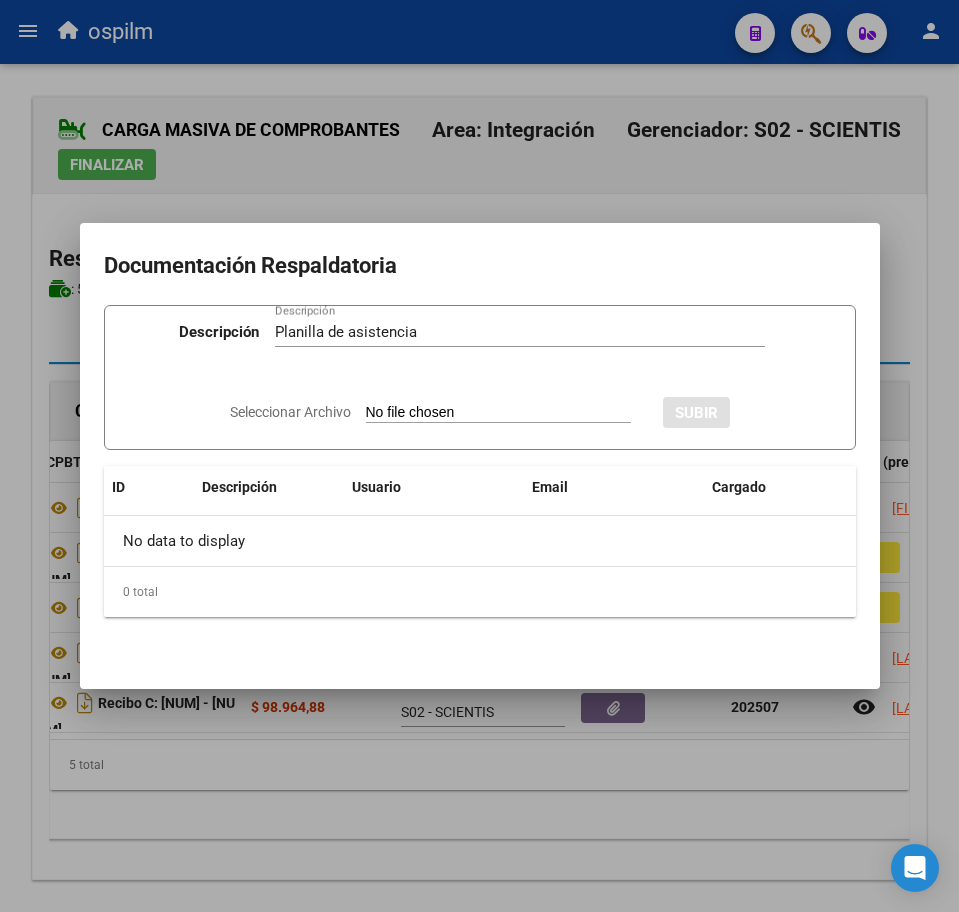 type on "C:\fakepath\[LAST] [FIRST] [MIDDLE]_[FECHA]_[NUM]_[LAST] [FIRST]_[TIPO].pdf" 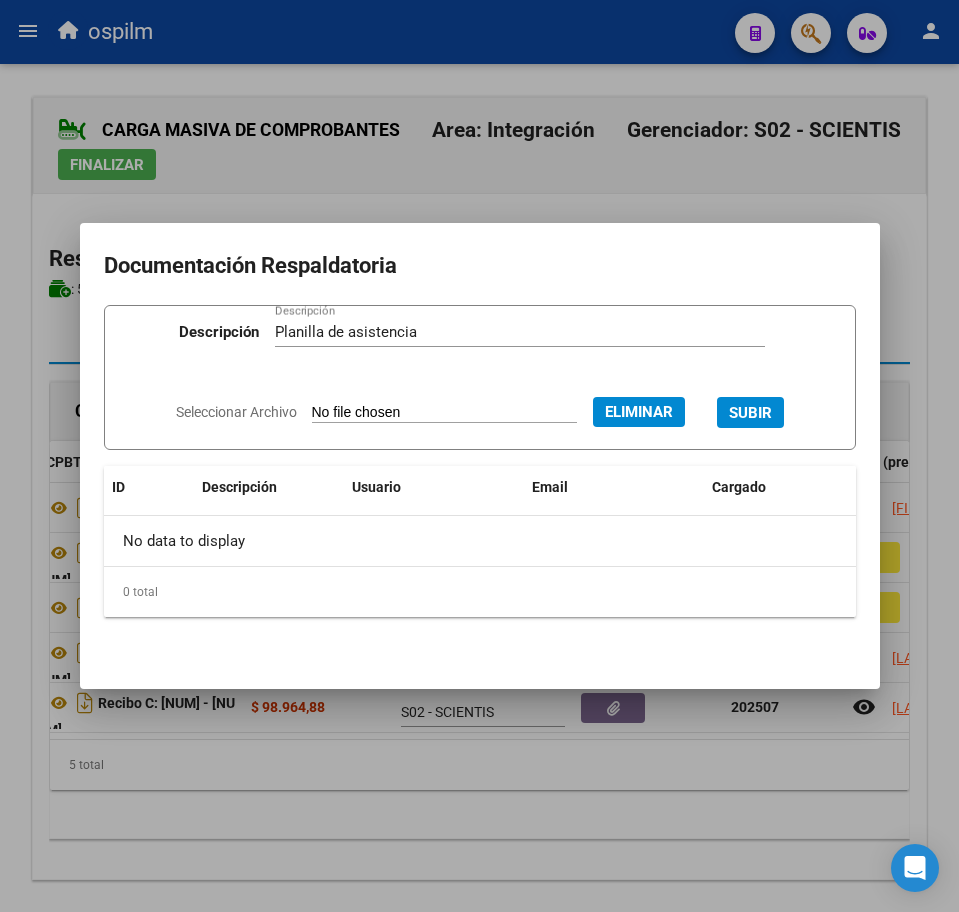 click on "SUBIR" at bounding box center [750, 413] 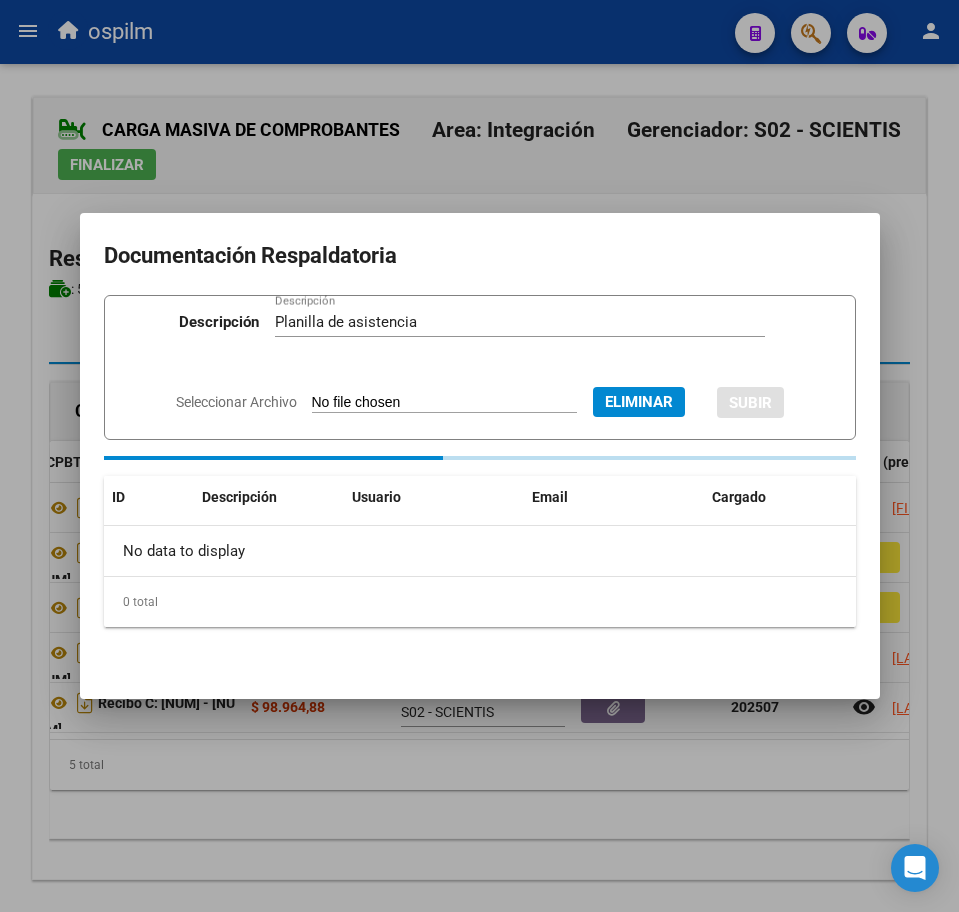 type 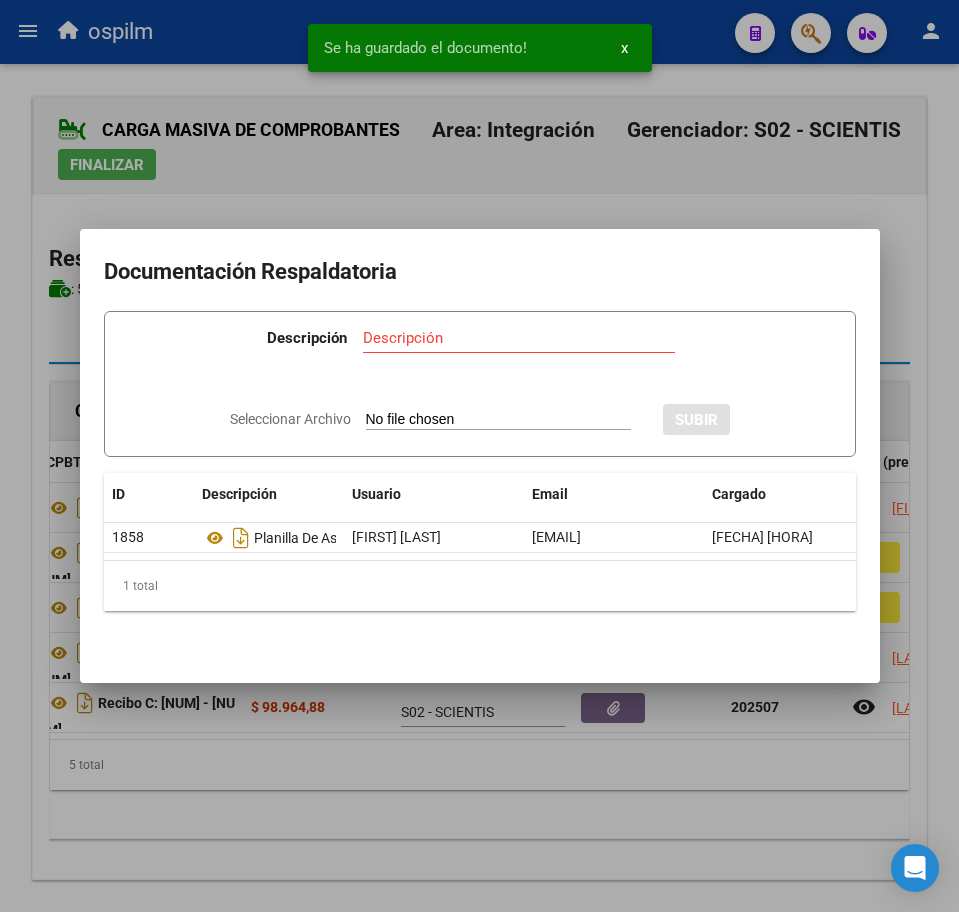 click at bounding box center (479, 456) 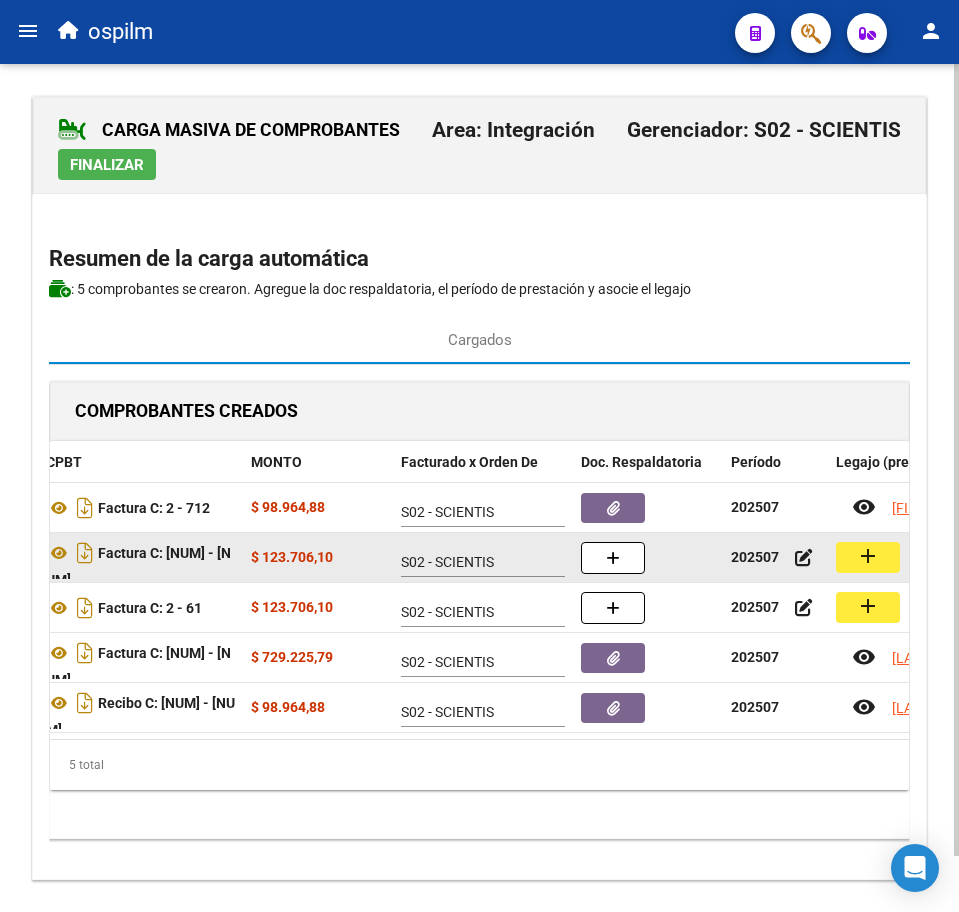 click on "add" 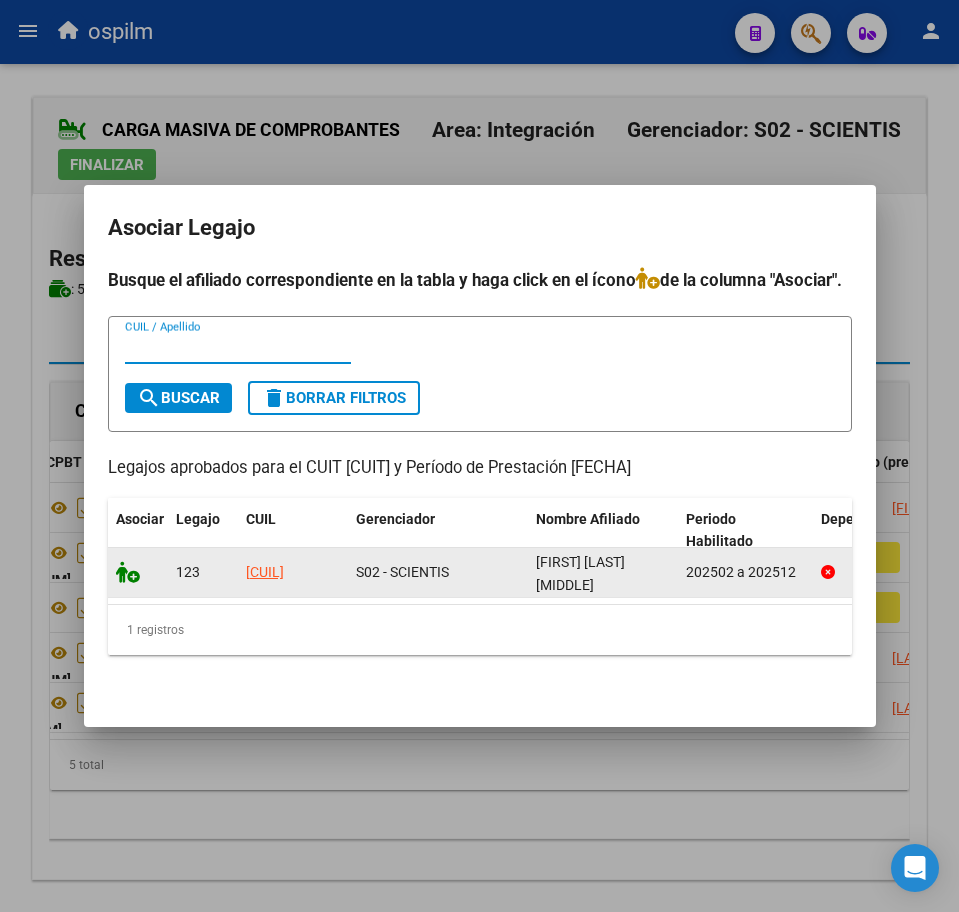 click 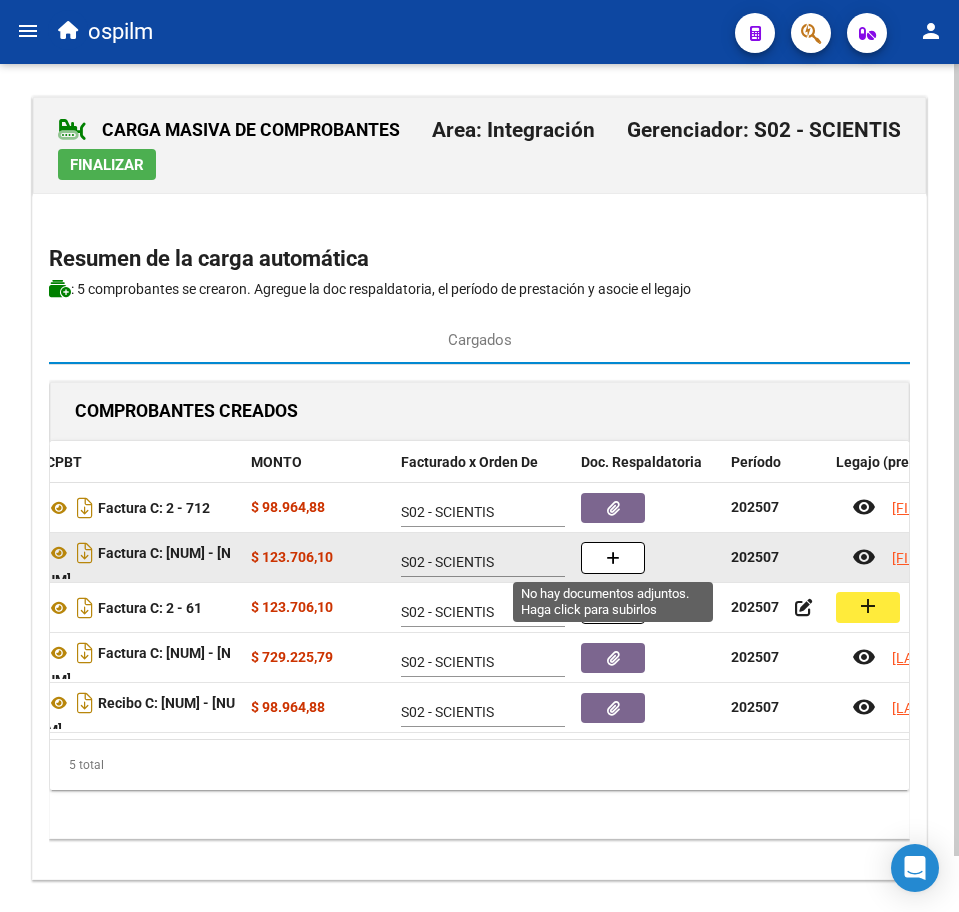 click 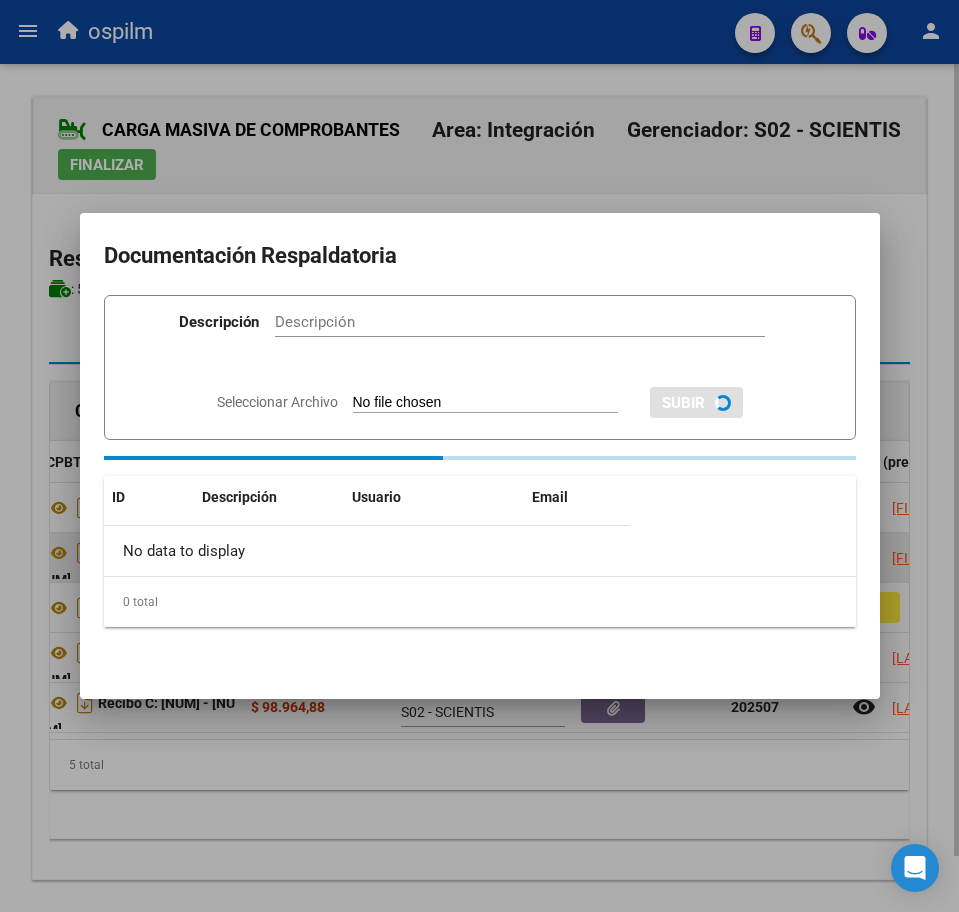 type 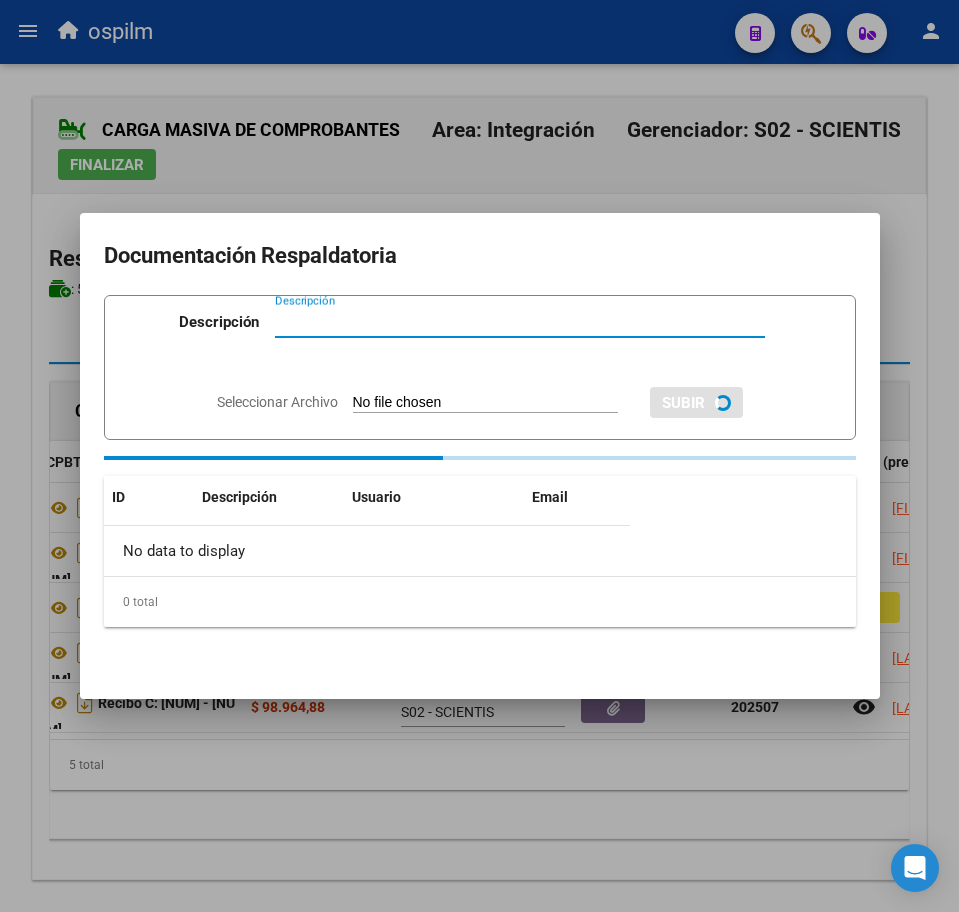 paste on "Planilla de asistencia" 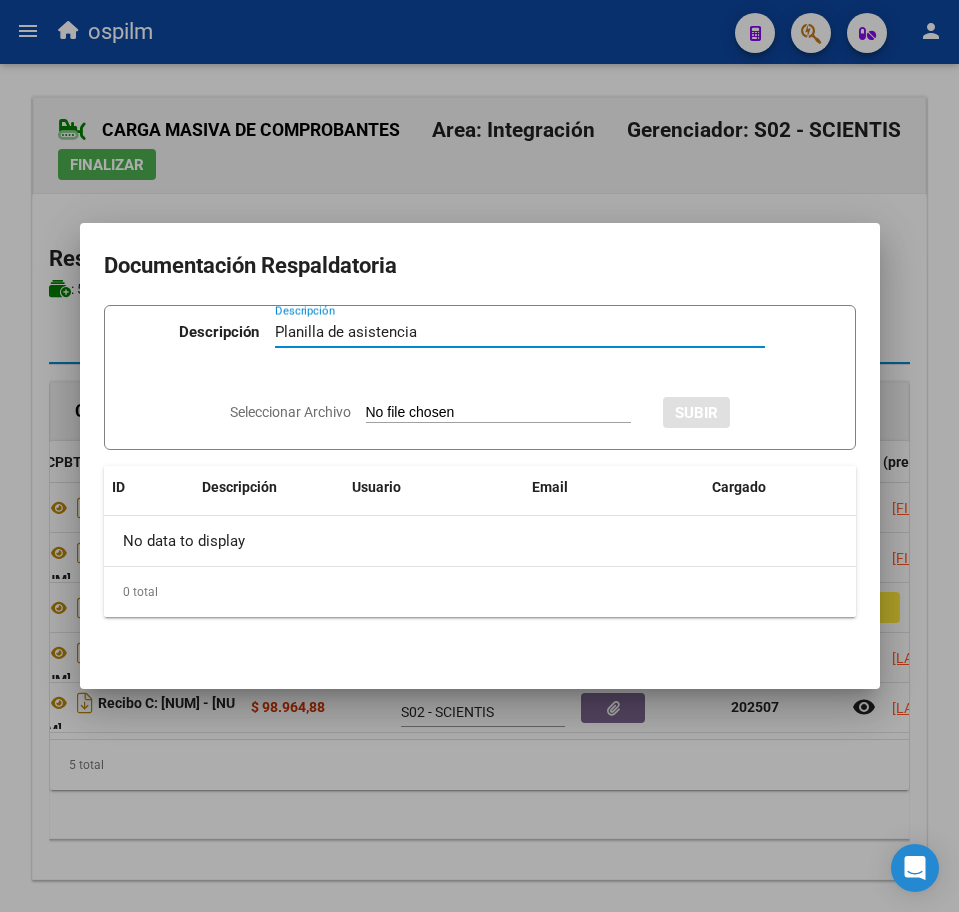 type on "Planilla de asistencia" 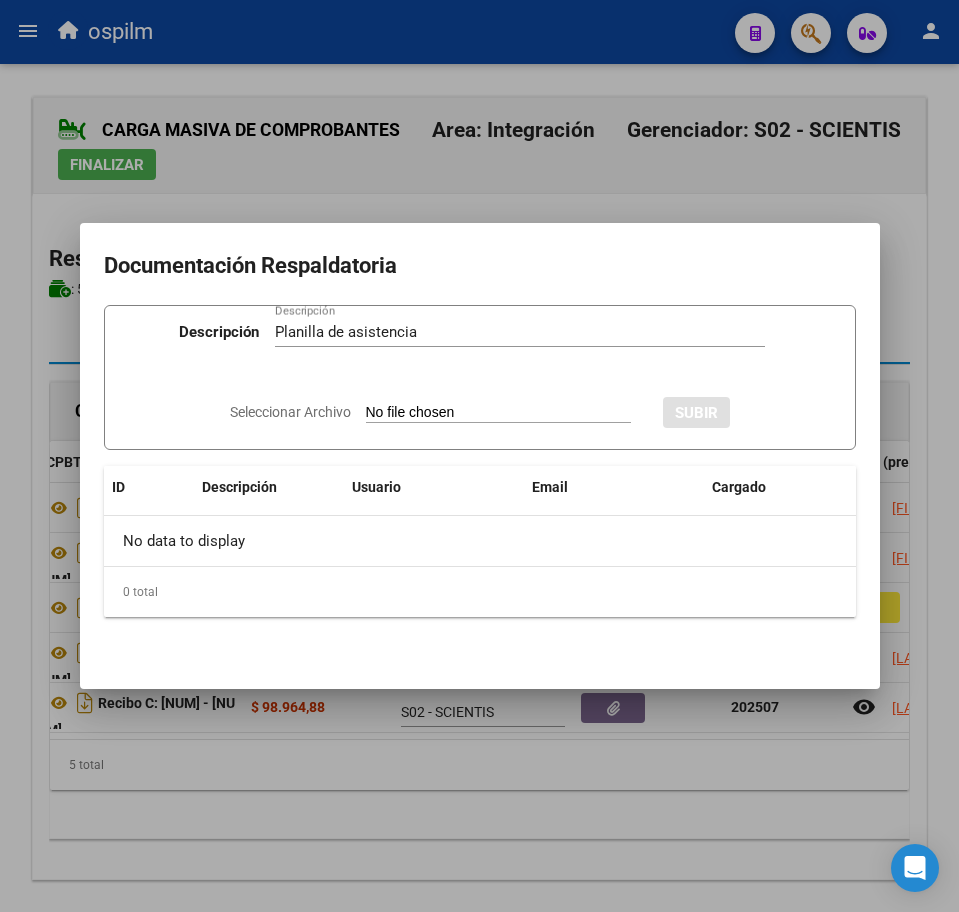 click on "Seleccionar Archivo" at bounding box center [498, 413] 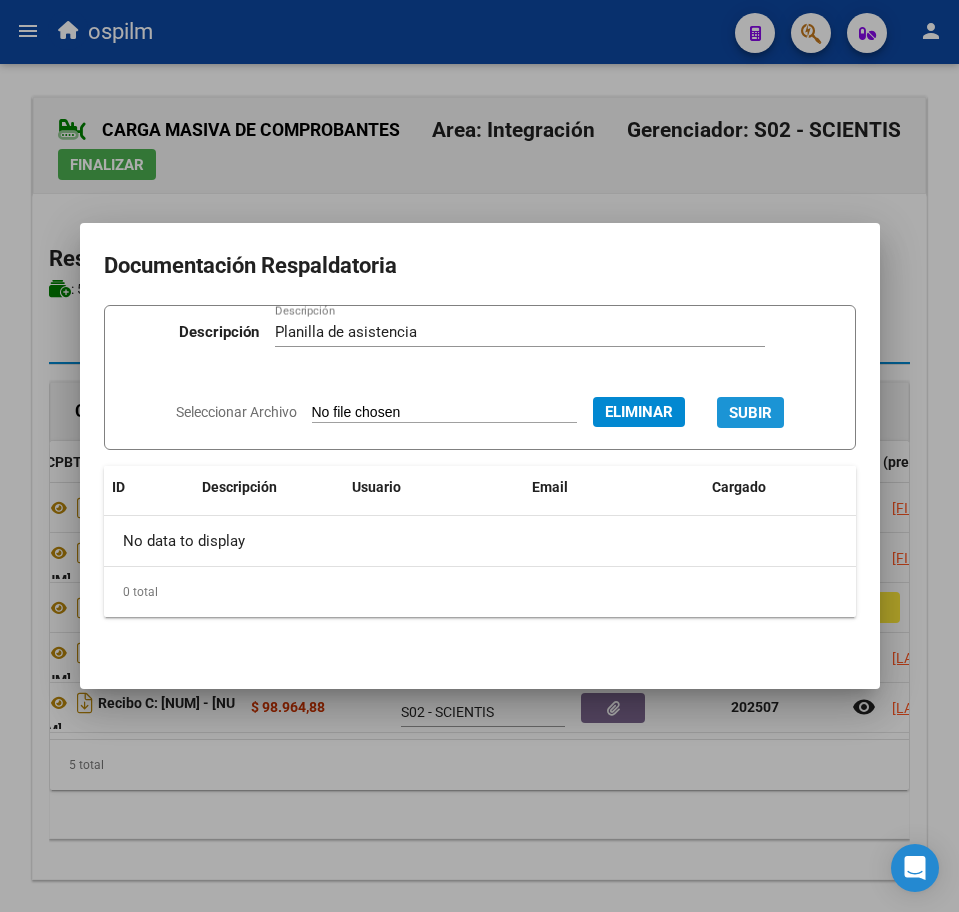 click on "SUBIR" at bounding box center (750, 413) 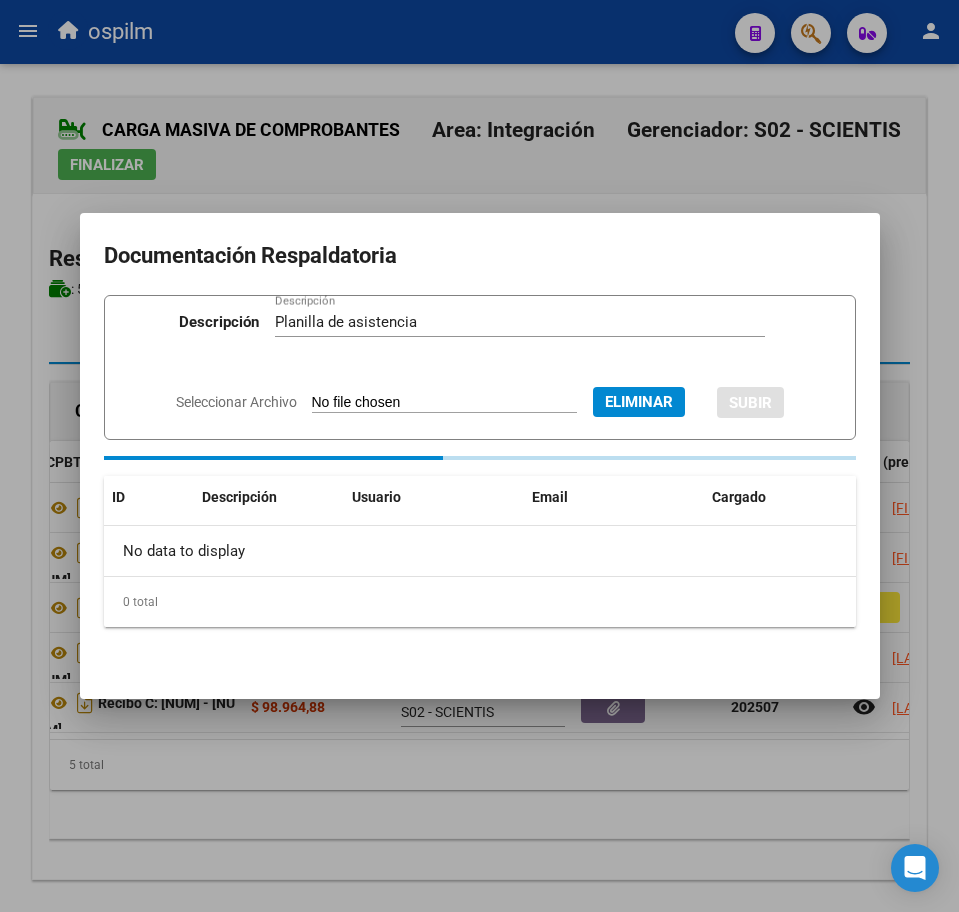 type 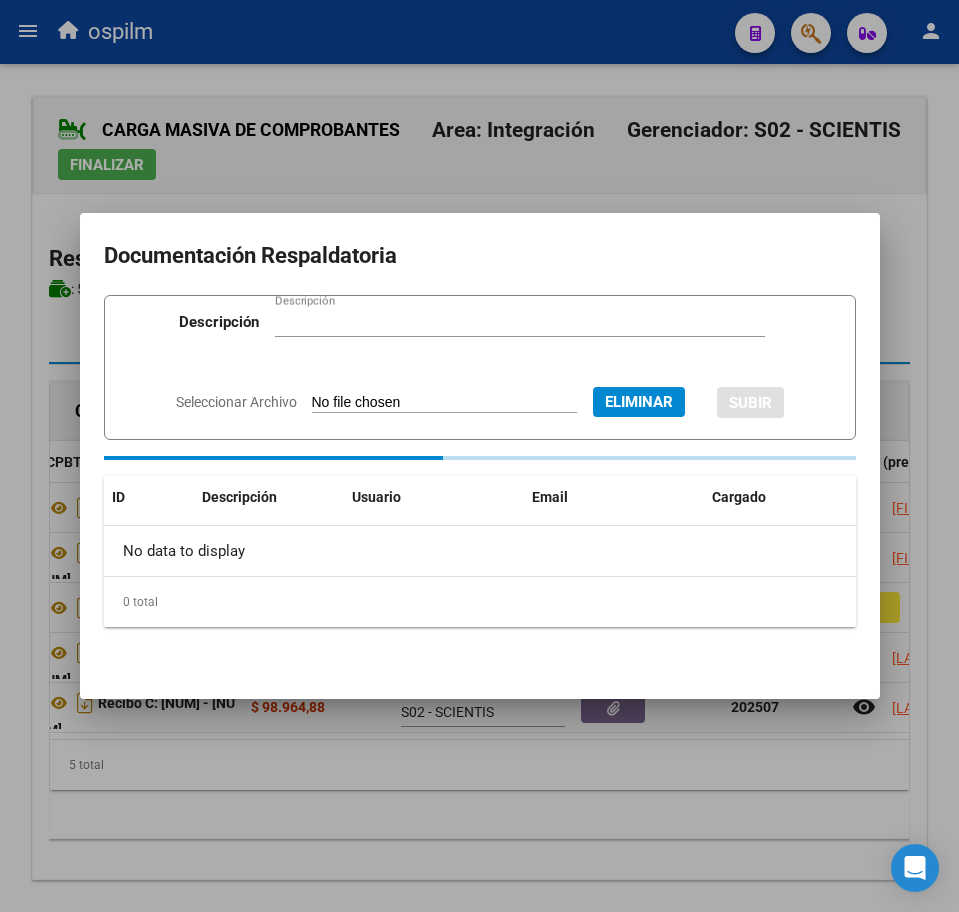 type 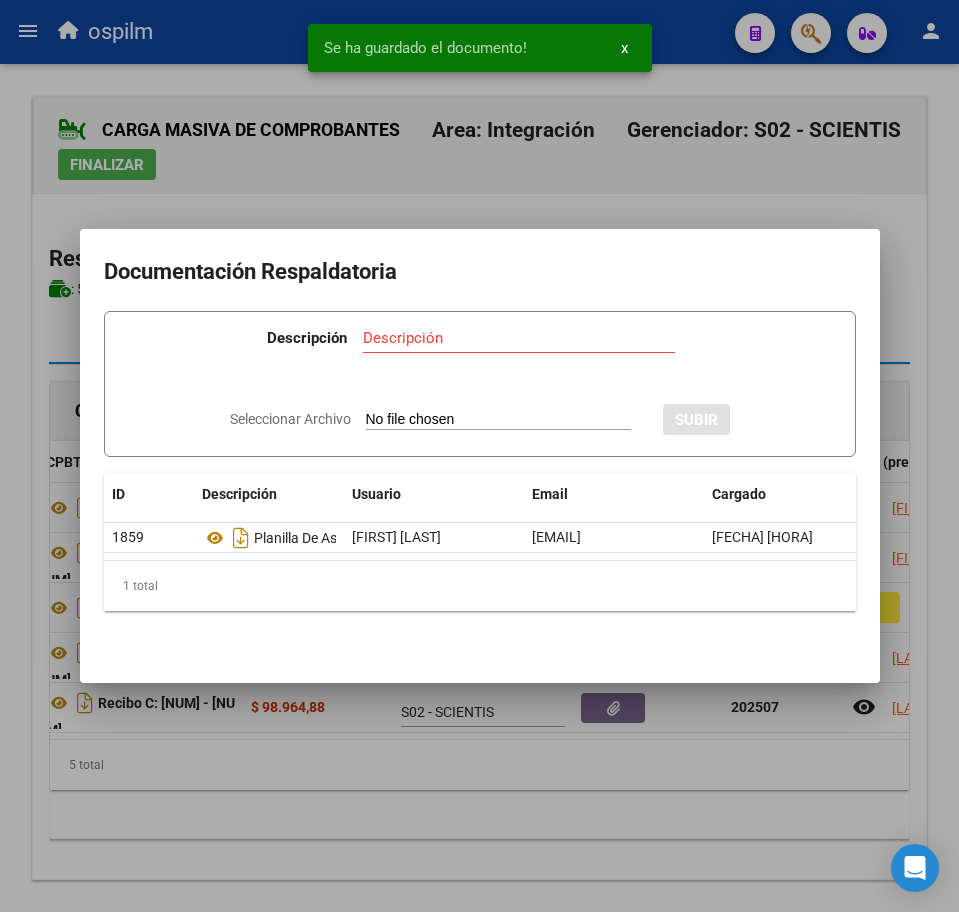 click at bounding box center (479, 456) 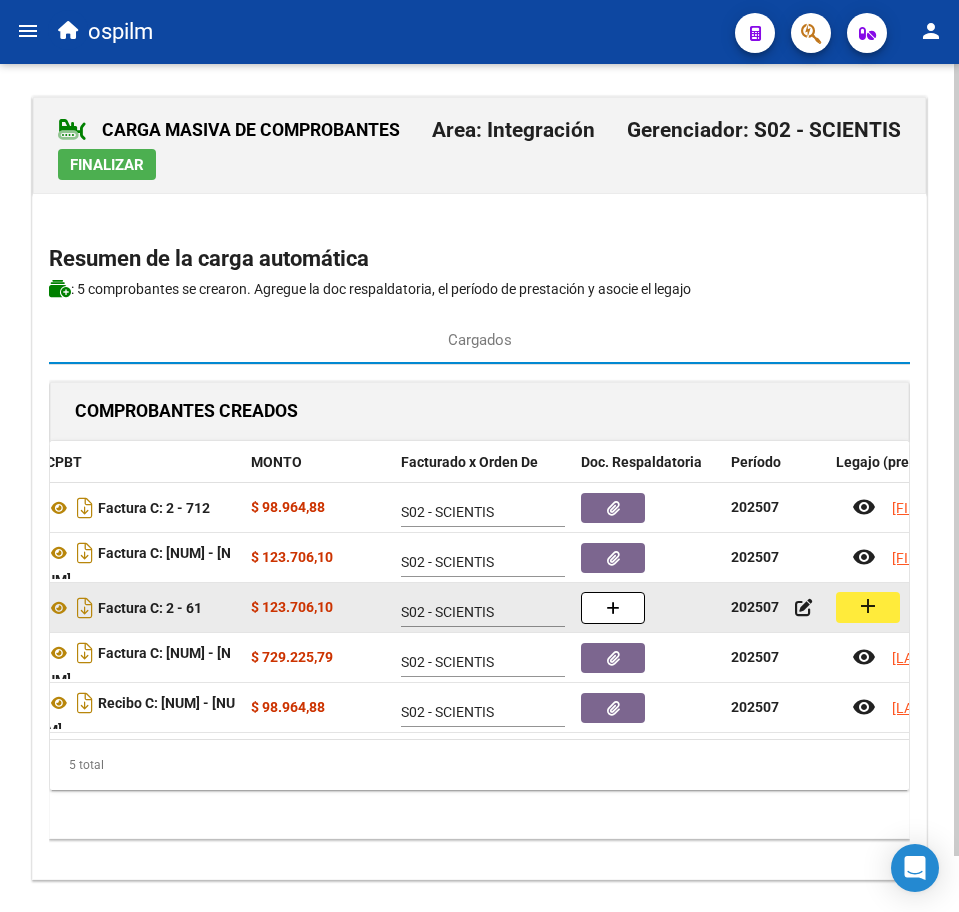 click on "add" 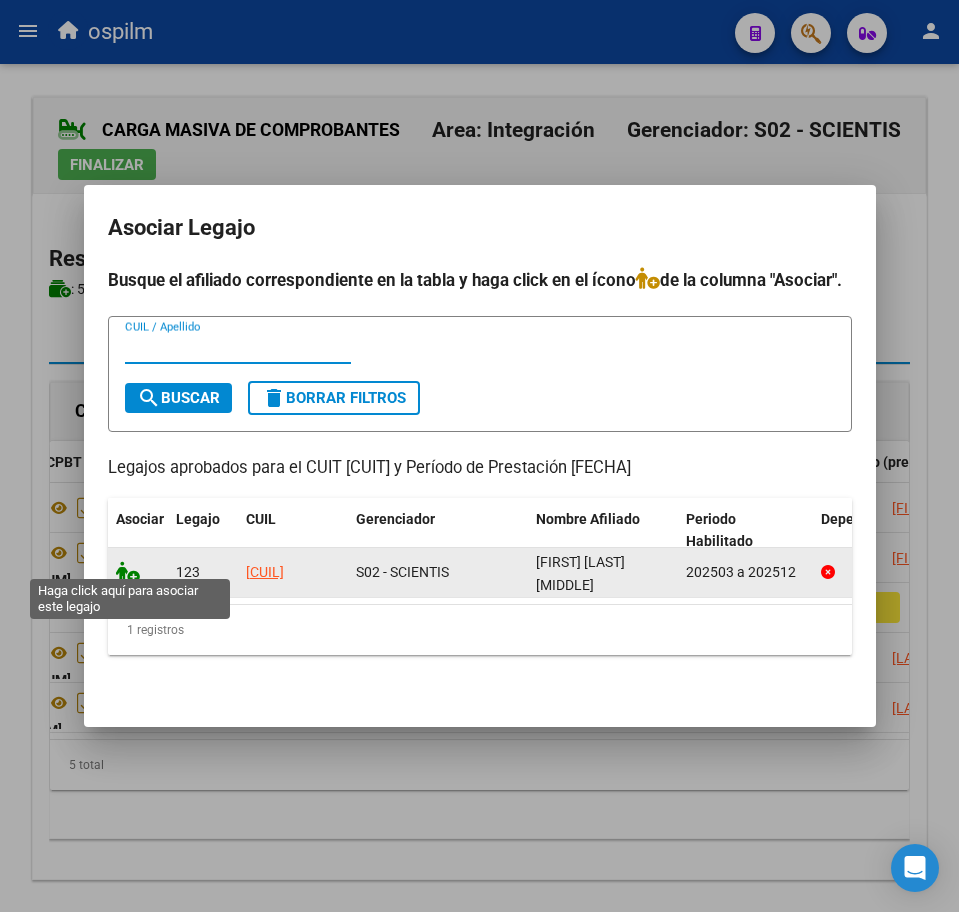 click 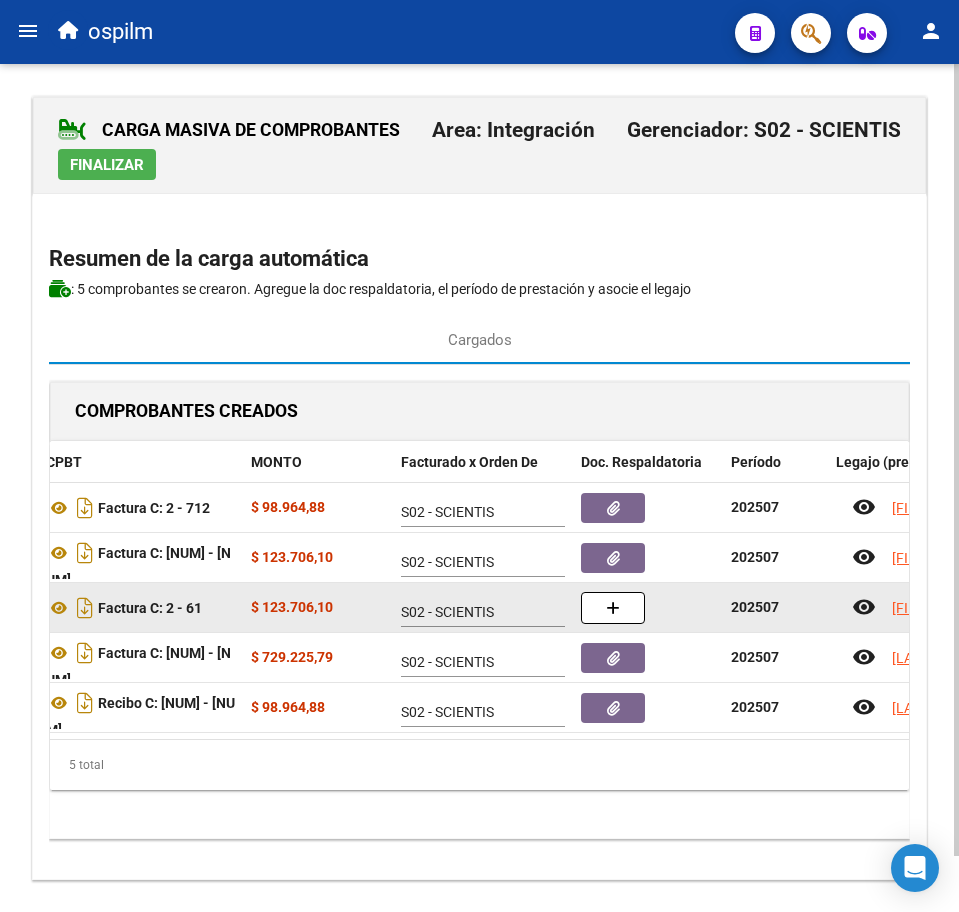 click 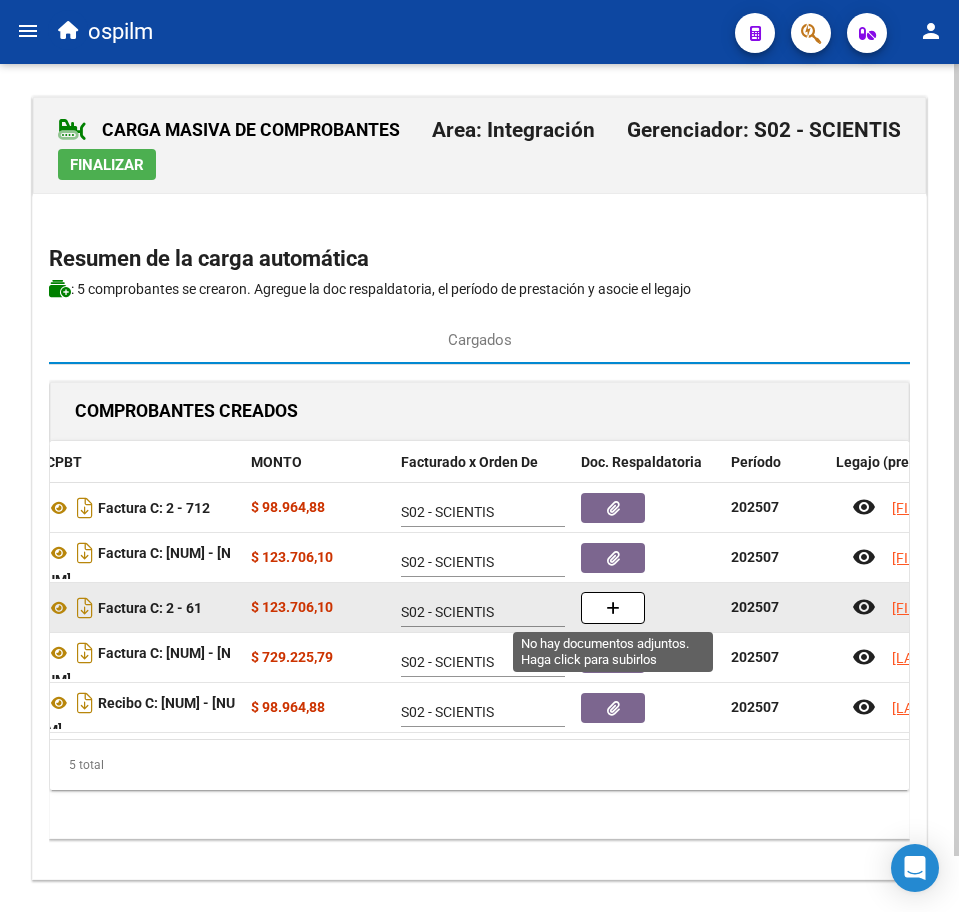 click 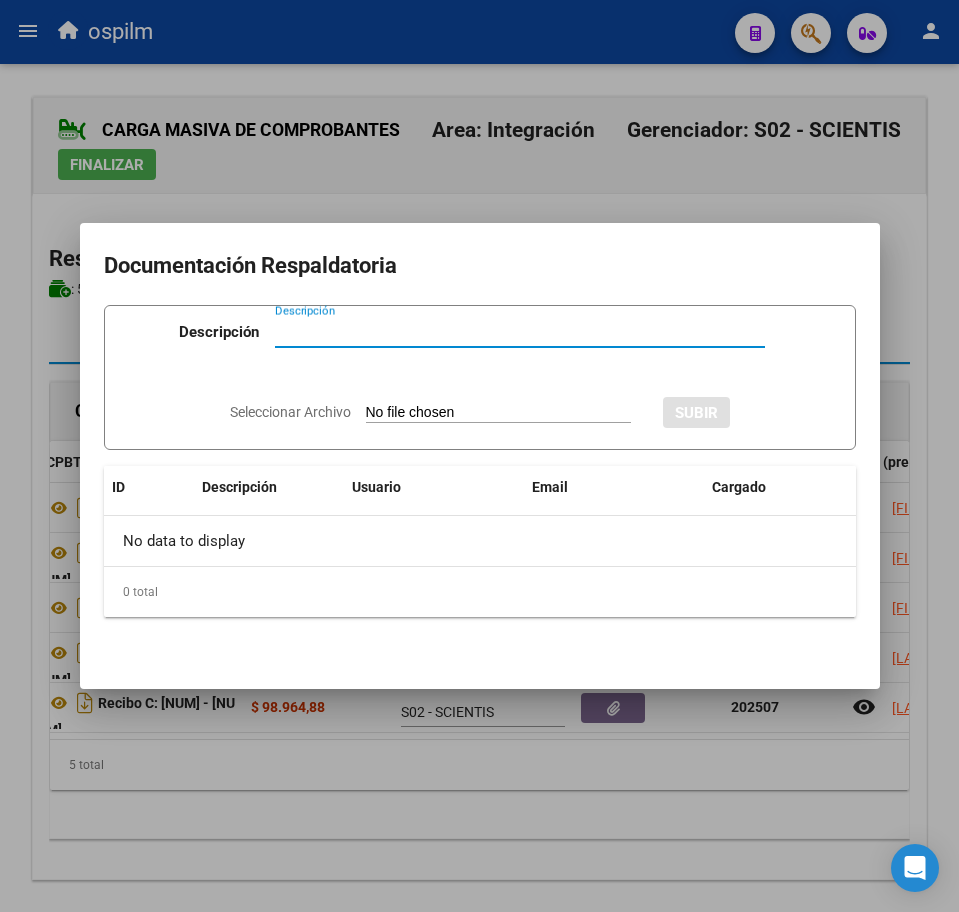 click on "Descripción" at bounding box center [520, 332] 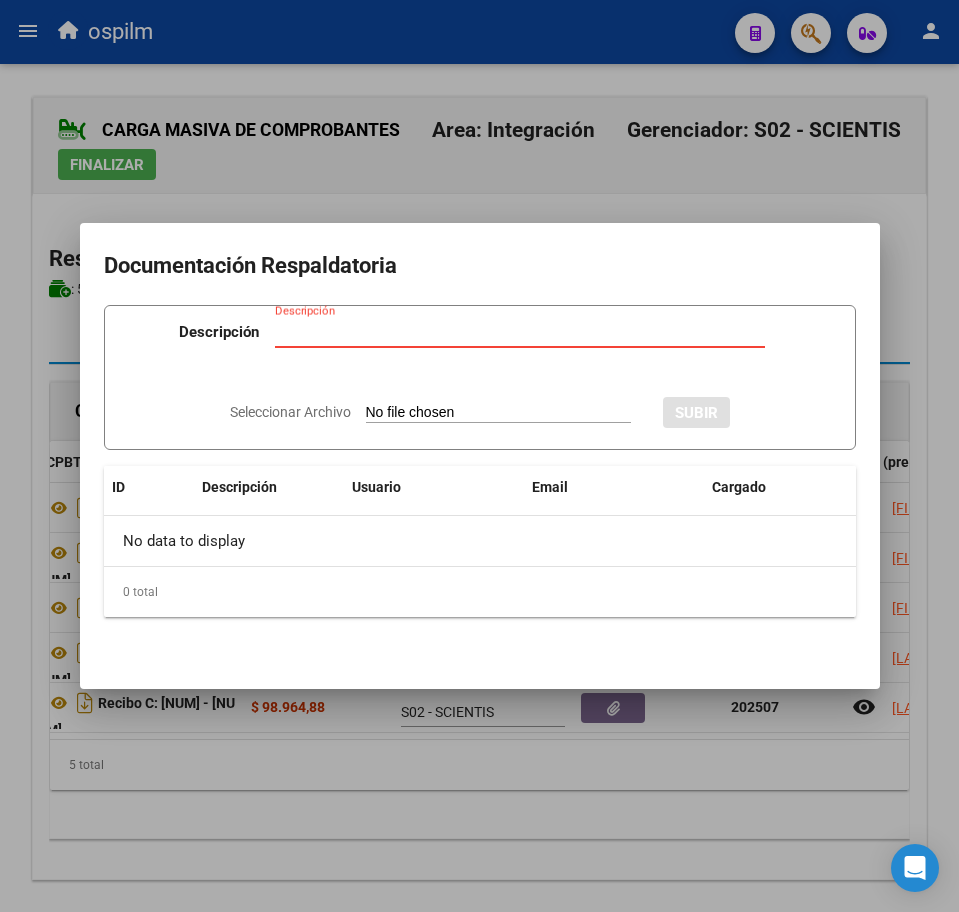paste on "Planilla de asistencia" 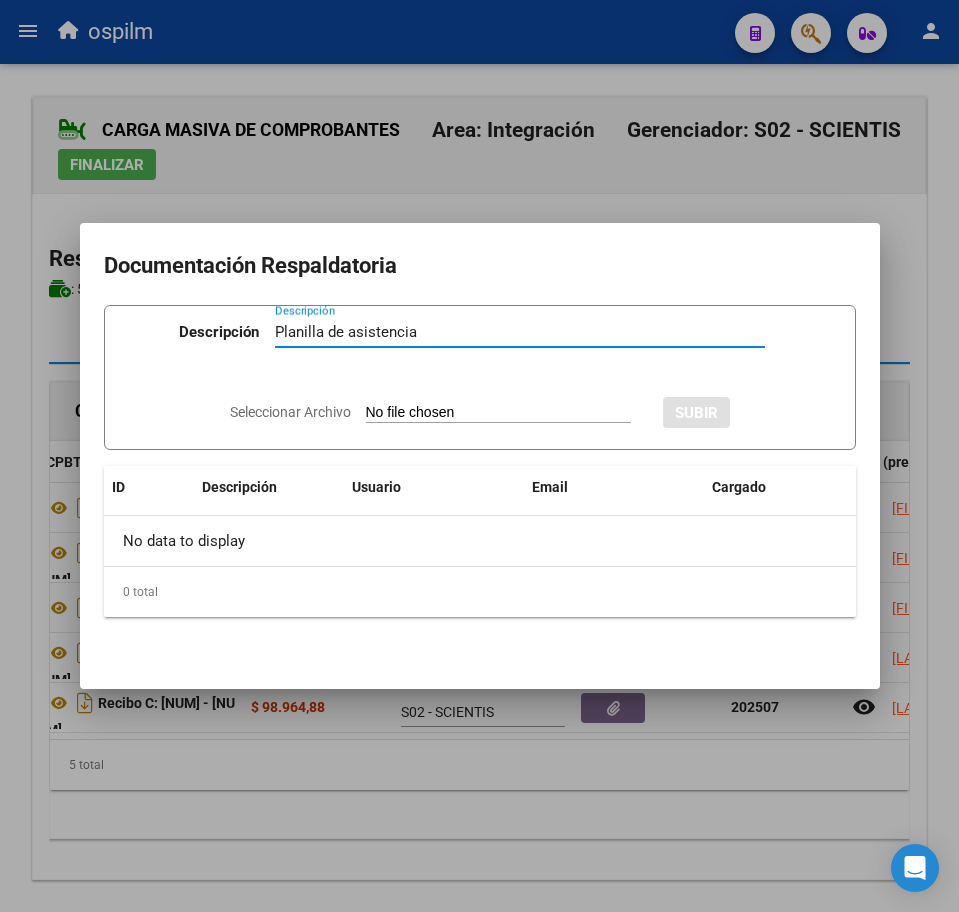 type on "Planilla de asistencia" 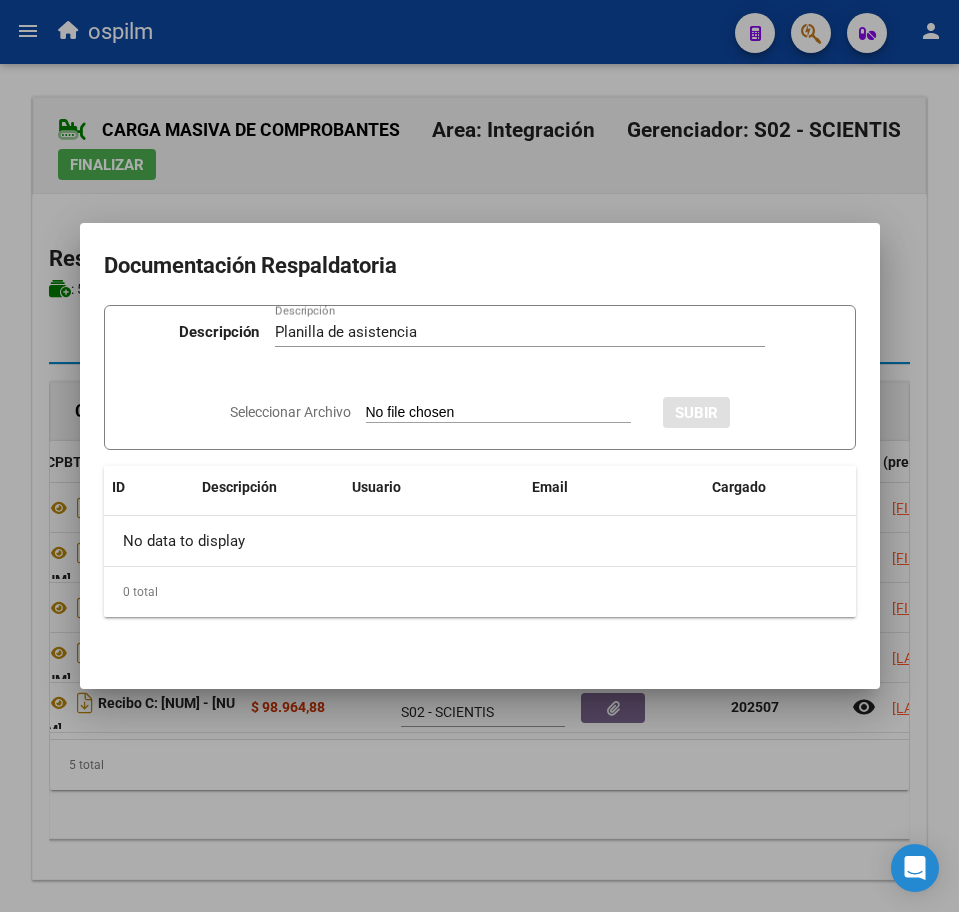 type on "C:\fakepath\[LAST] [FIRST] [MIDDLE]_[FECHA]_[NUM]_[LAST] [FIRST]_[TIPO].pdf" 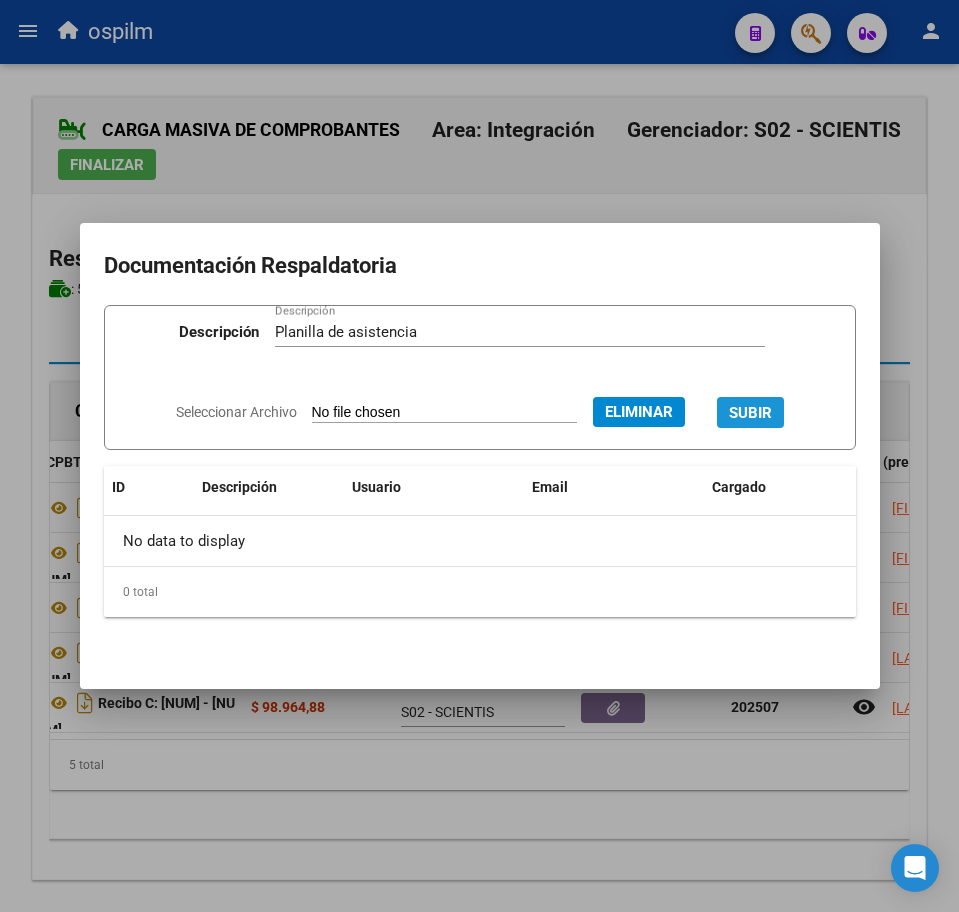 click on "SUBIR" at bounding box center [750, 413] 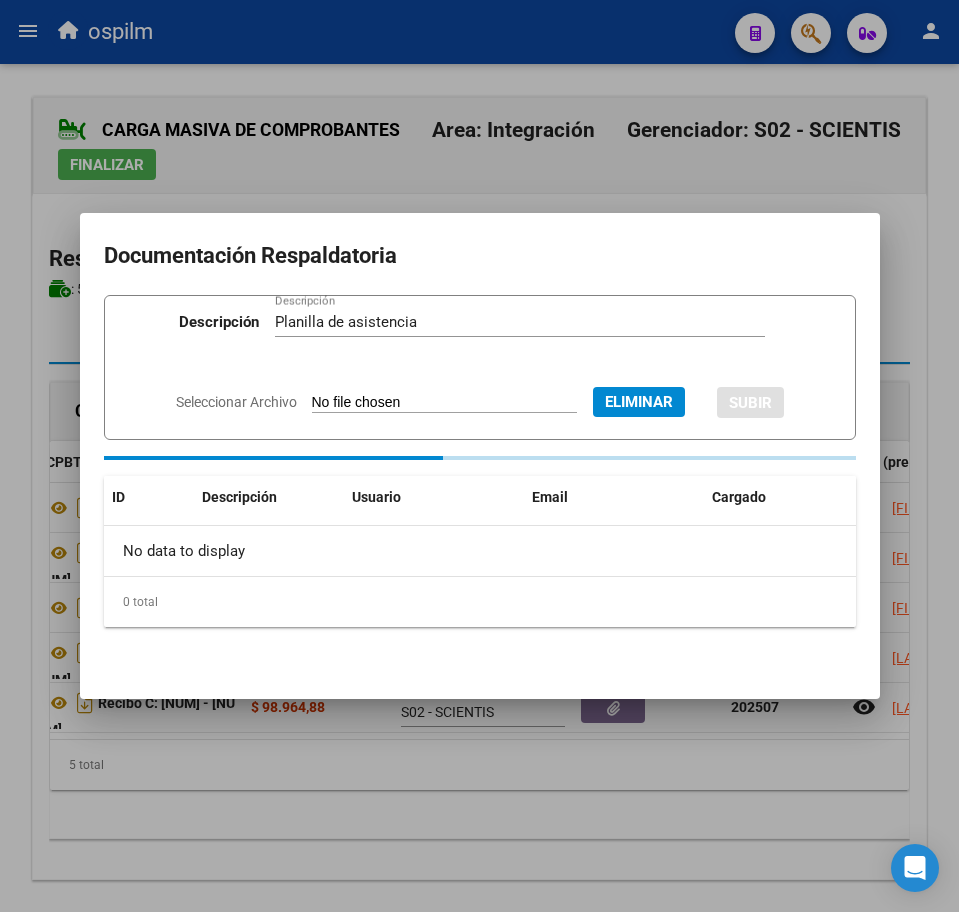 type 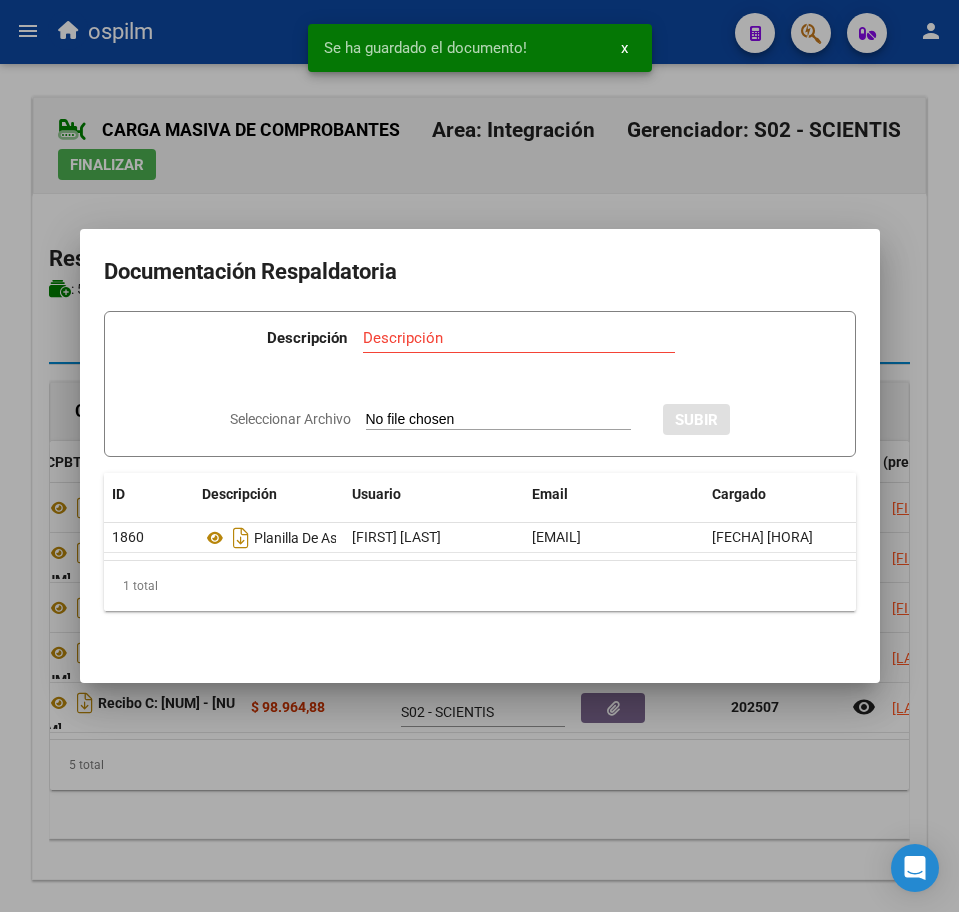 click at bounding box center [479, 456] 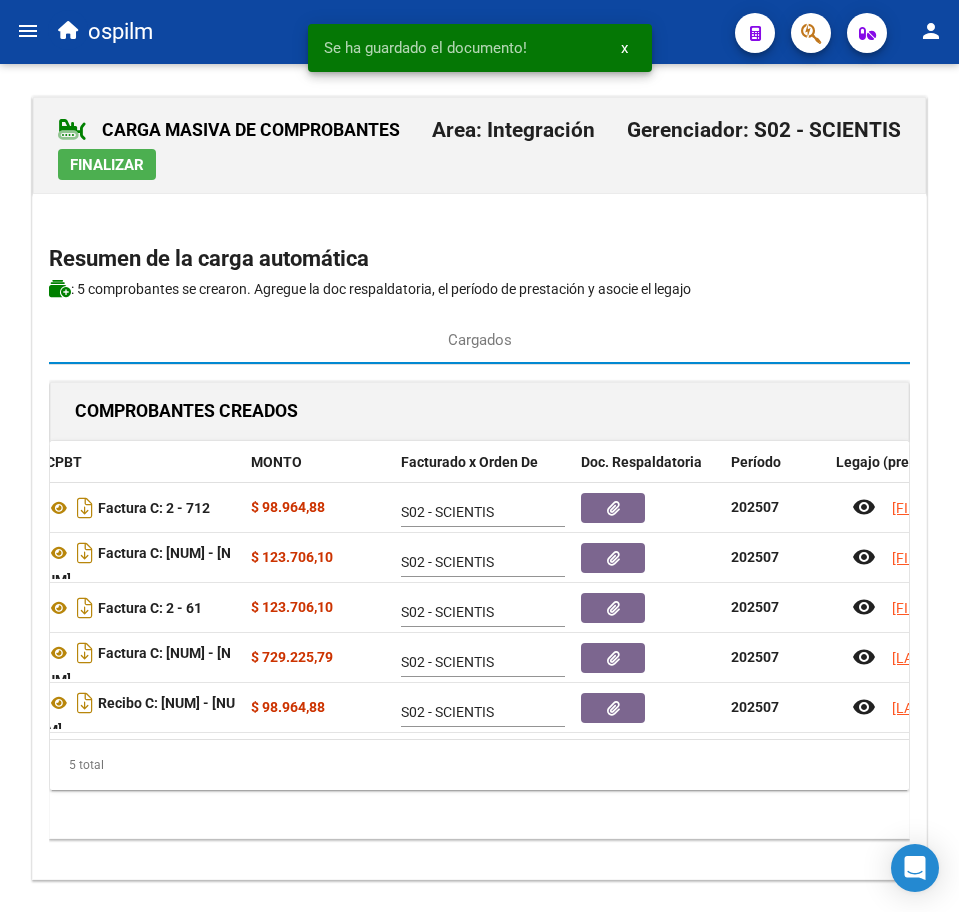 click on "Finalizar" 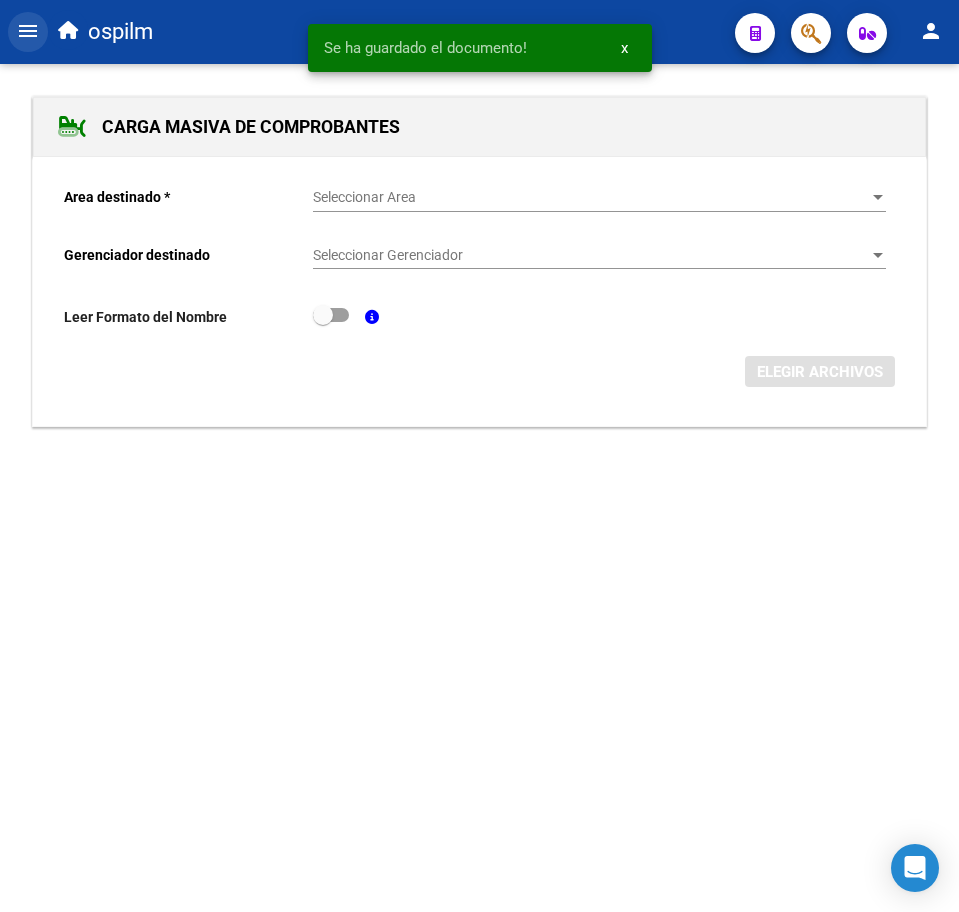 click on "menu" 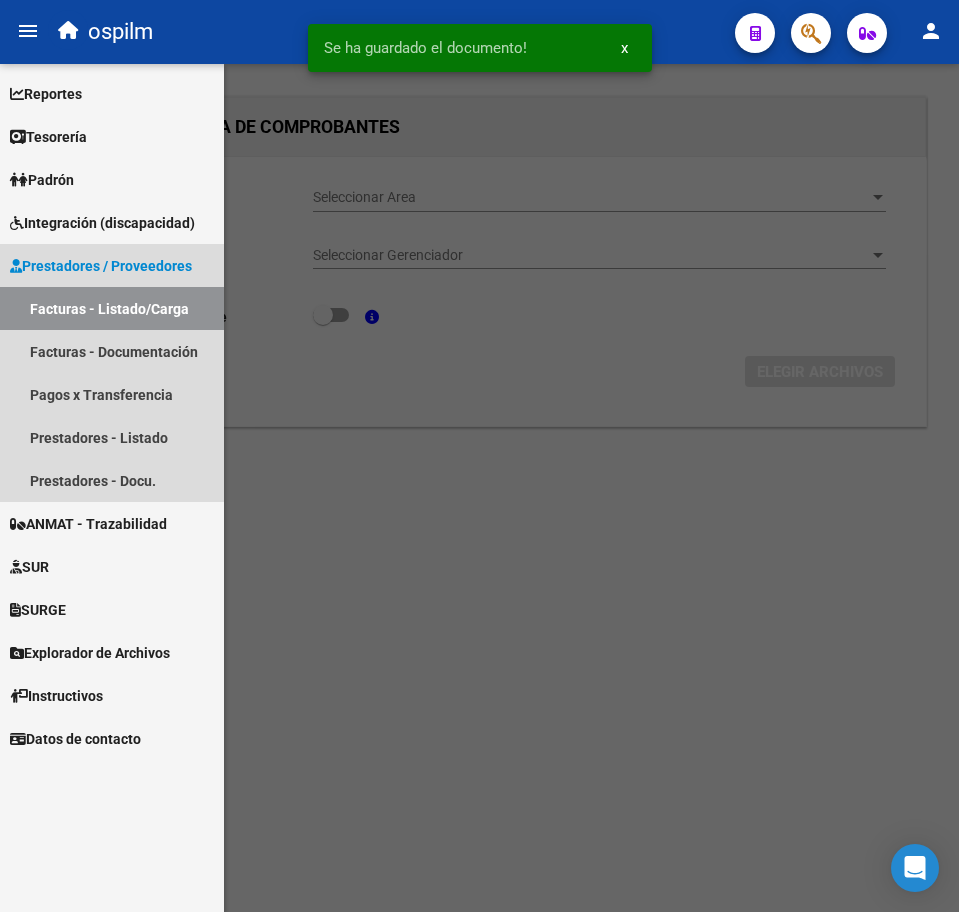 click on "Facturas - Listado/Carga" at bounding box center (112, 308) 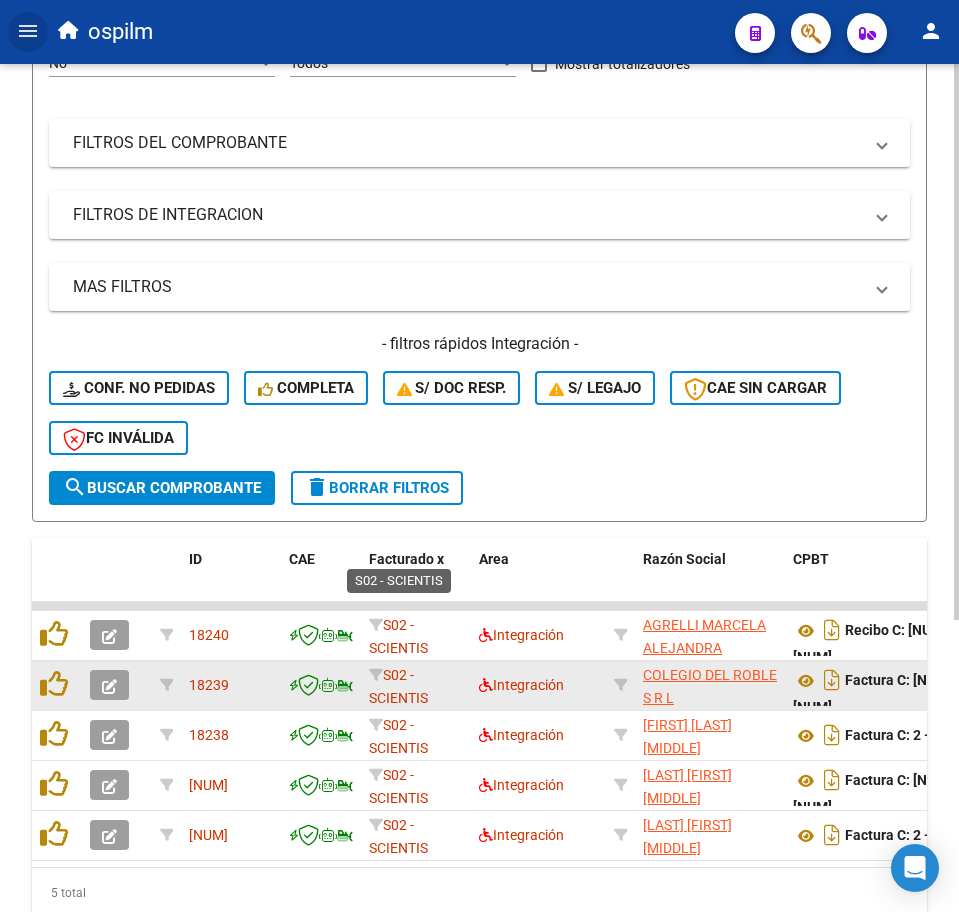 scroll, scrollTop: 445, scrollLeft: 0, axis: vertical 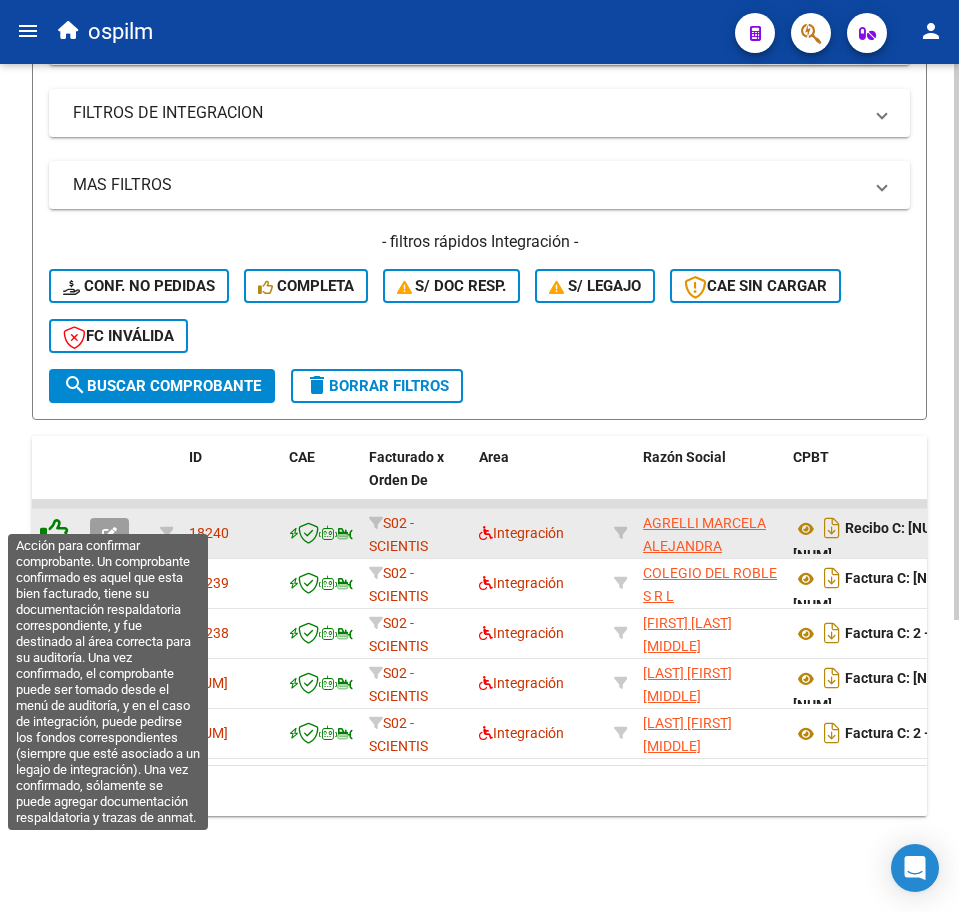 click 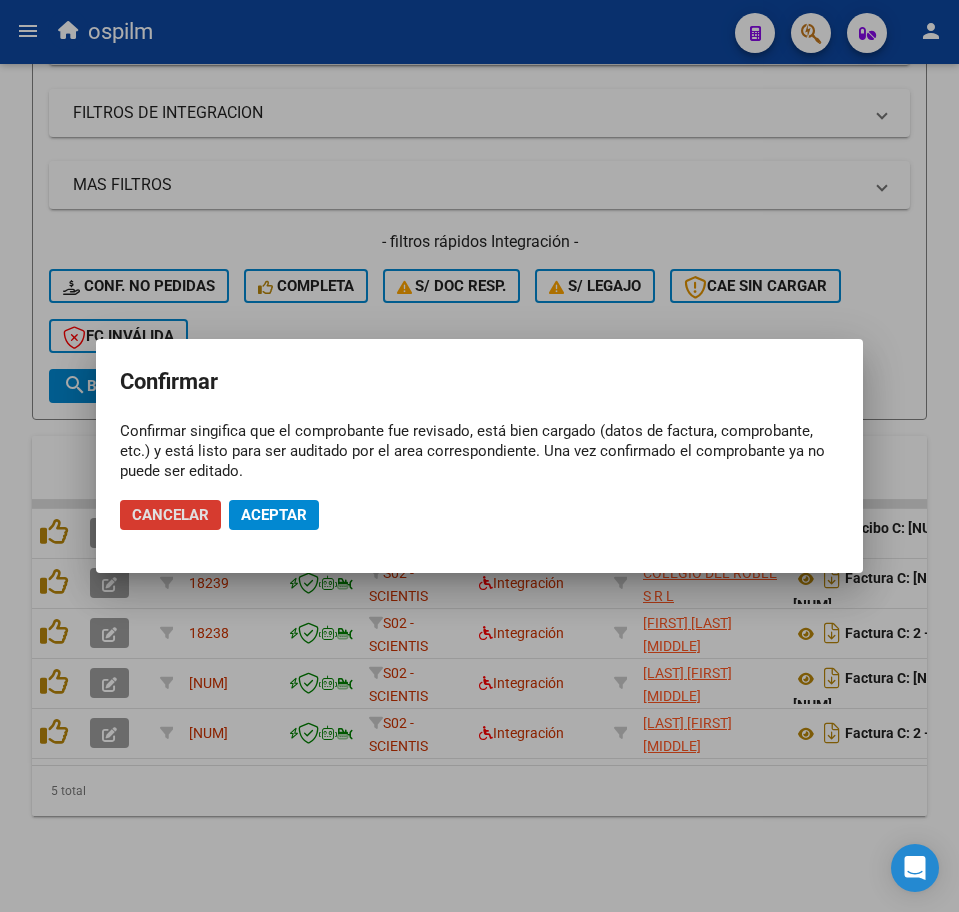 click on "Aceptar" 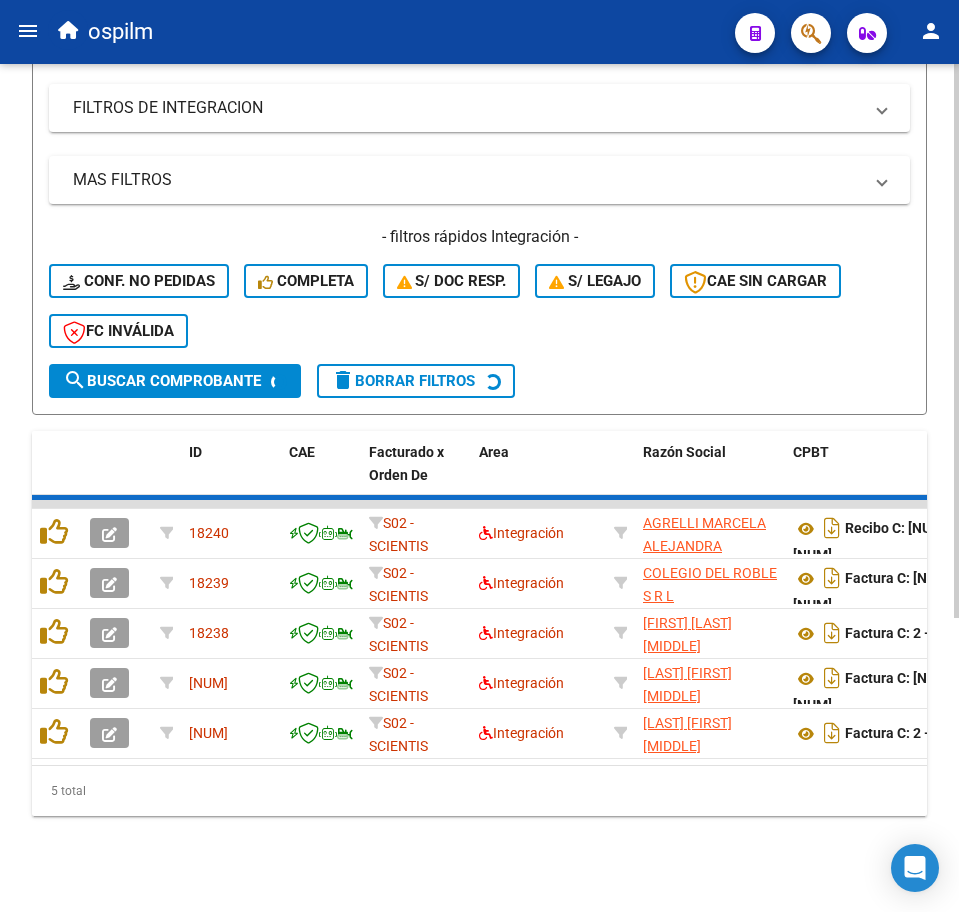scroll, scrollTop: 395, scrollLeft: 0, axis: vertical 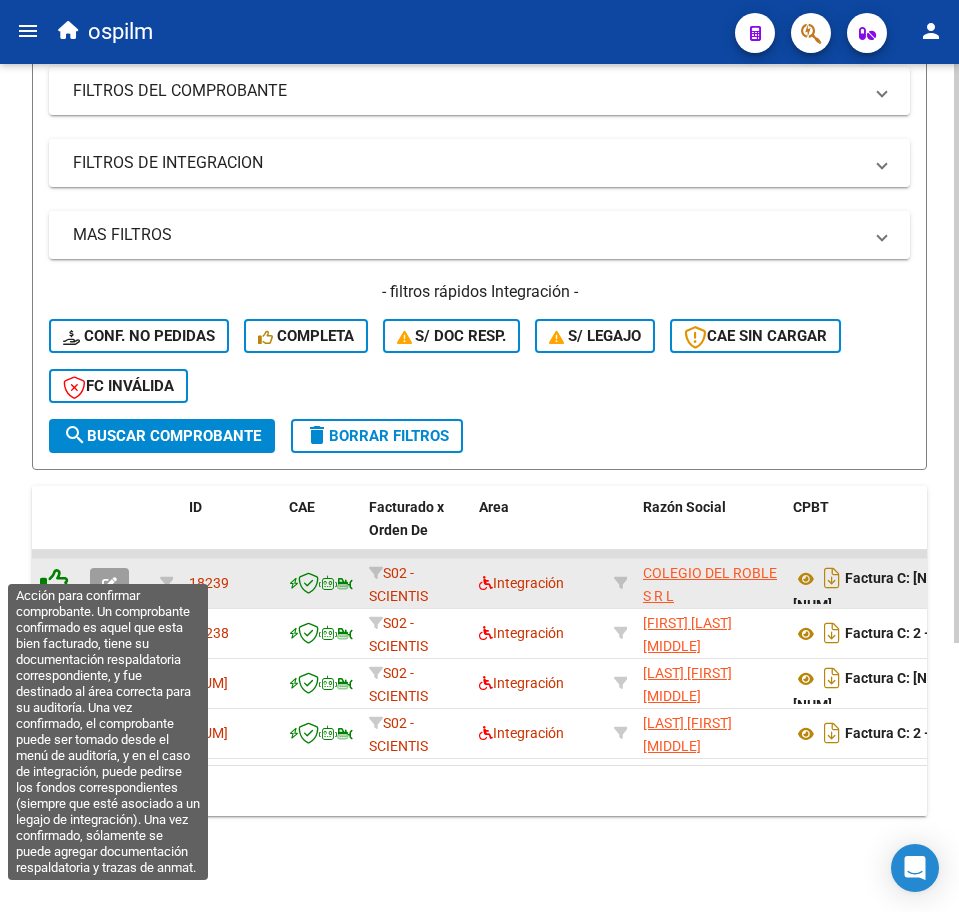 click 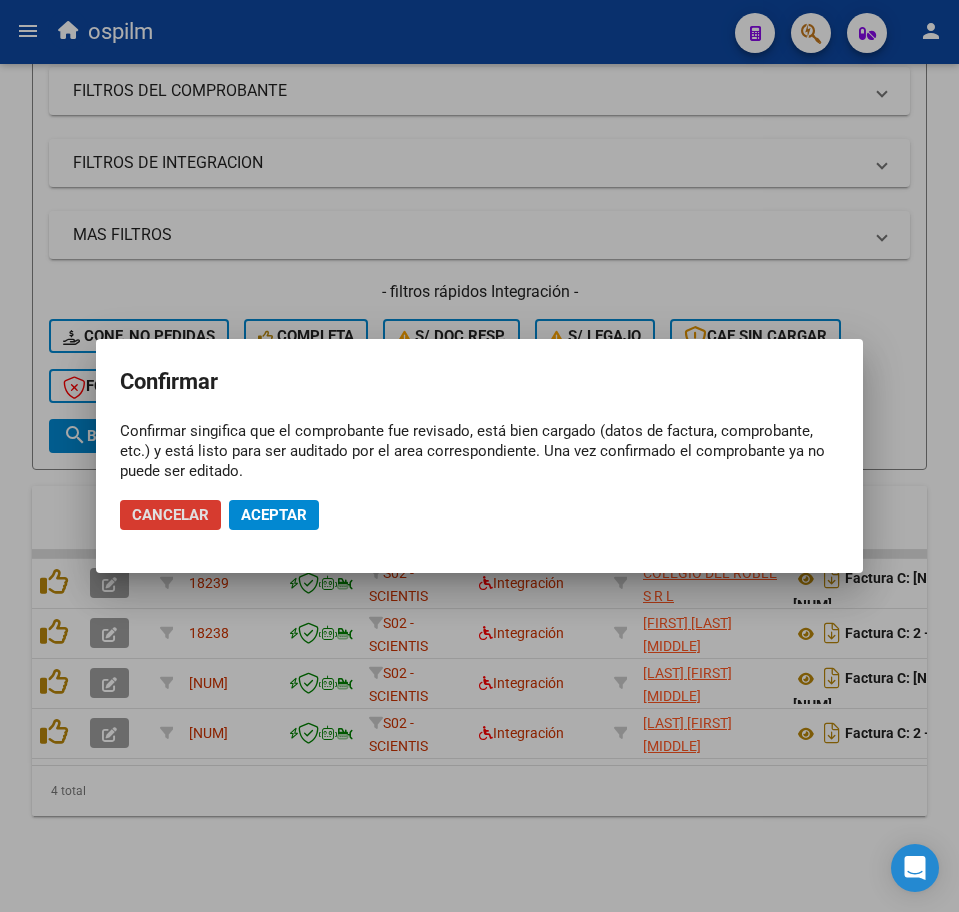 click on "Aceptar" 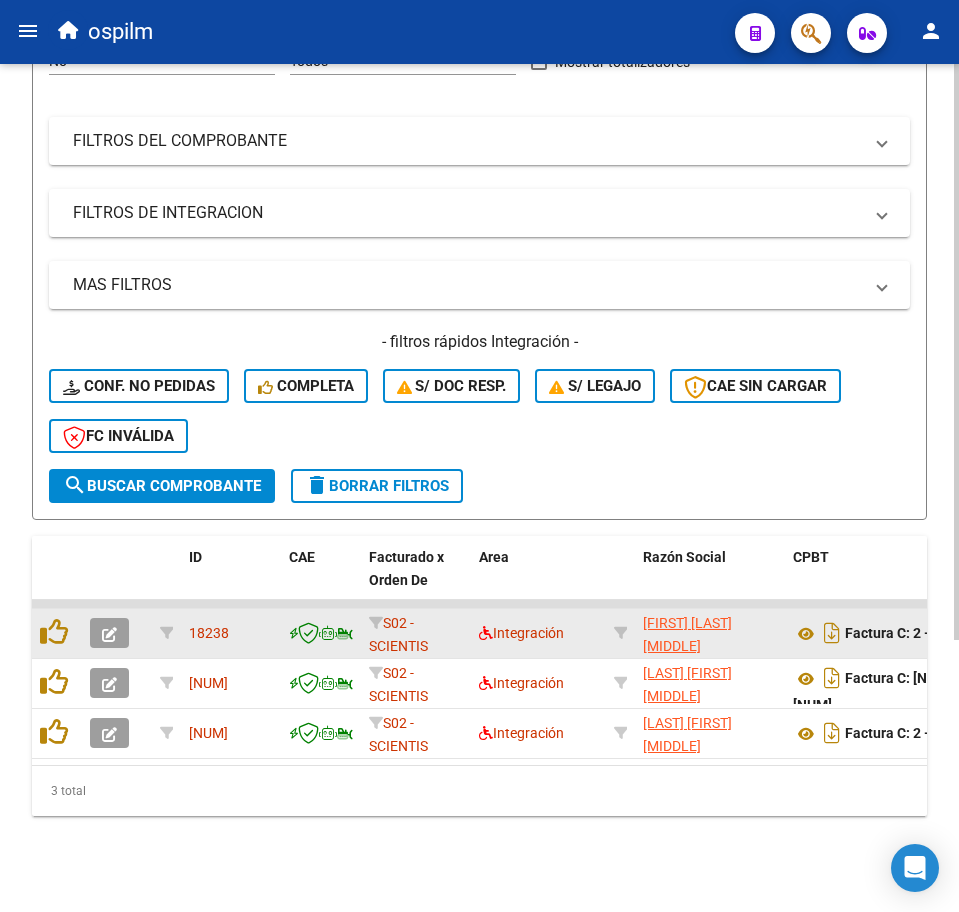 scroll, scrollTop: 345, scrollLeft: 0, axis: vertical 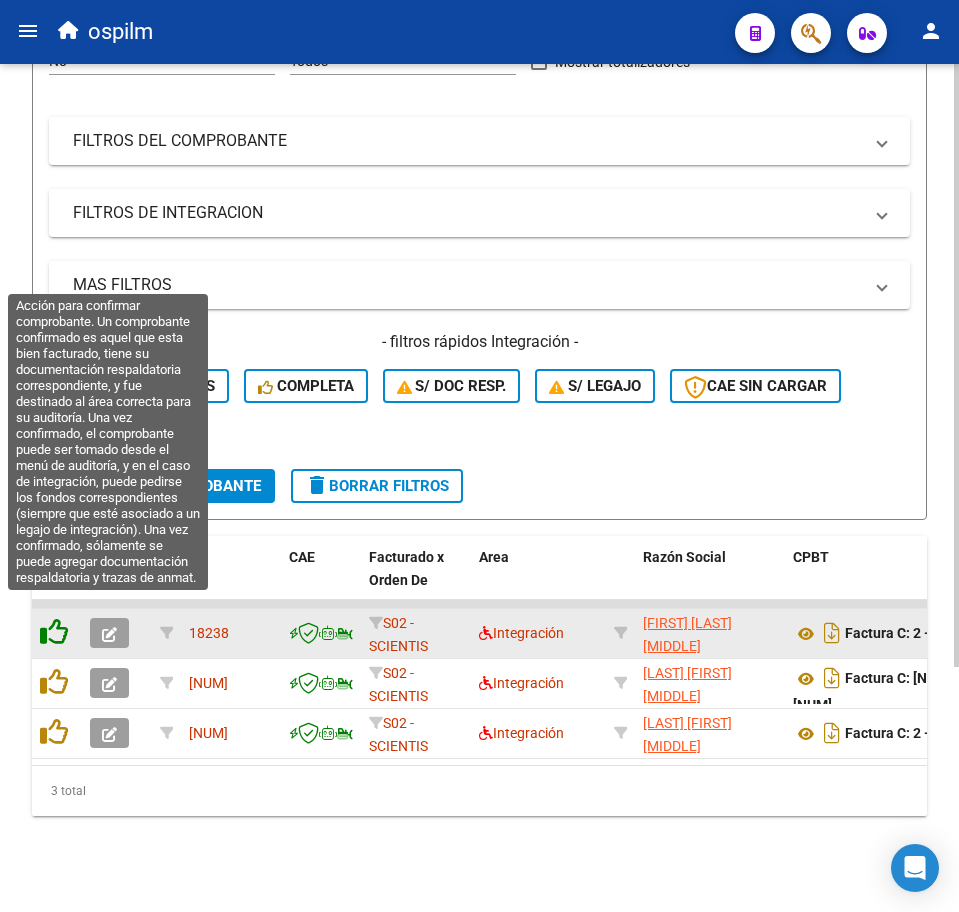 click 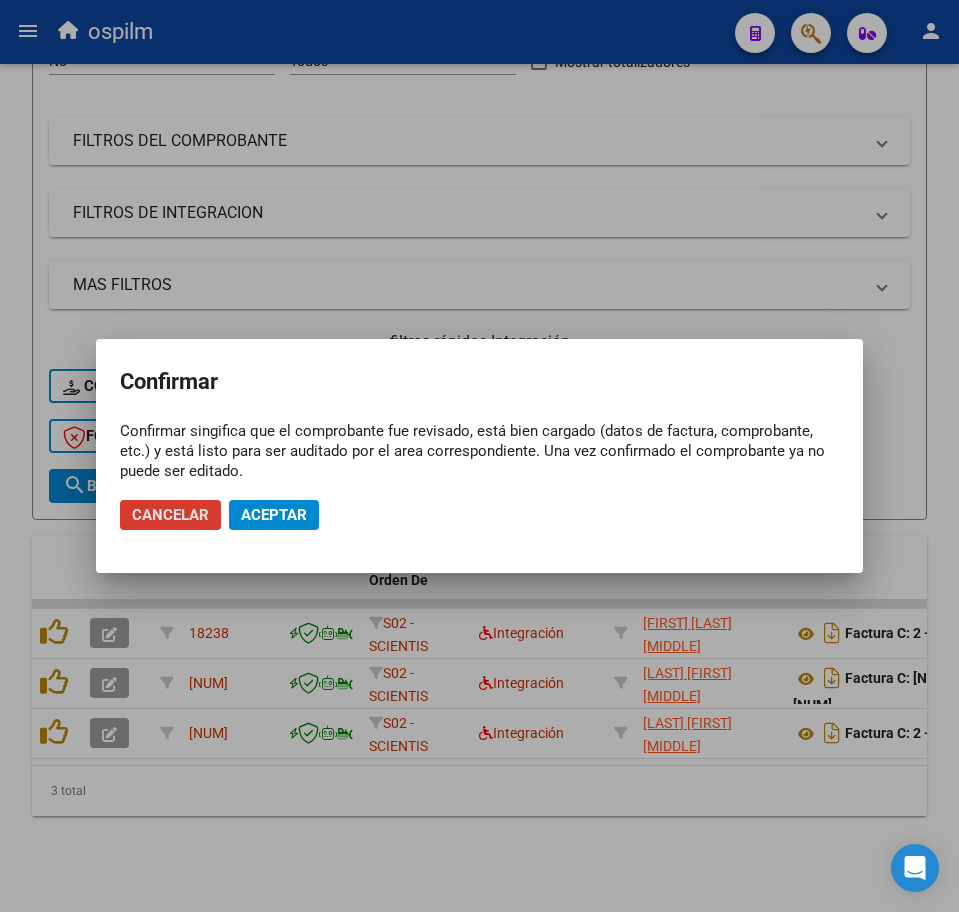 click on "Aceptar" 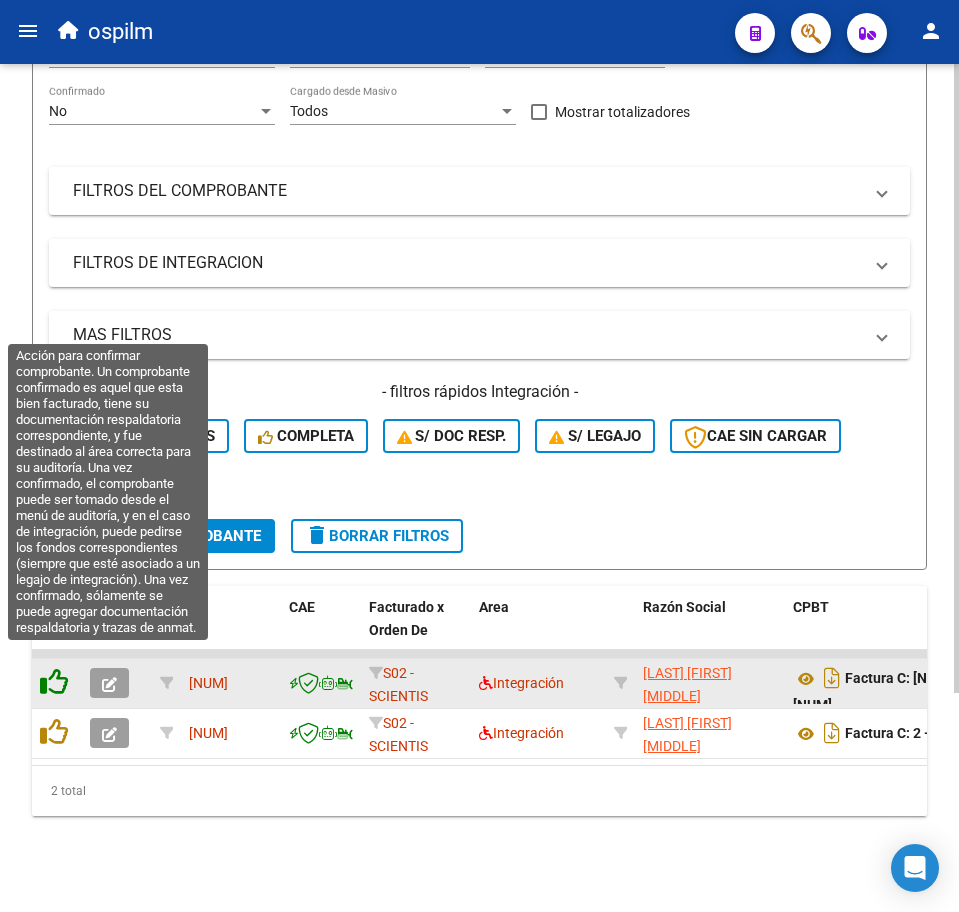 click 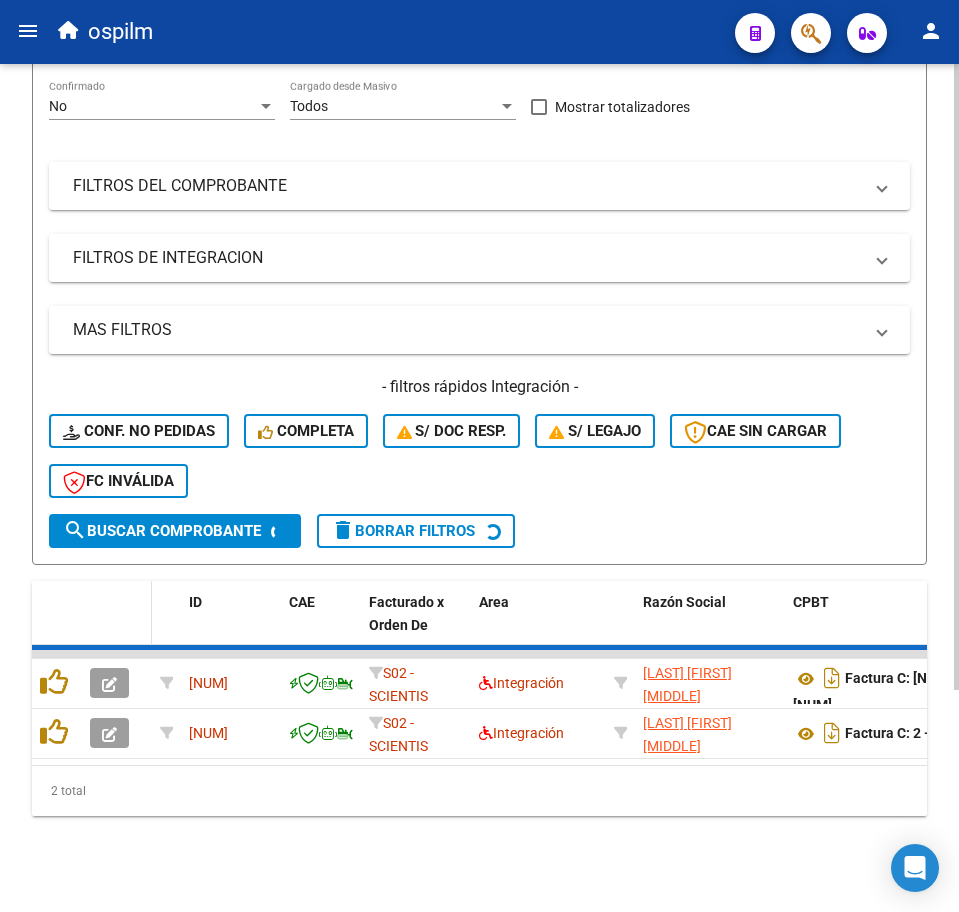 scroll, scrollTop: 245, scrollLeft: 0, axis: vertical 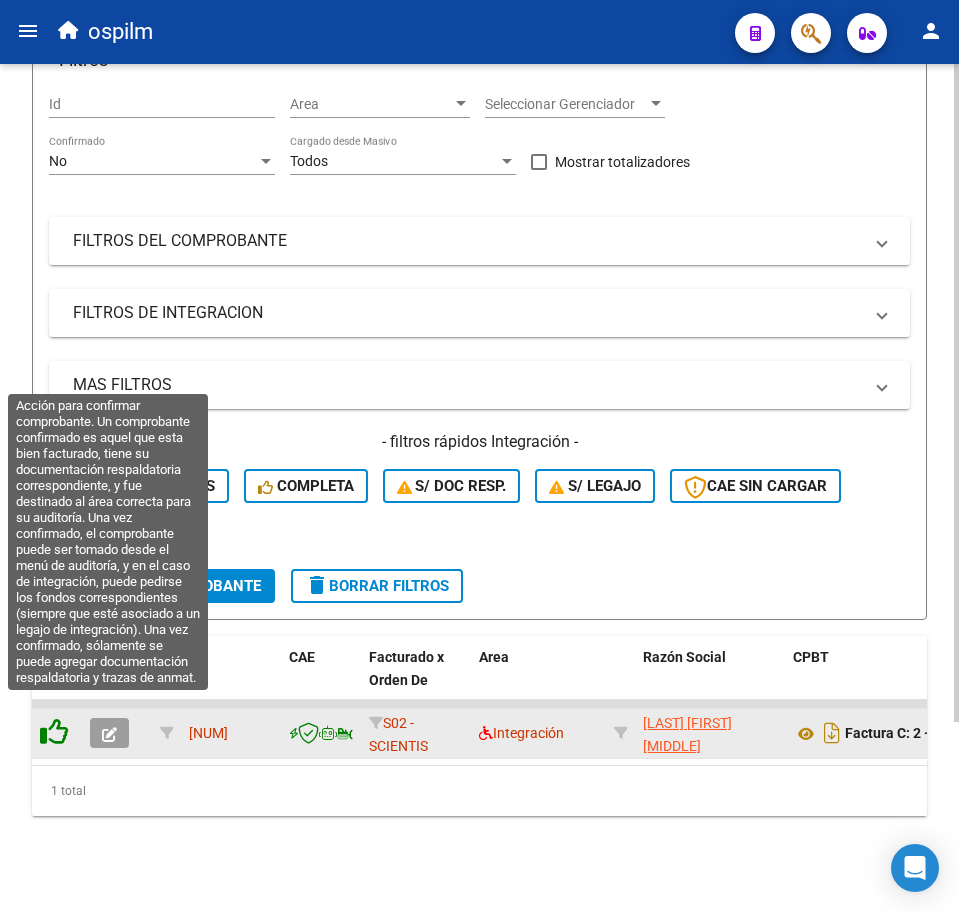 click 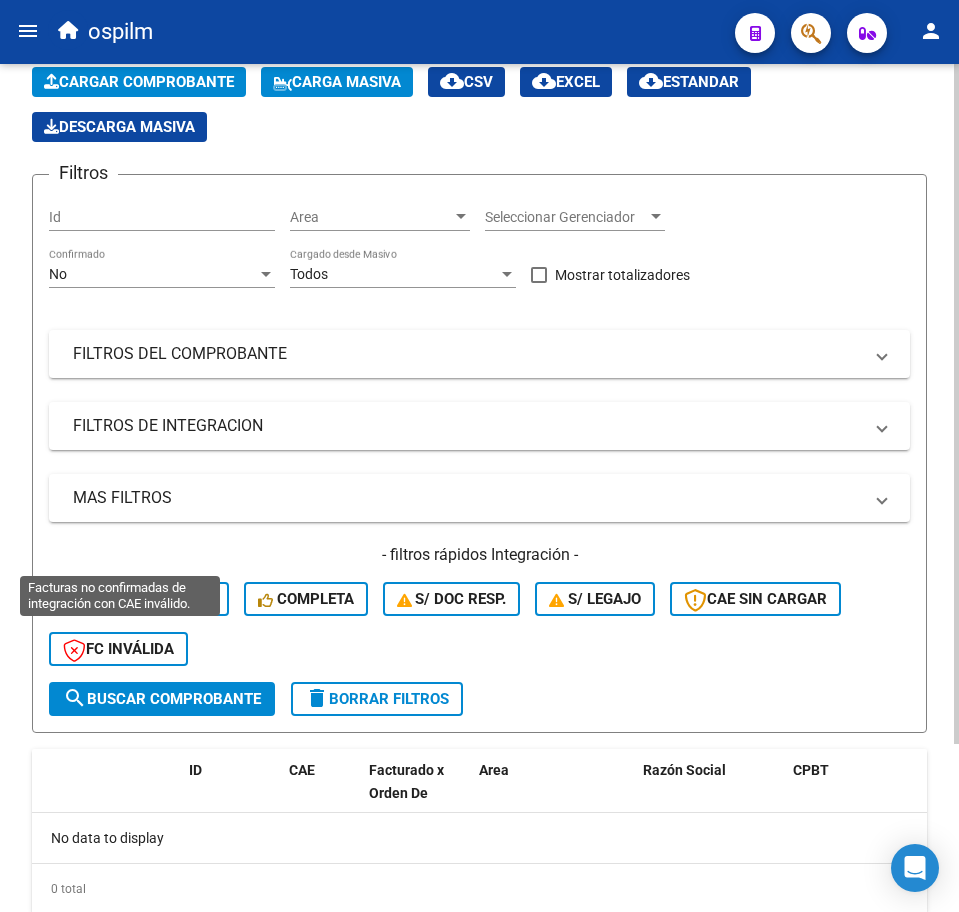scroll, scrollTop: 85, scrollLeft: 0, axis: vertical 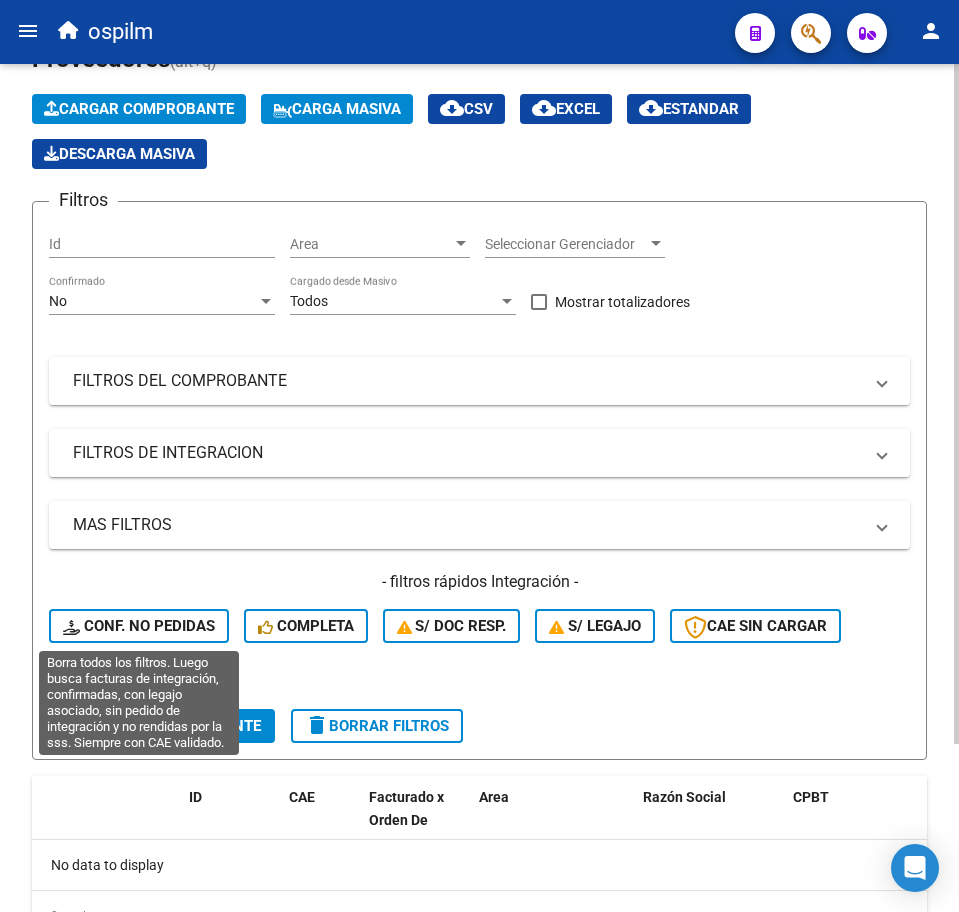 drag, startPoint x: 172, startPoint y: 616, endPoint x: 189, endPoint y: 619, distance: 17.262676 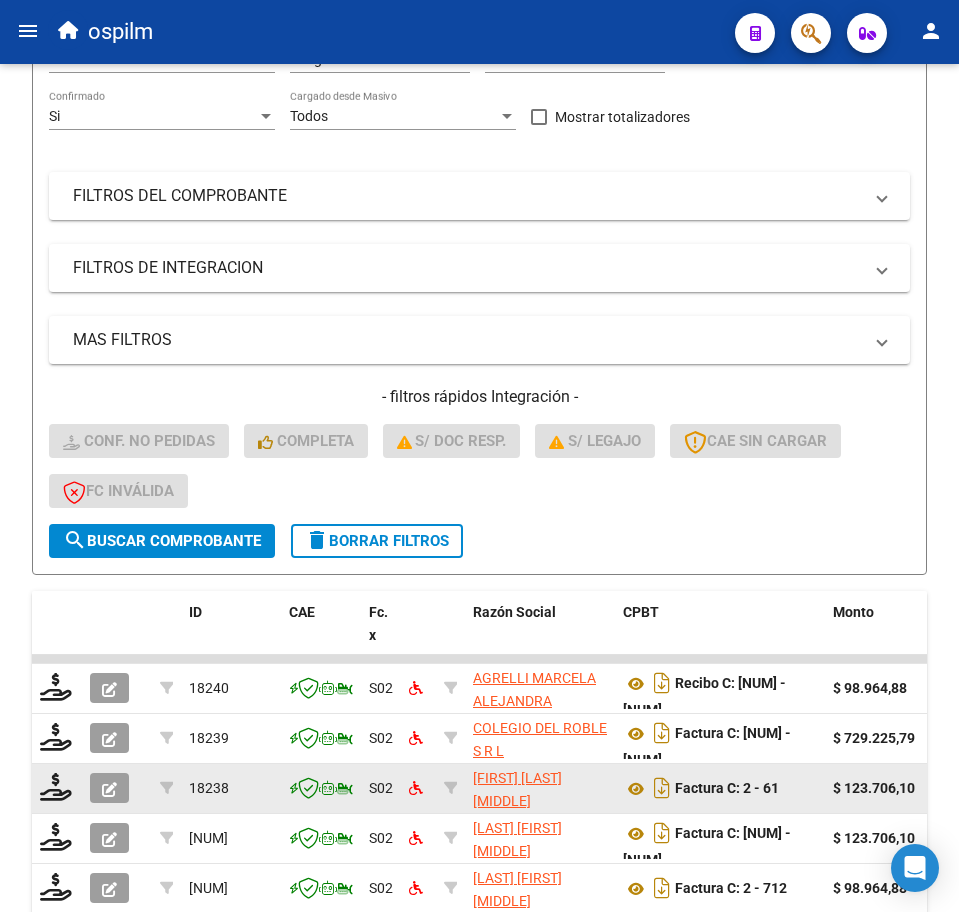 scroll, scrollTop: 445, scrollLeft: 0, axis: vertical 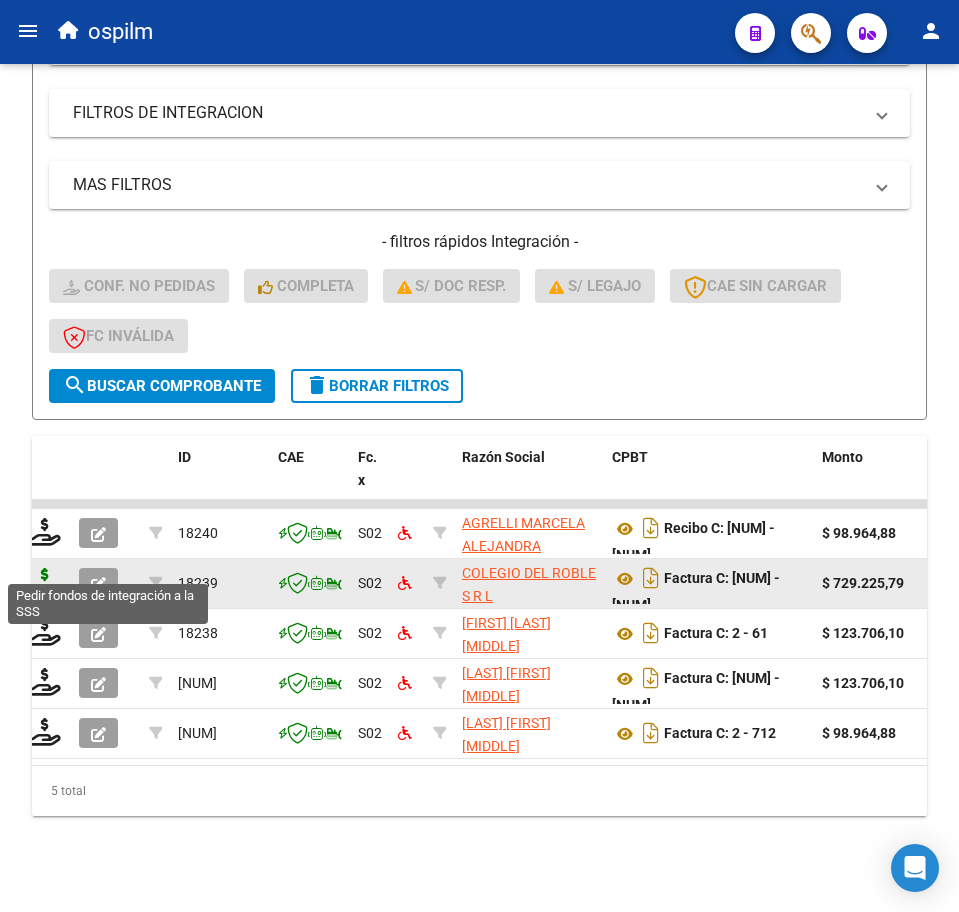 click 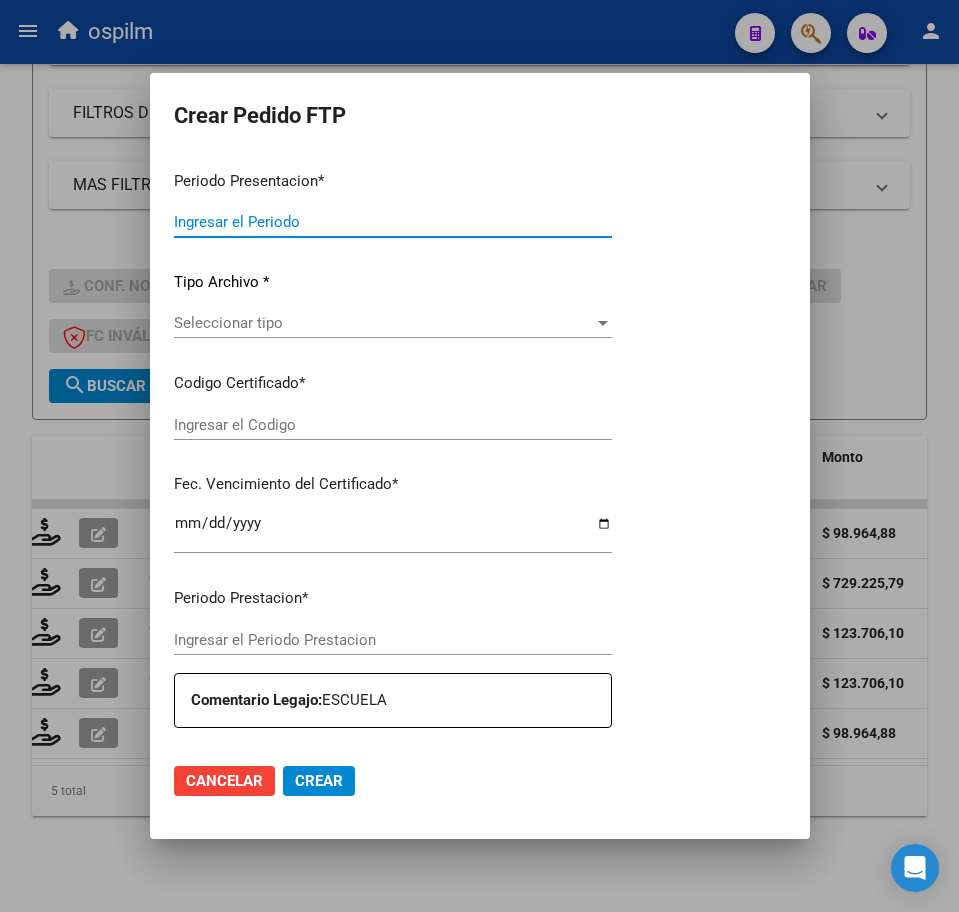 type on "202507" 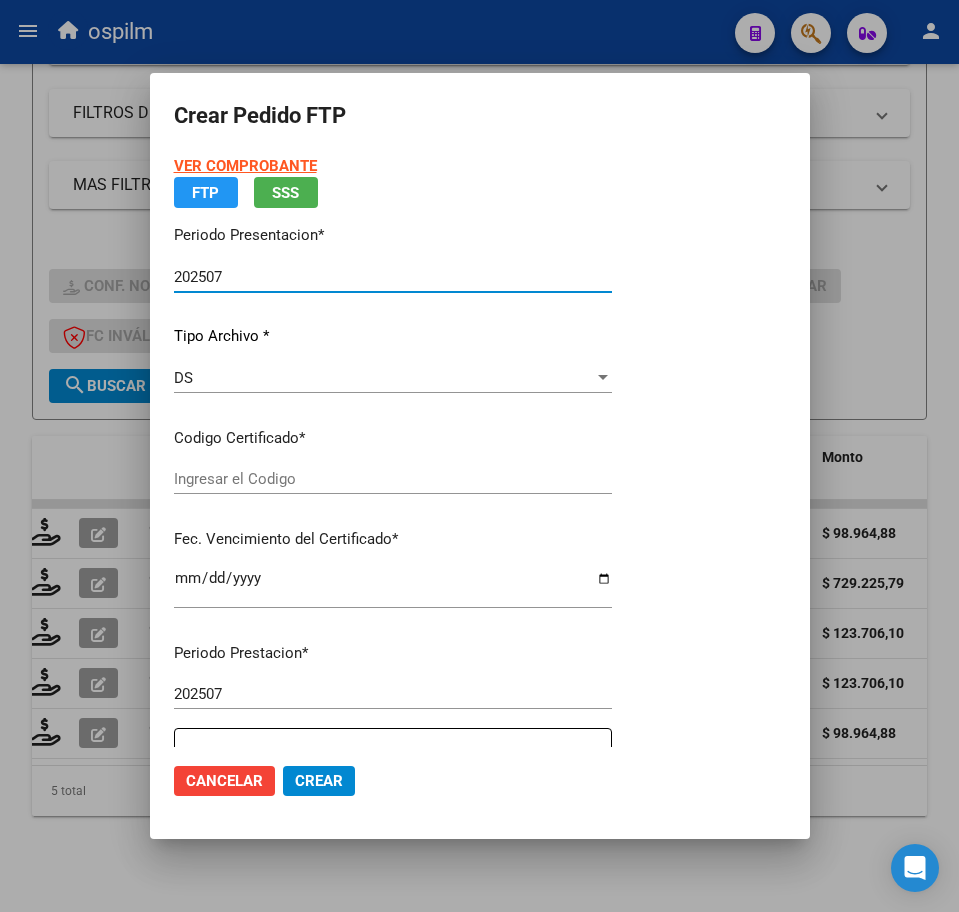 type on "ARG02000560748282021042920260429BS423" 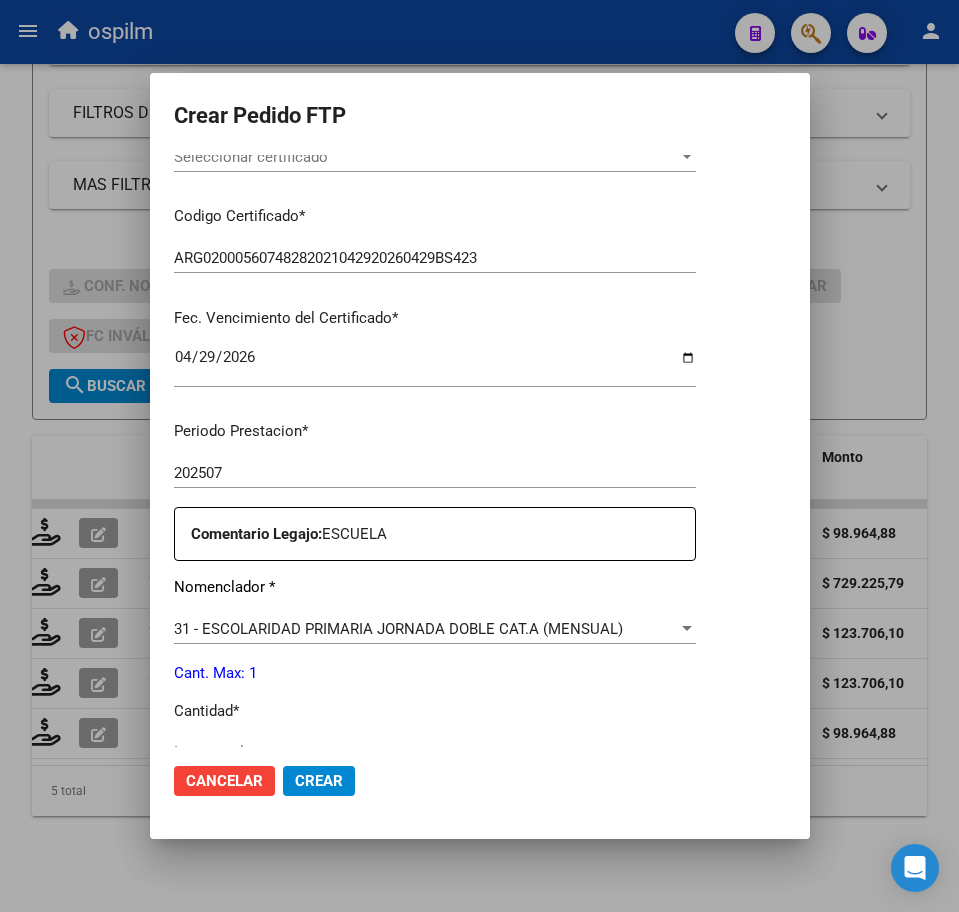 scroll, scrollTop: 500, scrollLeft: 0, axis: vertical 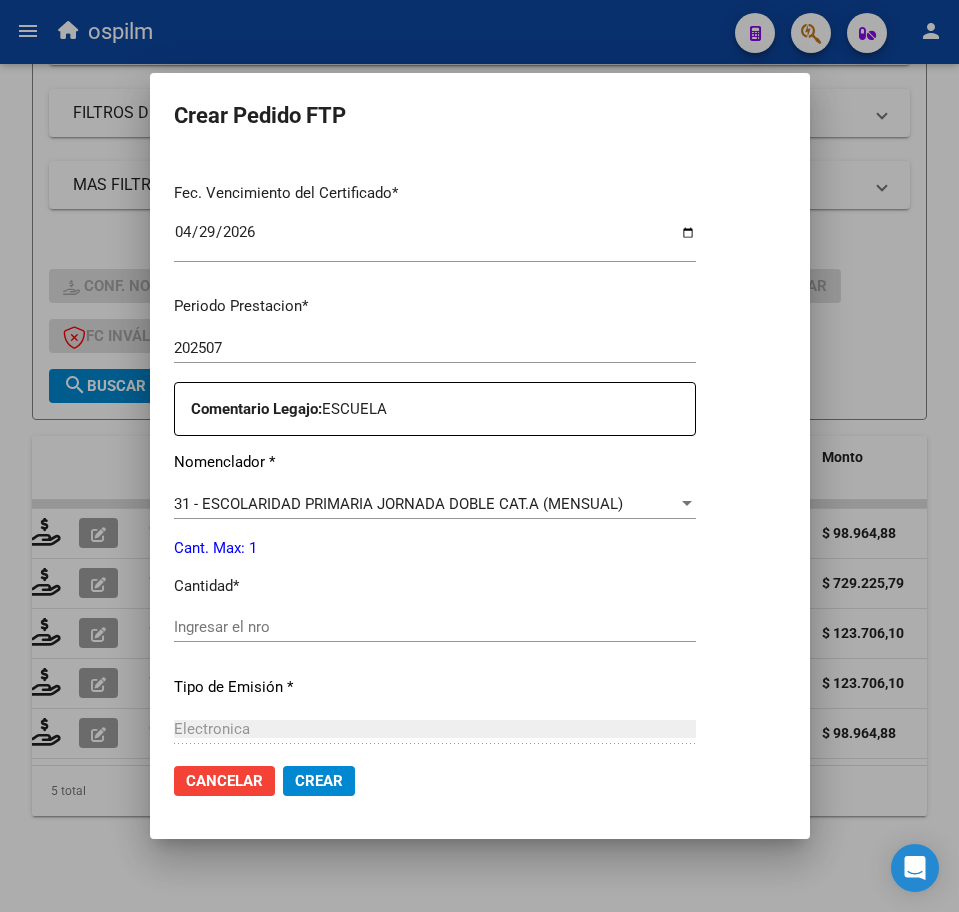 click on "Ingresar el nro" at bounding box center (435, 627) 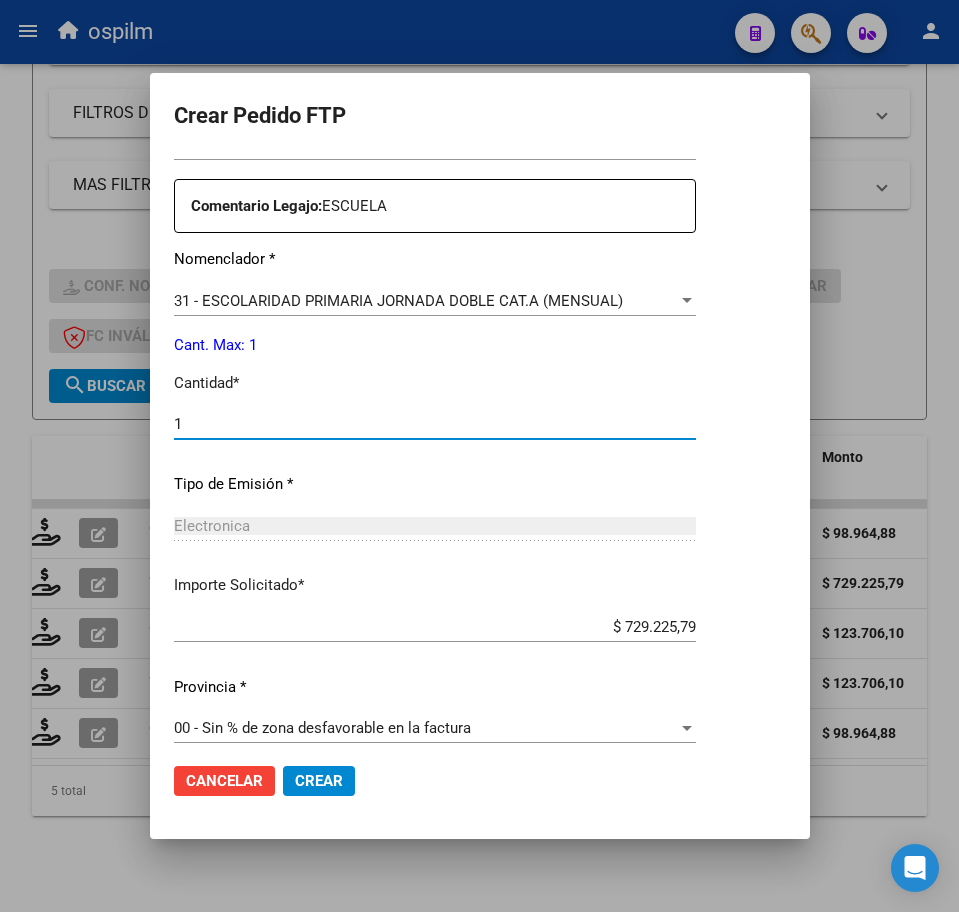 scroll, scrollTop: 717, scrollLeft: 0, axis: vertical 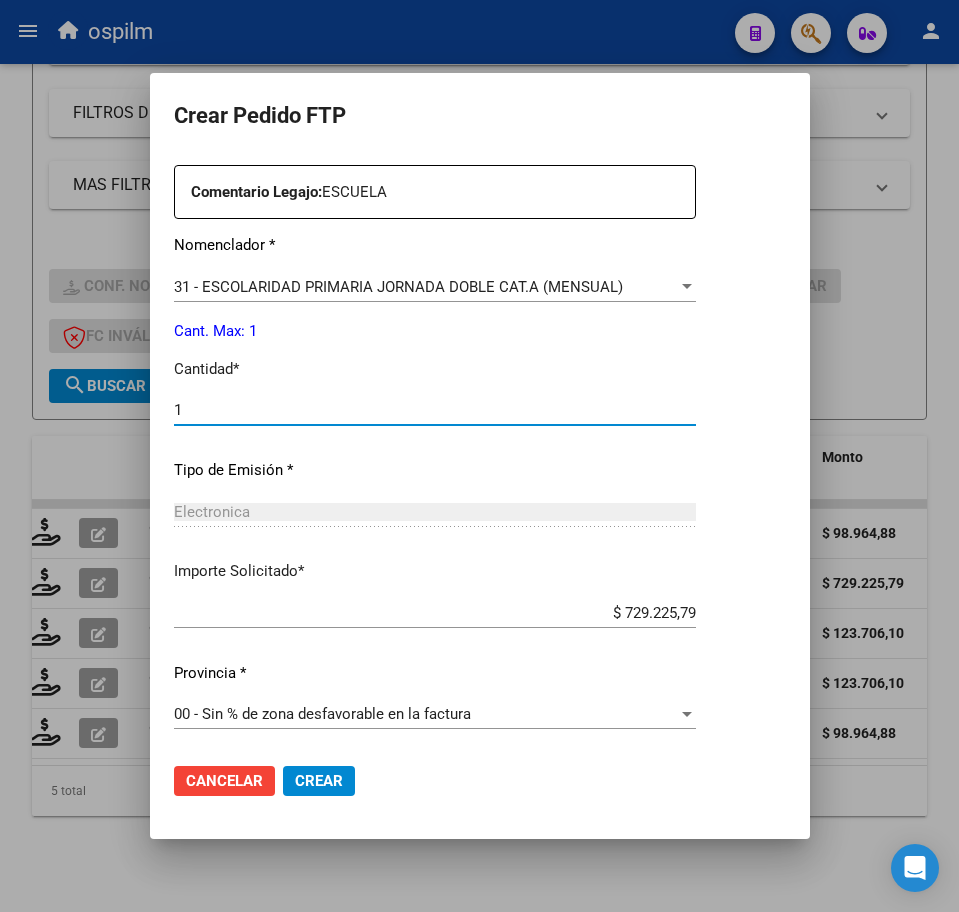 type on "1" 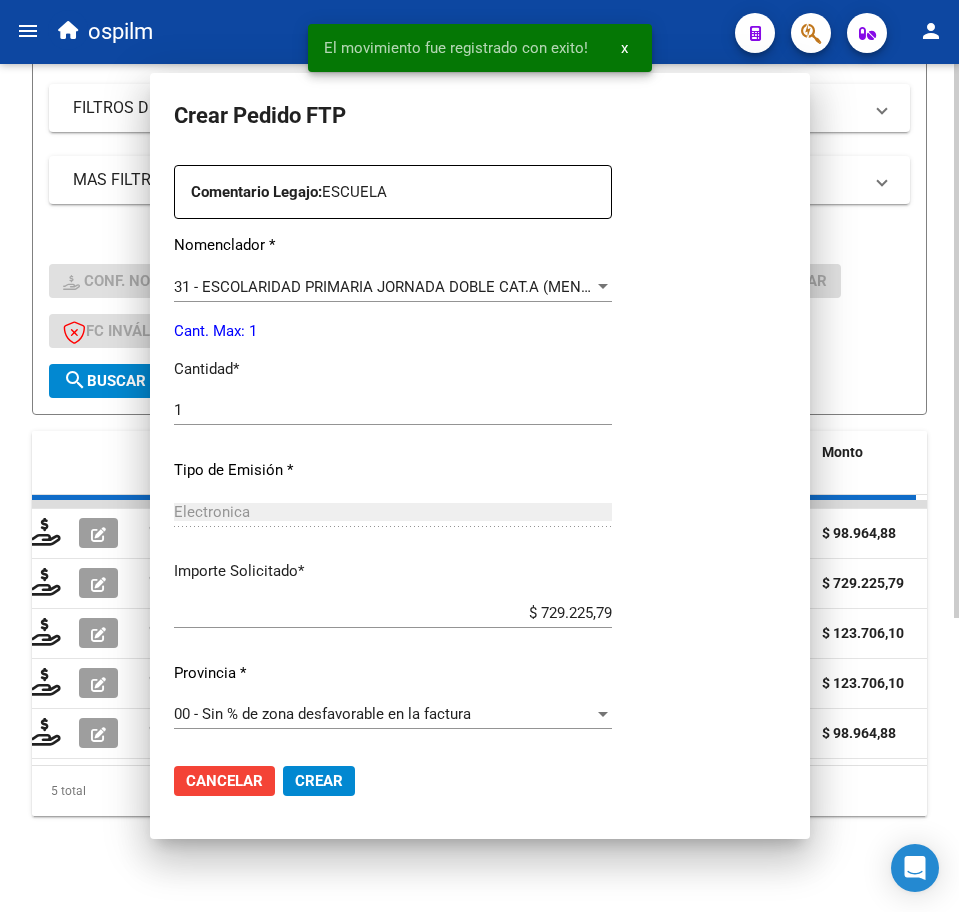 scroll, scrollTop: 0, scrollLeft: 0, axis: both 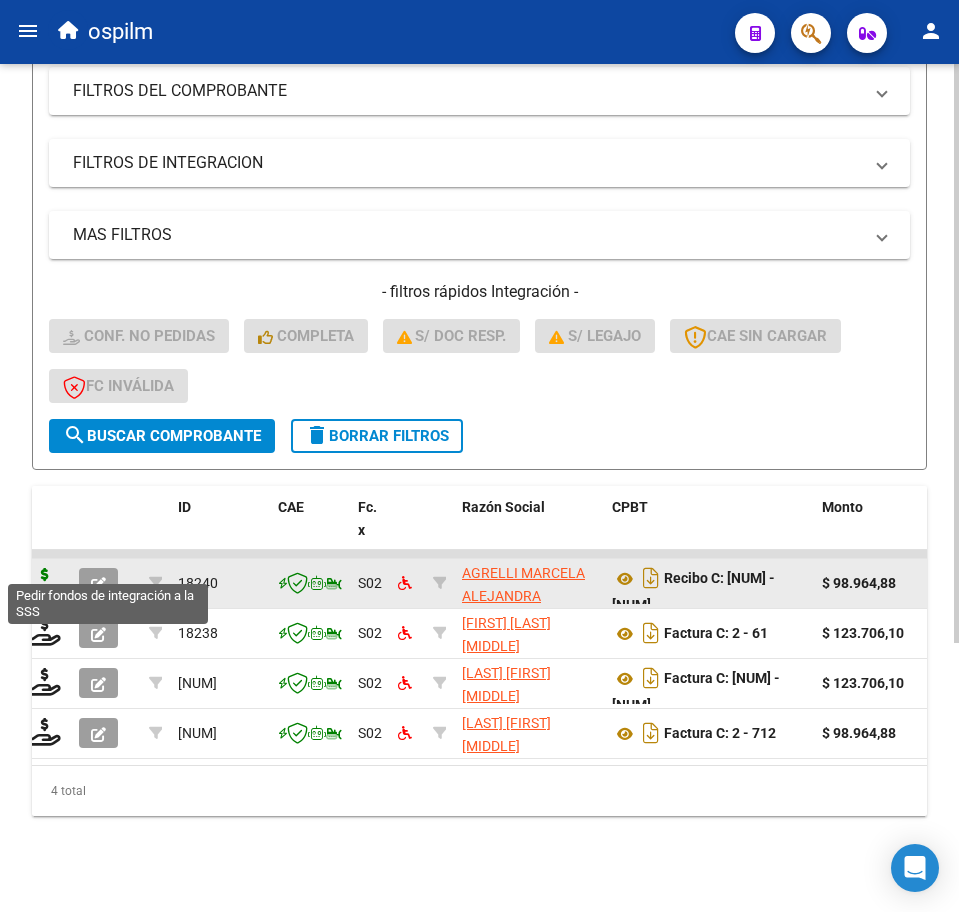 click 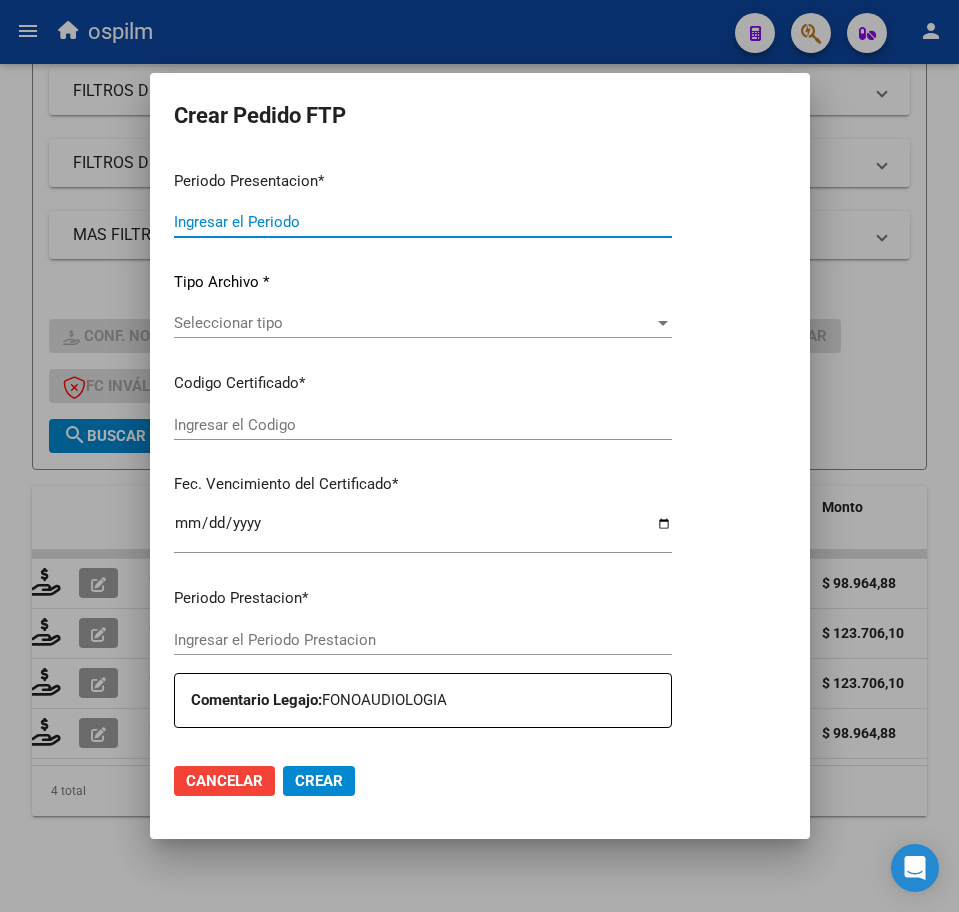 type on "202507" 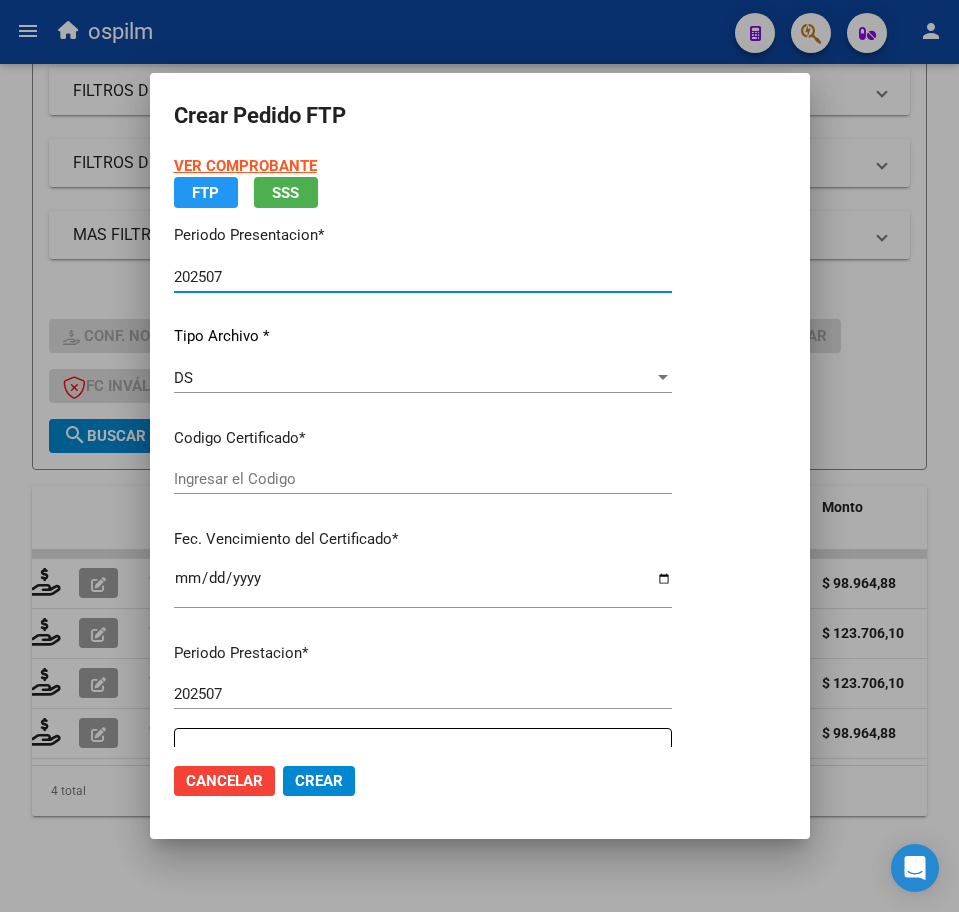 type on "[CODIGO]" 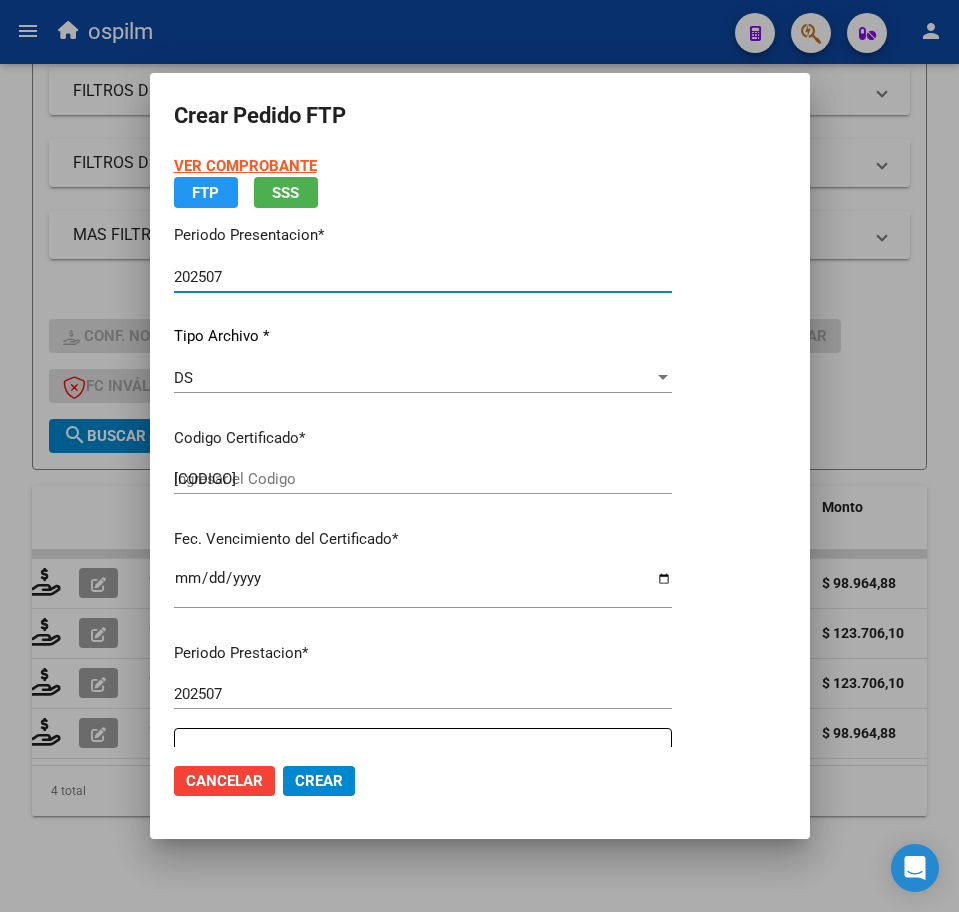 type on "[FECHA]" 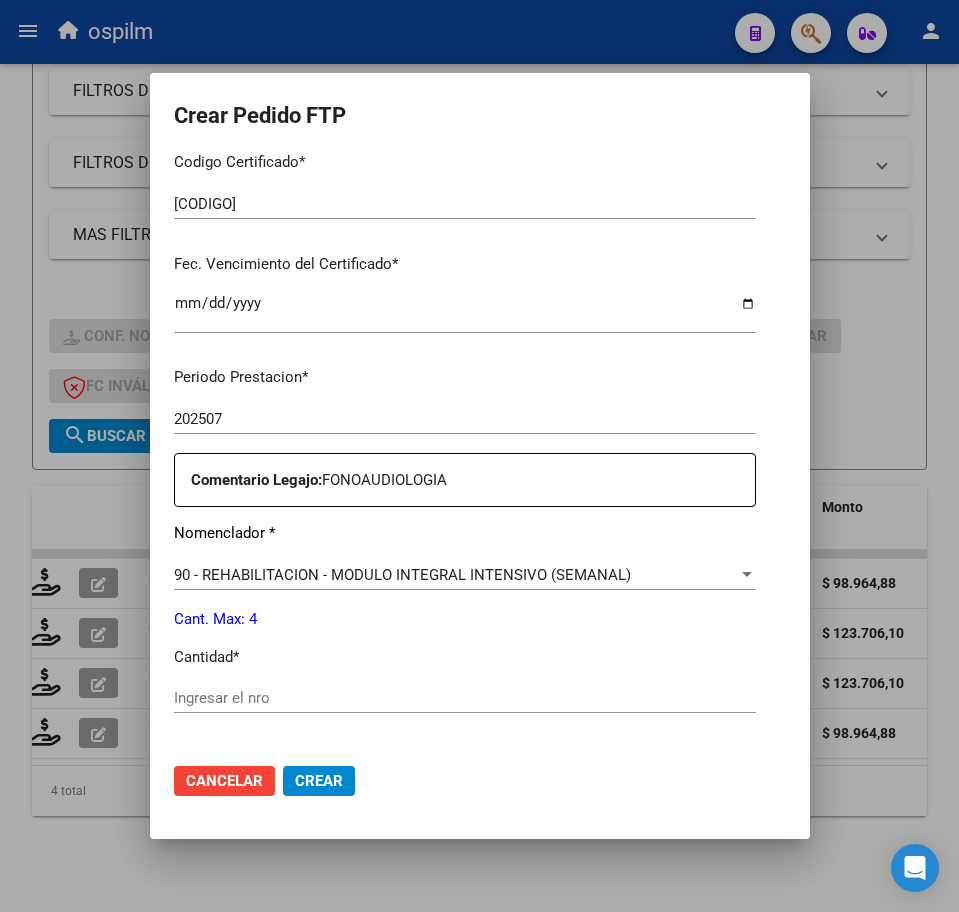 scroll, scrollTop: 500, scrollLeft: 0, axis: vertical 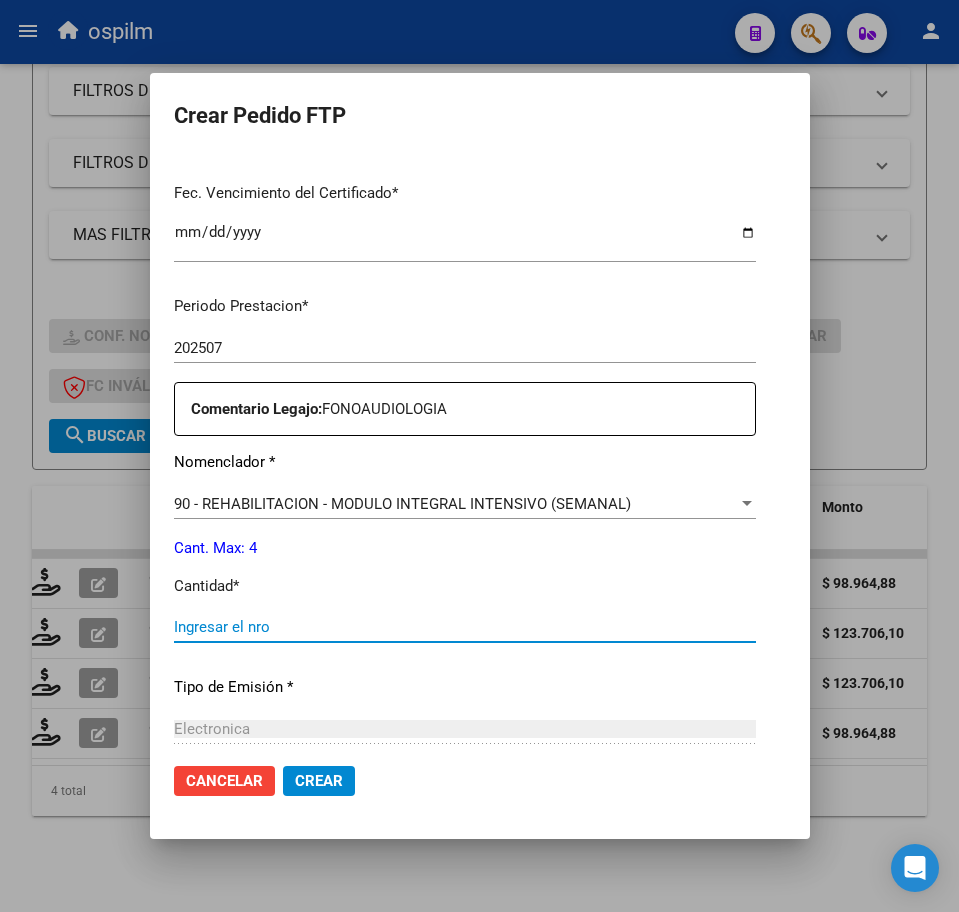 click on "Ingresar el nro" at bounding box center (465, 627) 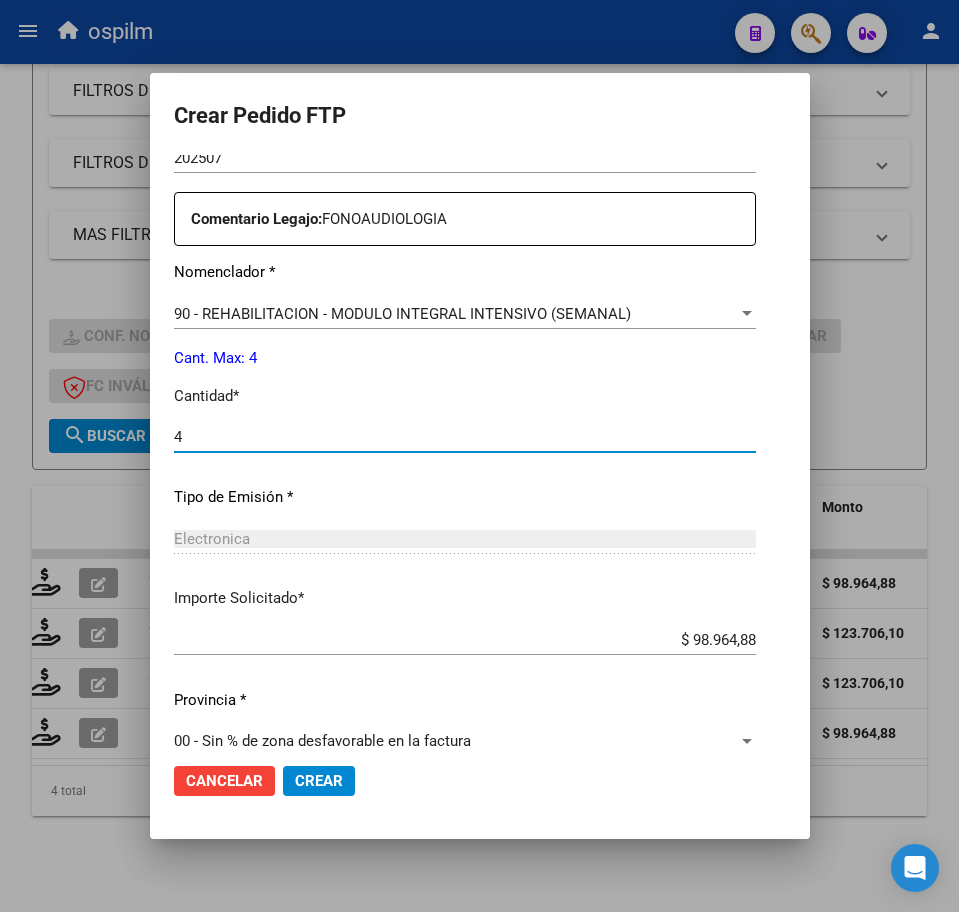 scroll, scrollTop: 717, scrollLeft: 0, axis: vertical 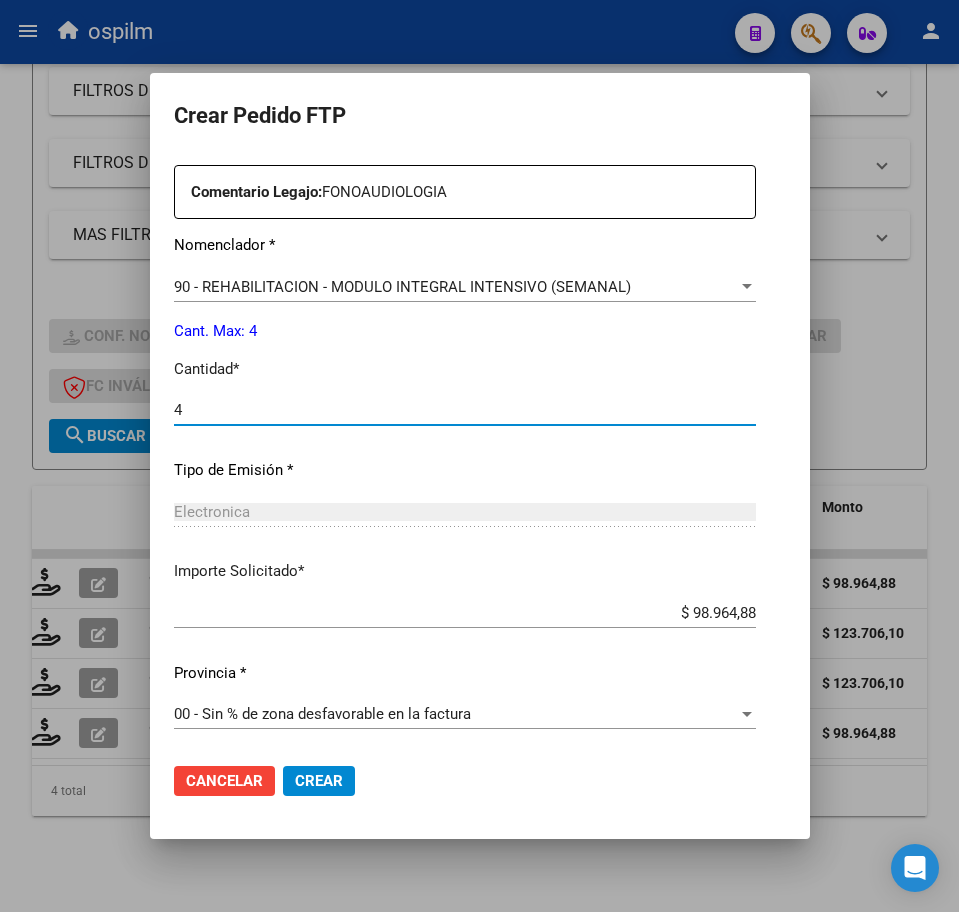 type on "4" 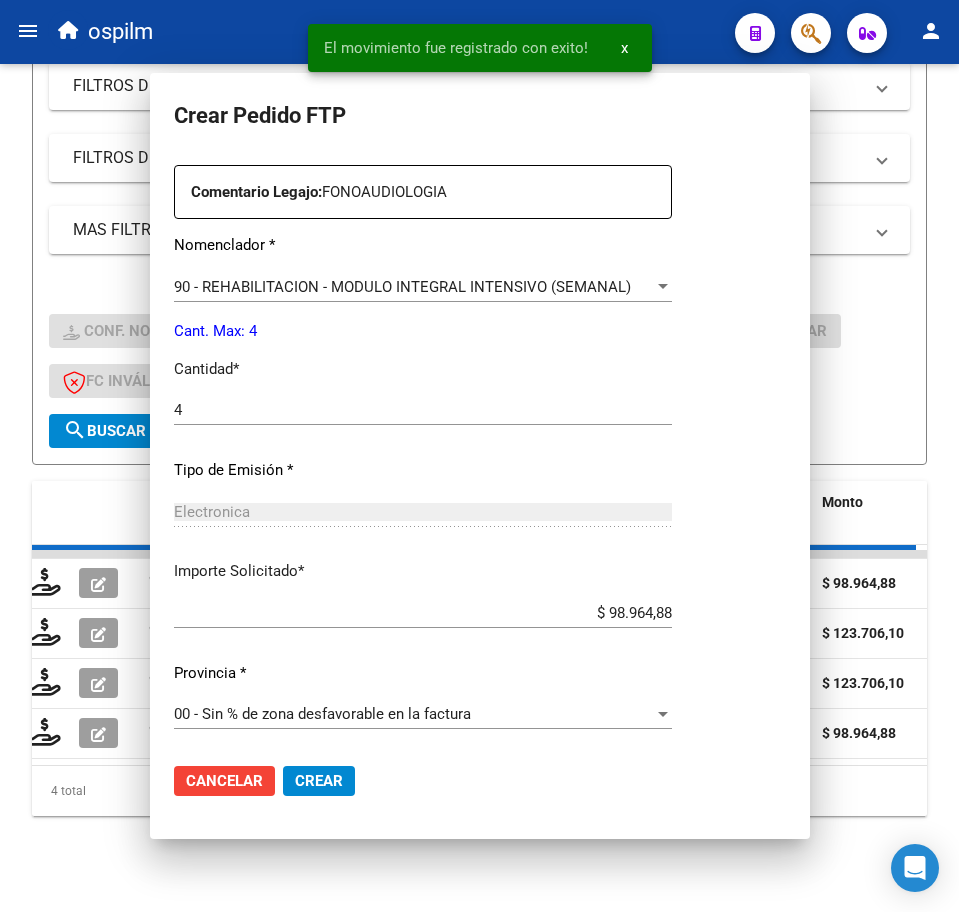 scroll, scrollTop: 0, scrollLeft: 0, axis: both 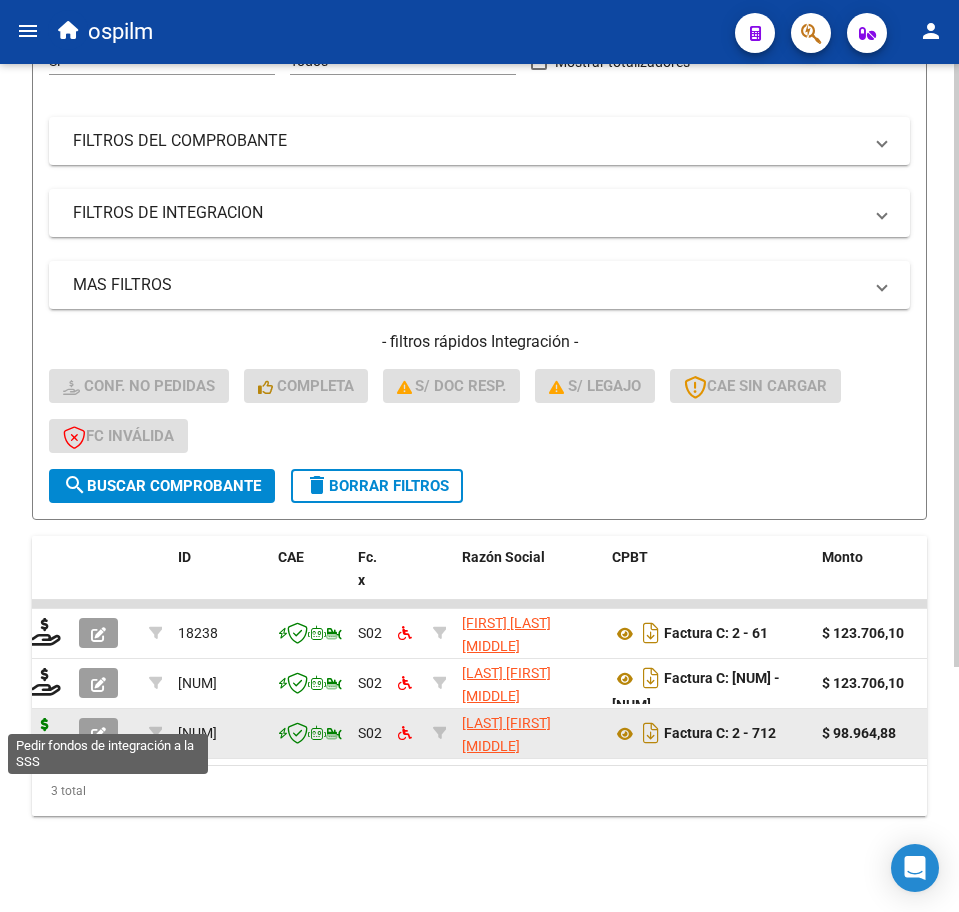 click 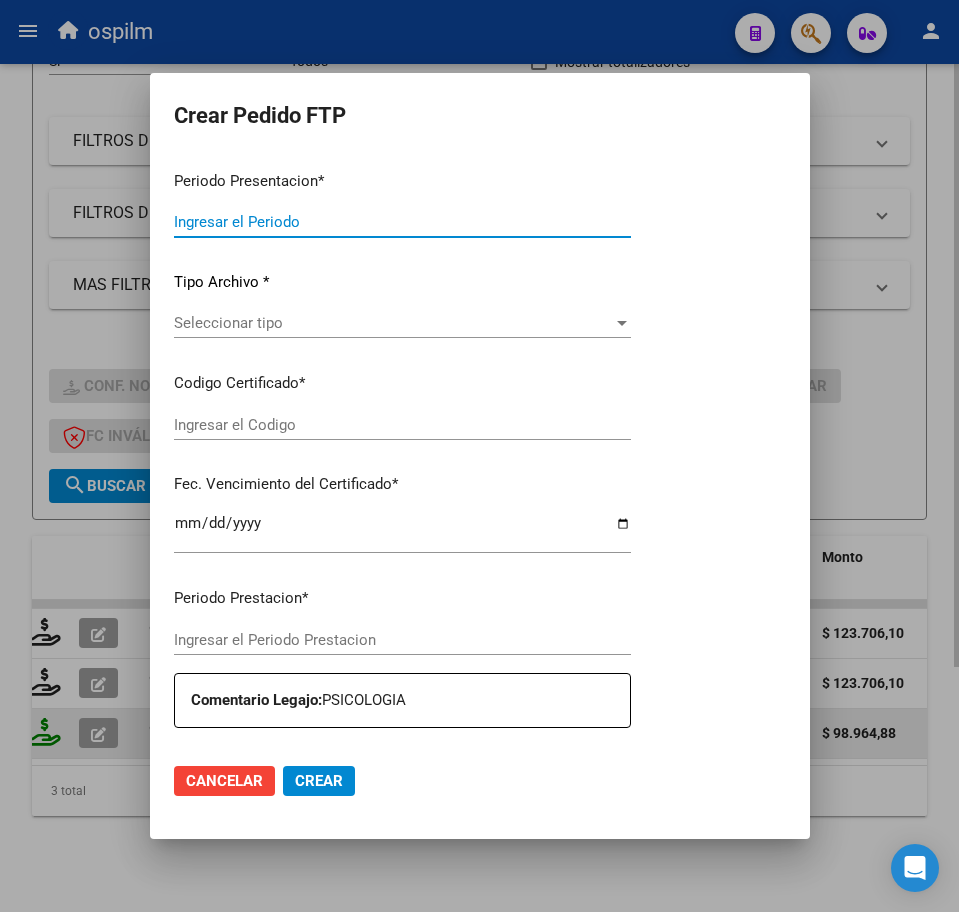 type on "202507" 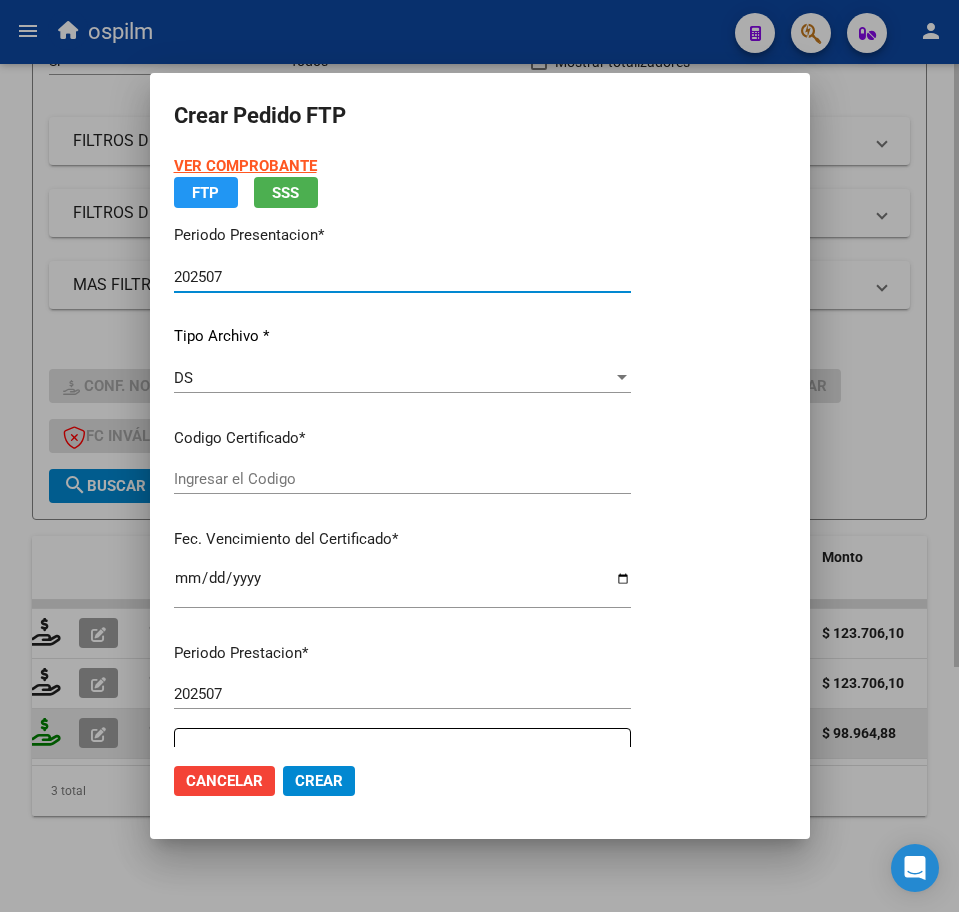type on "ARG02000511436582017010420220104BS309" 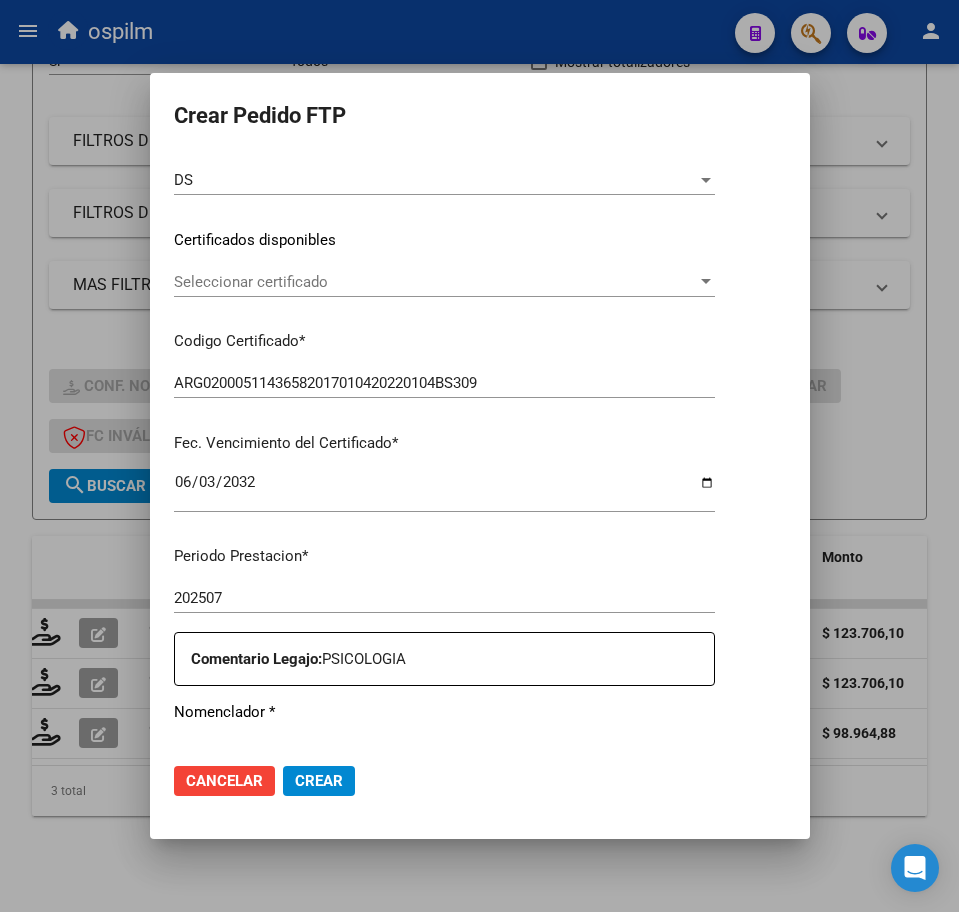 scroll, scrollTop: 500, scrollLeft: 0, axis: vertical 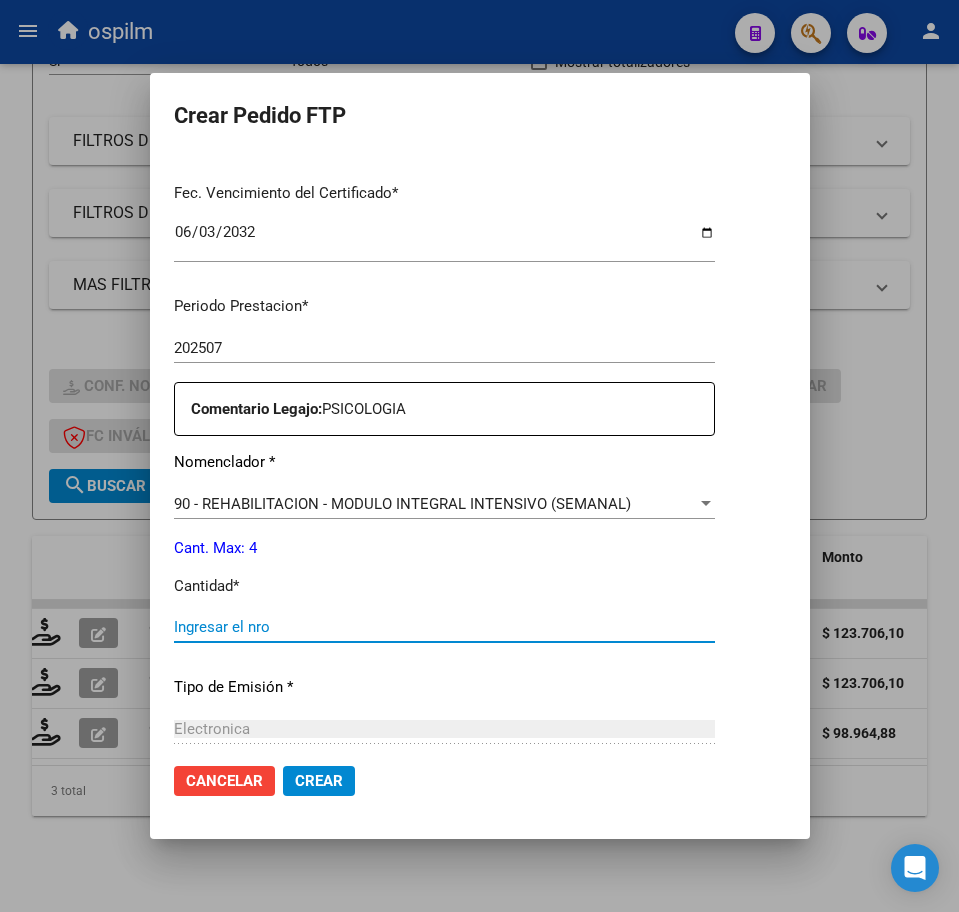 click on "Ingresar el nro" at bounding box center (444, 627) 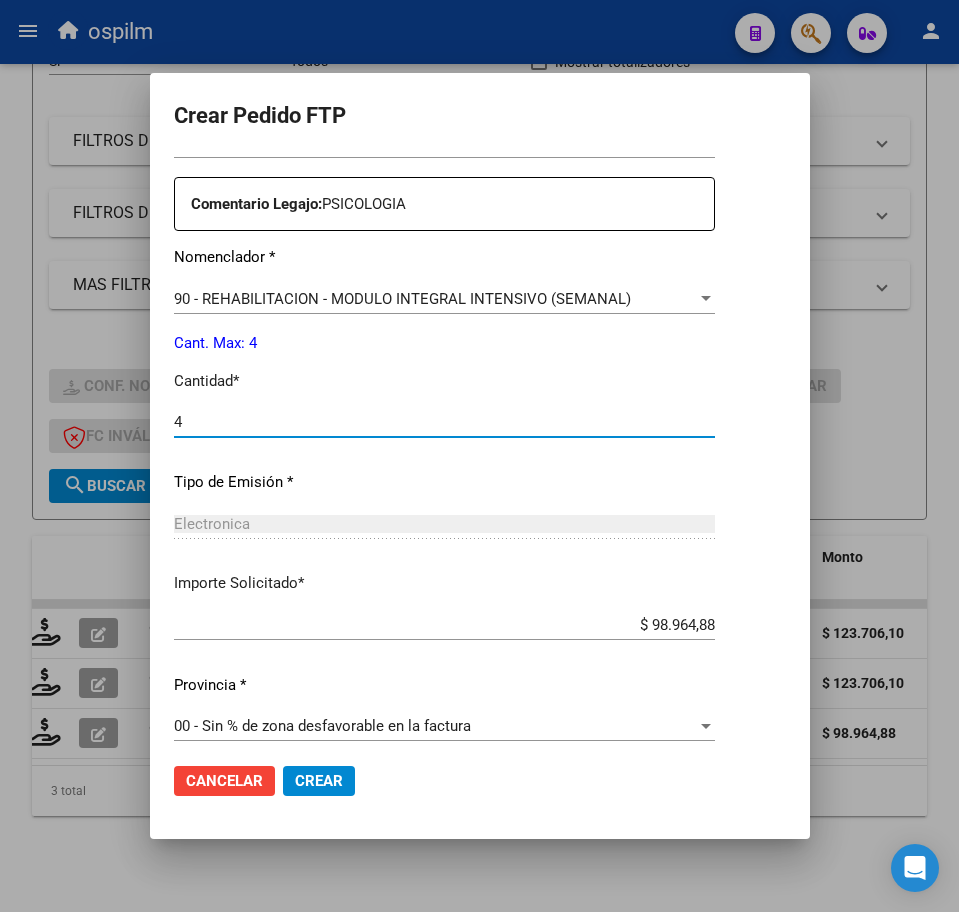 scroll, scrollTop: 717, scrollLeft: 0, axis: vertical 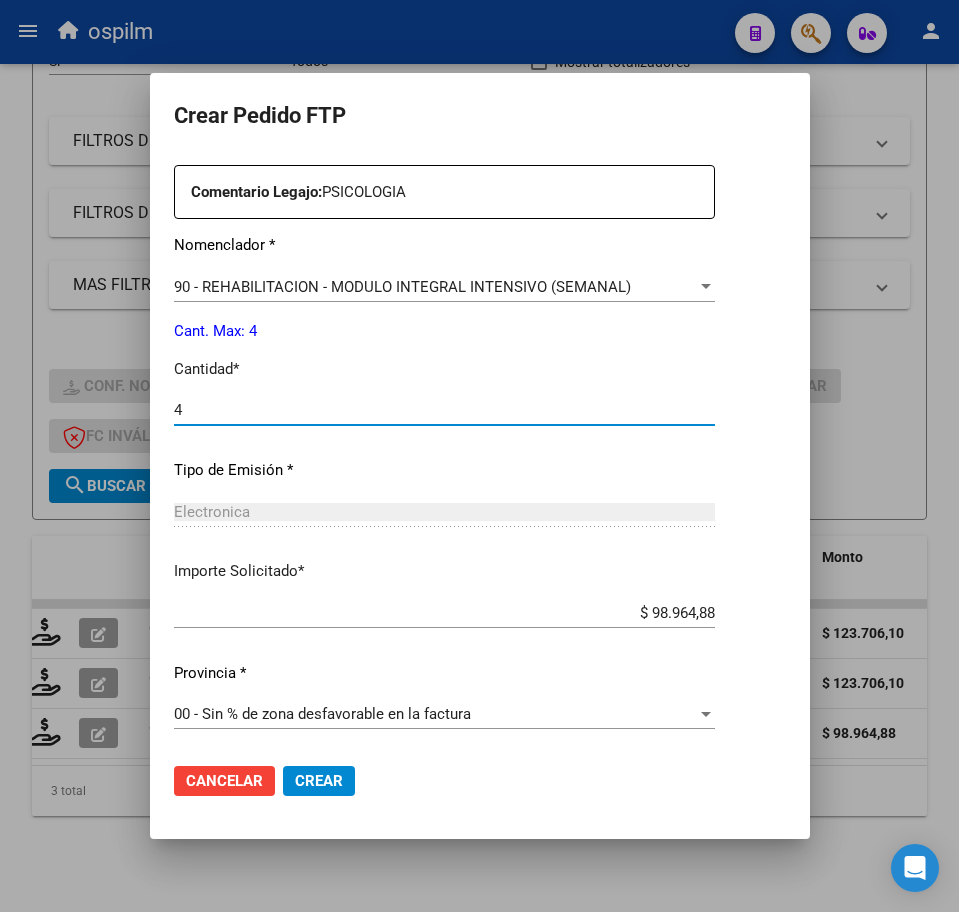 type on "4" 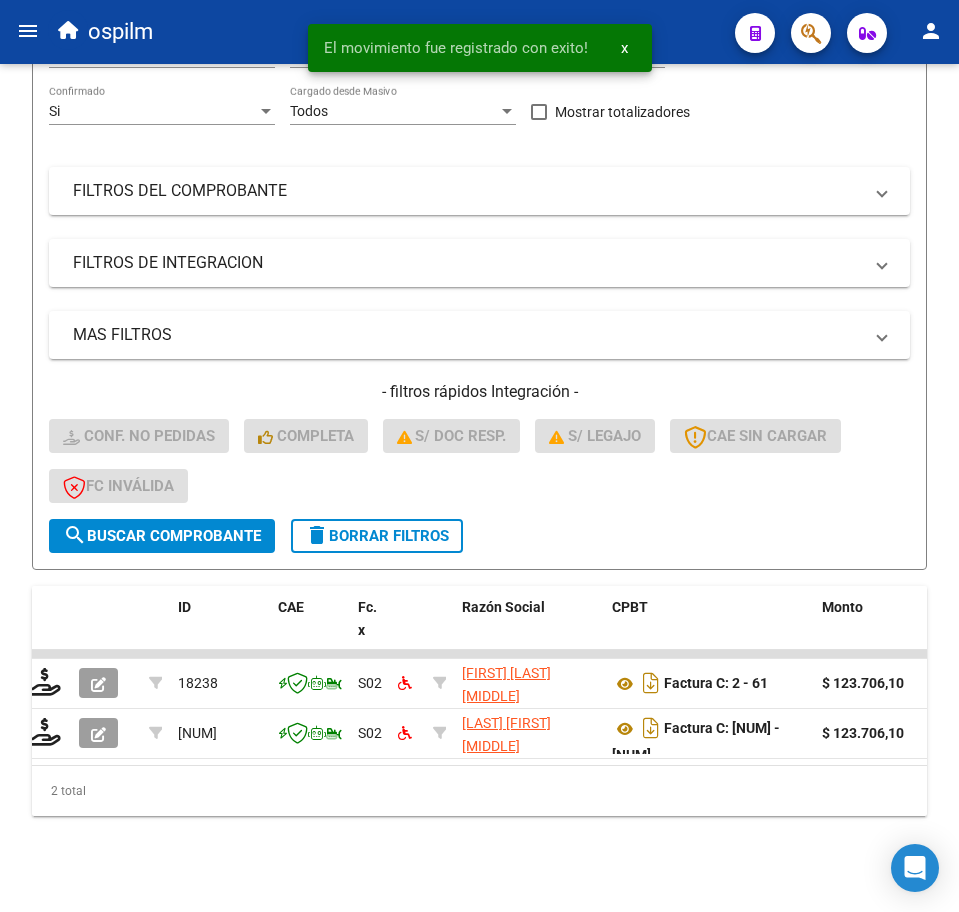 scroll, scrollTop: 295, scrollLeft: 0, axis: vertical 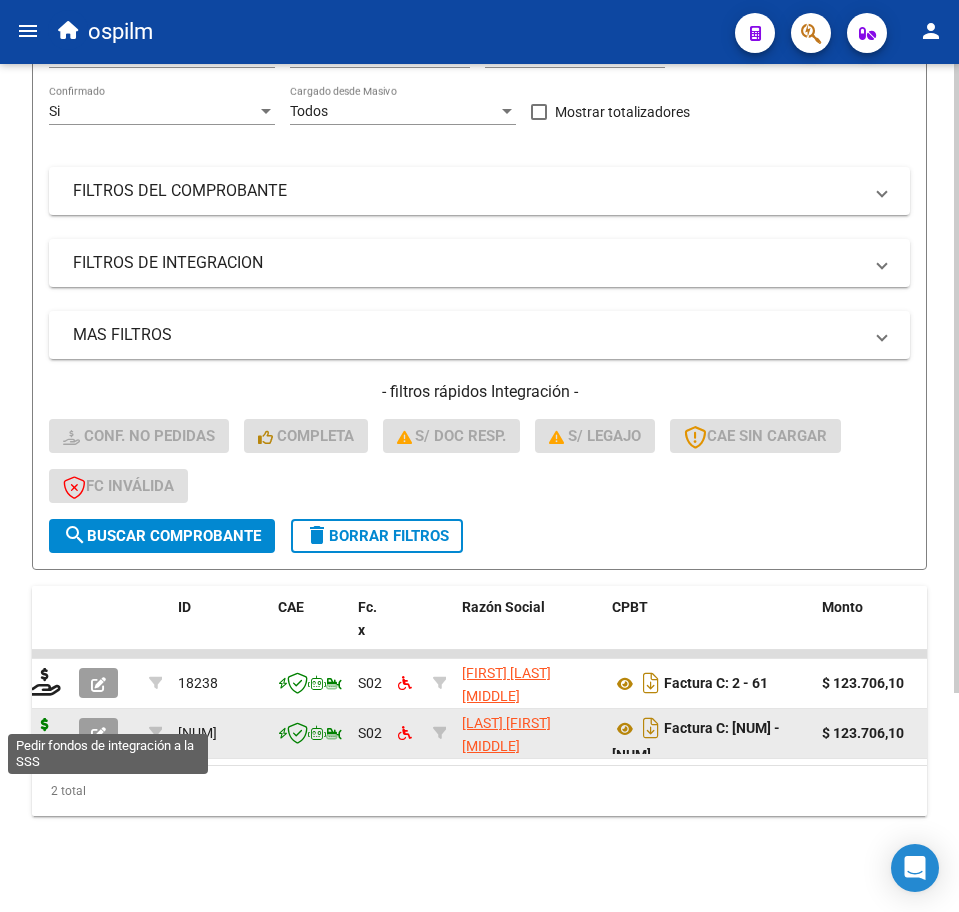 click 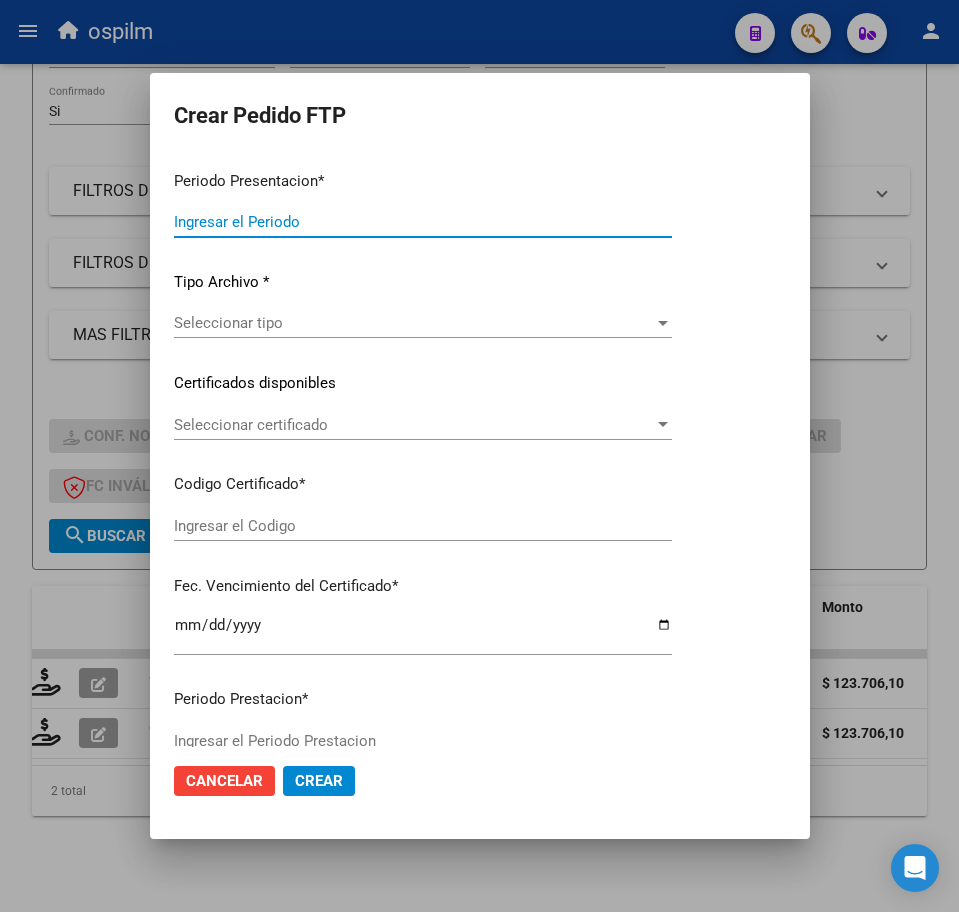 type on "202507" 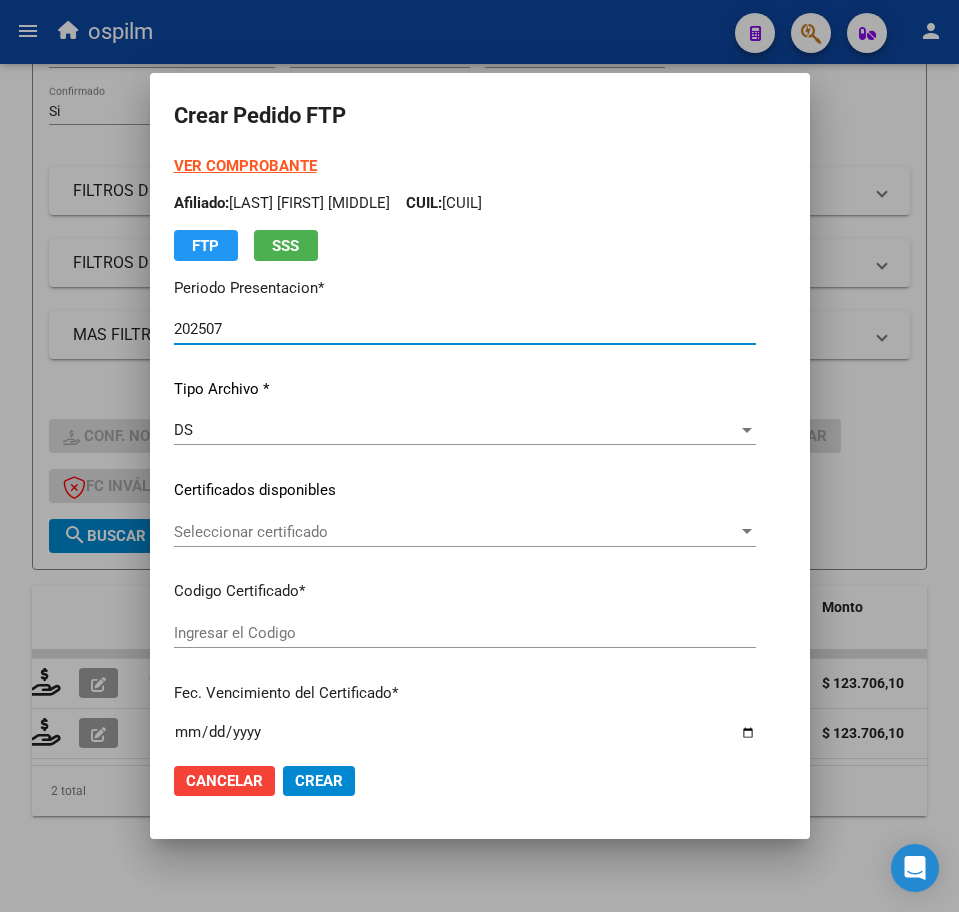 type on "[CODIGO]" 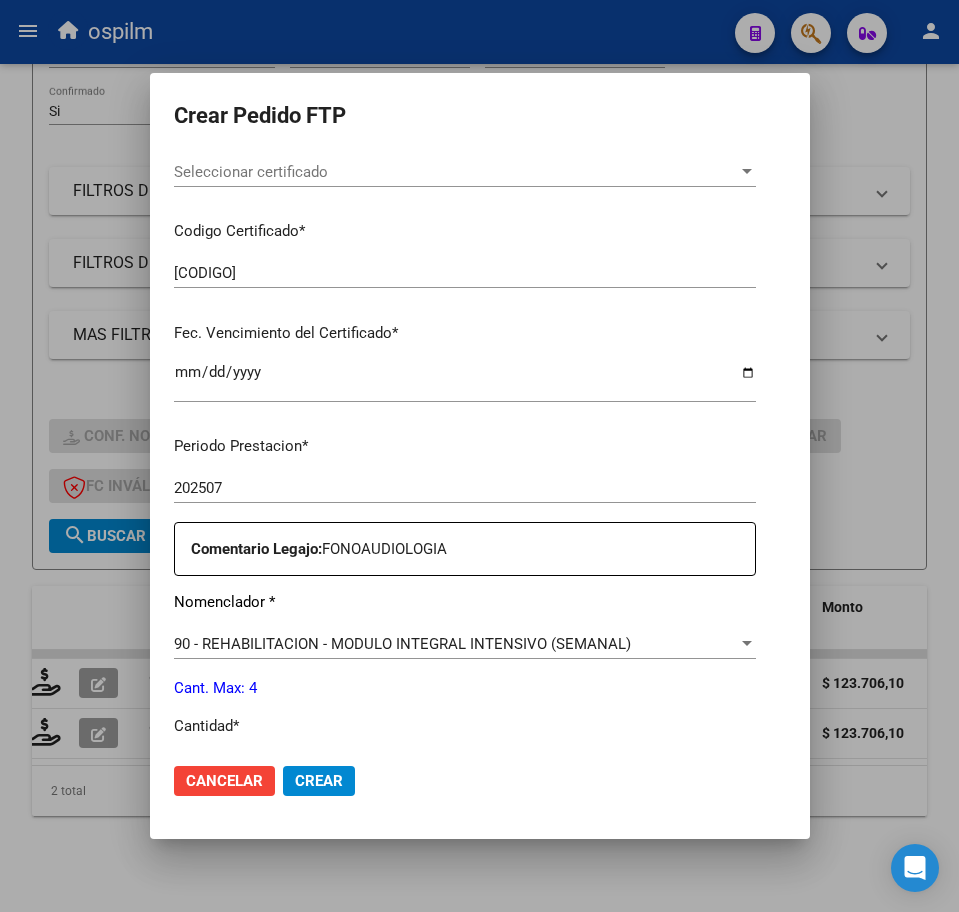 scroll, scrollTop: 500, scrollLeft: 0, axis: vertical 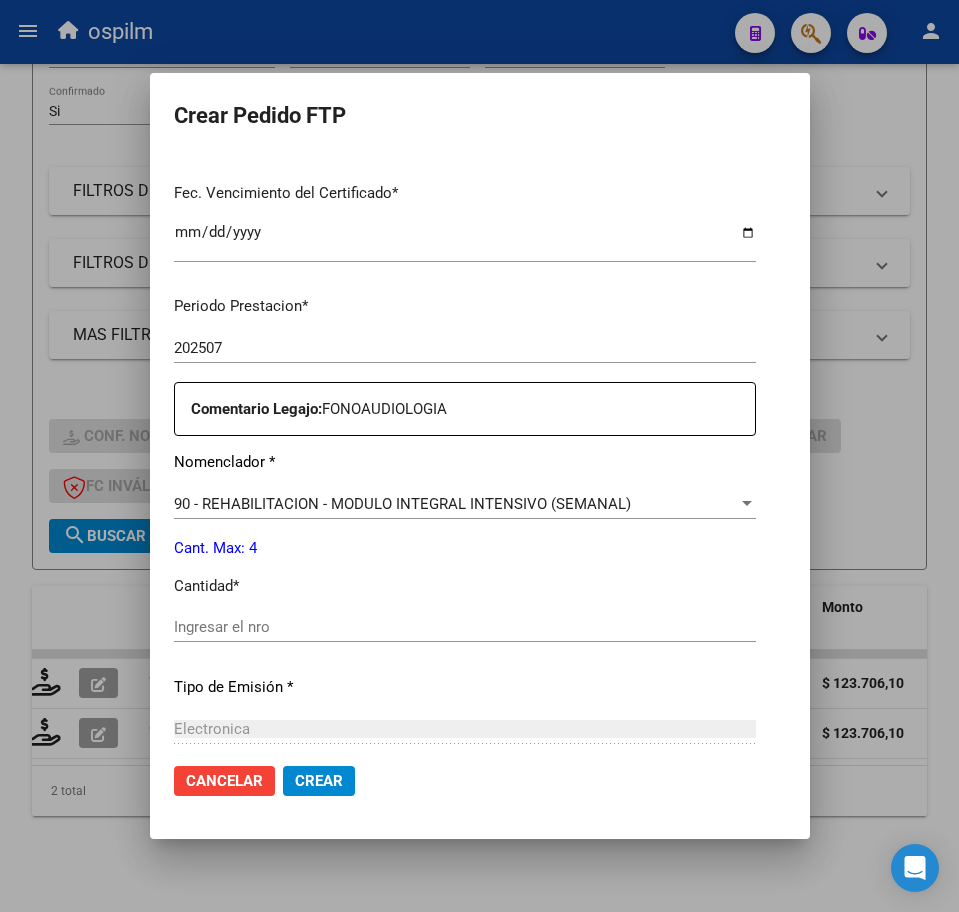 click on "Ingresar el nro" 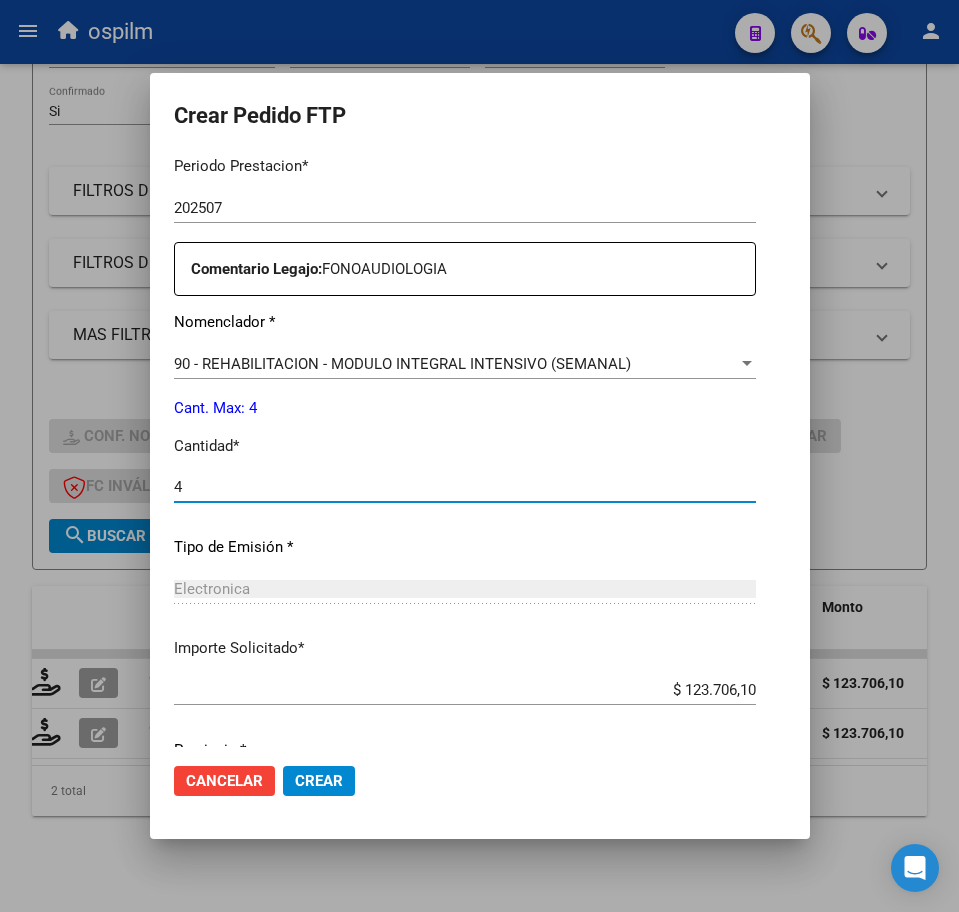 scroll, scrollTop: 717, scrollLeft: 0, axis: vertical 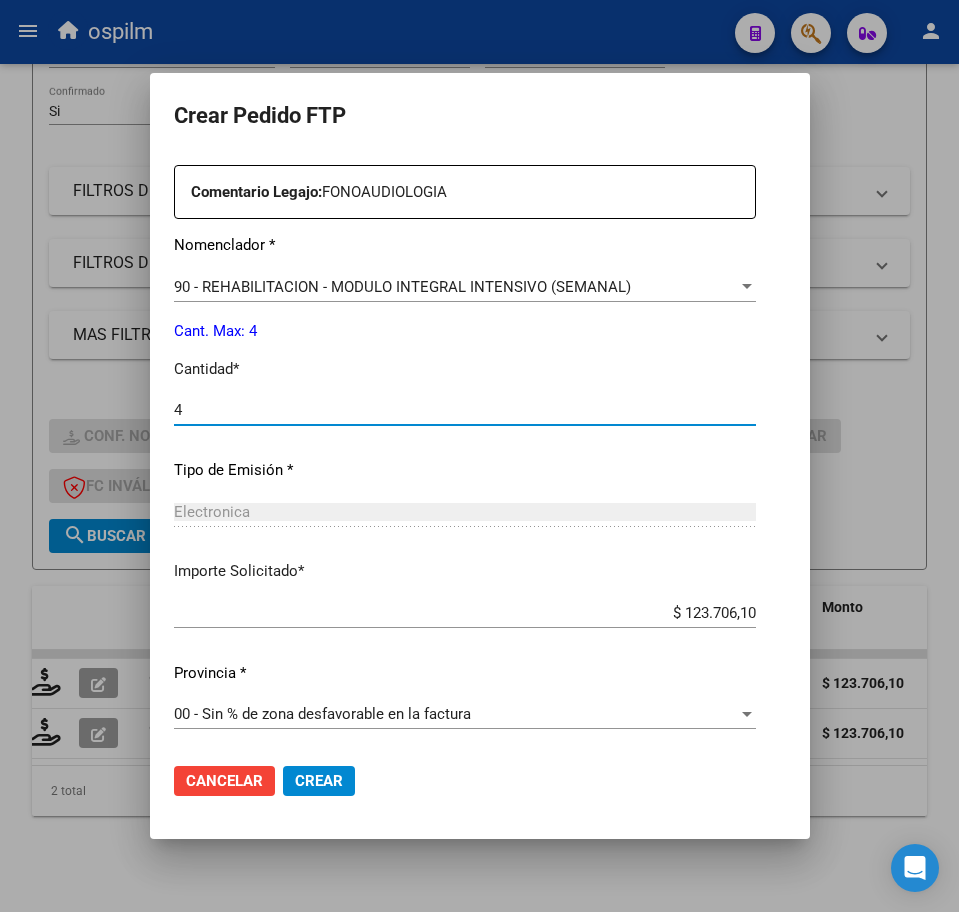 type on "4" 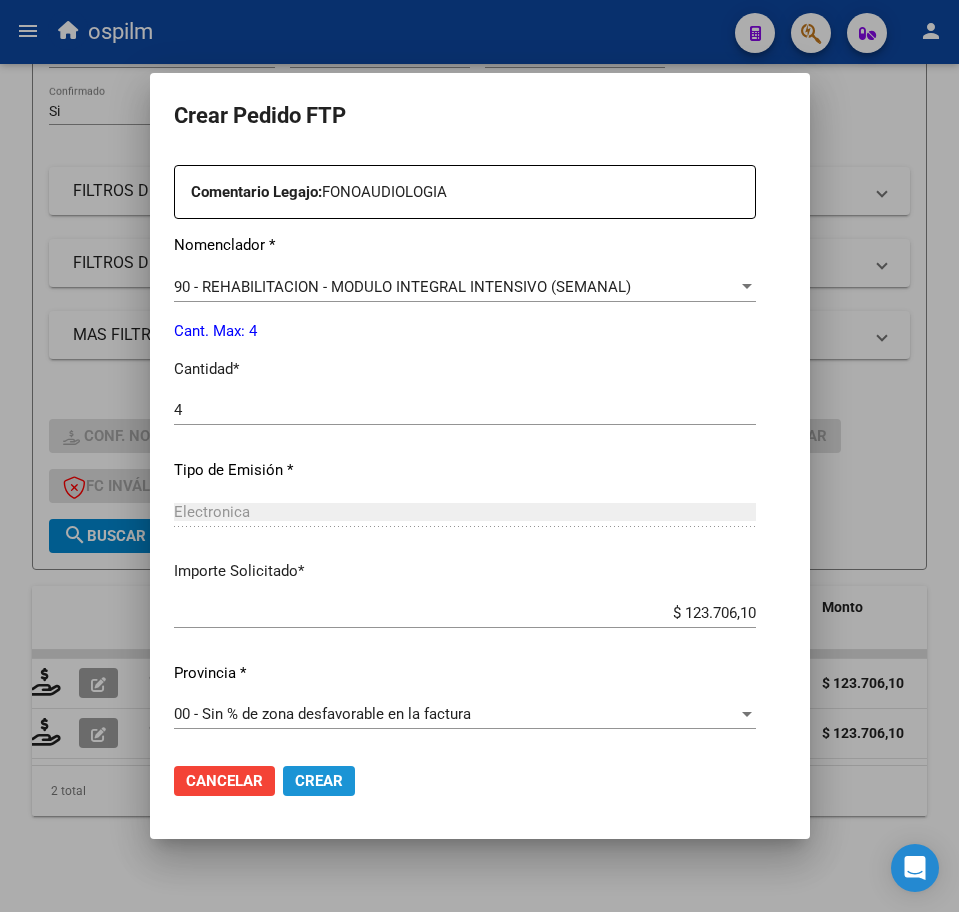 click on "Crear" 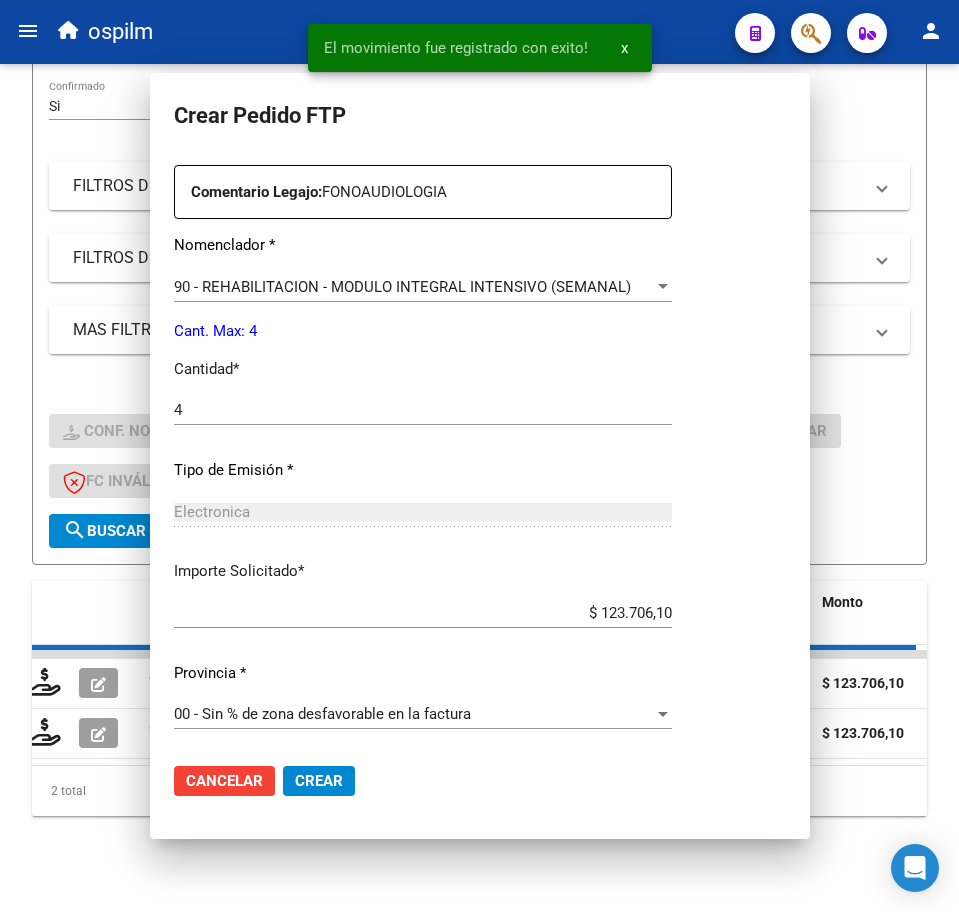 scroll, scrollTop: 0, scrollLeft: 0, axis: both 